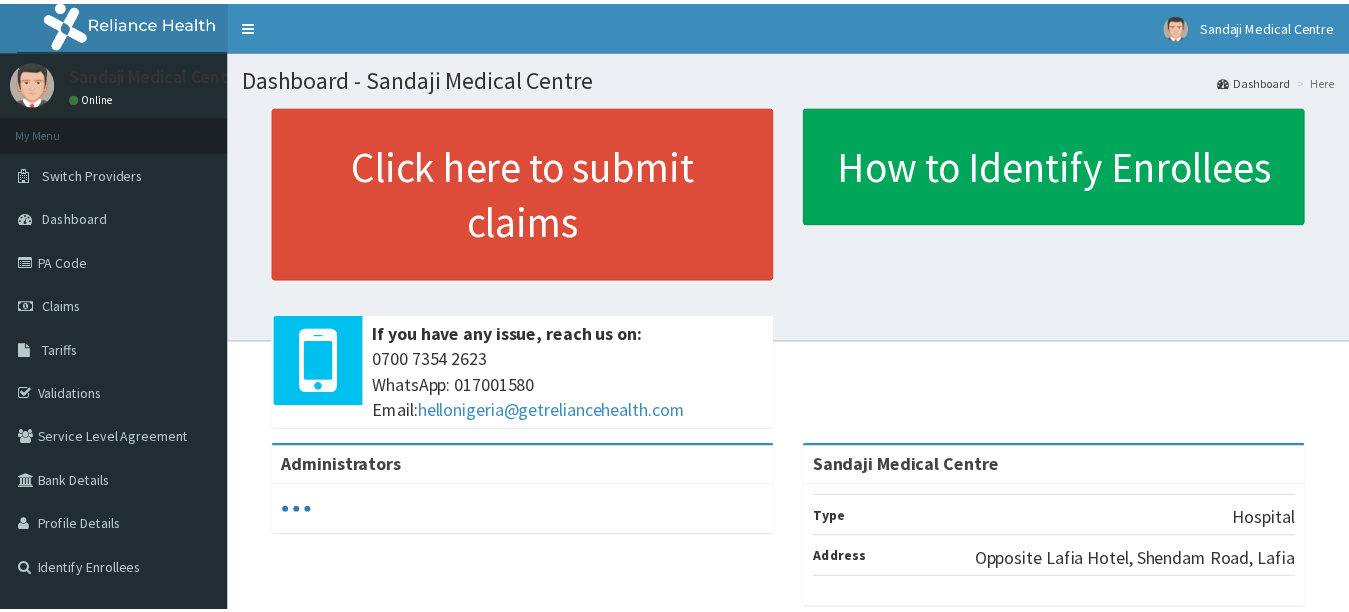scroll, scrollTop: 0, scrollLeft: 0, axis: both 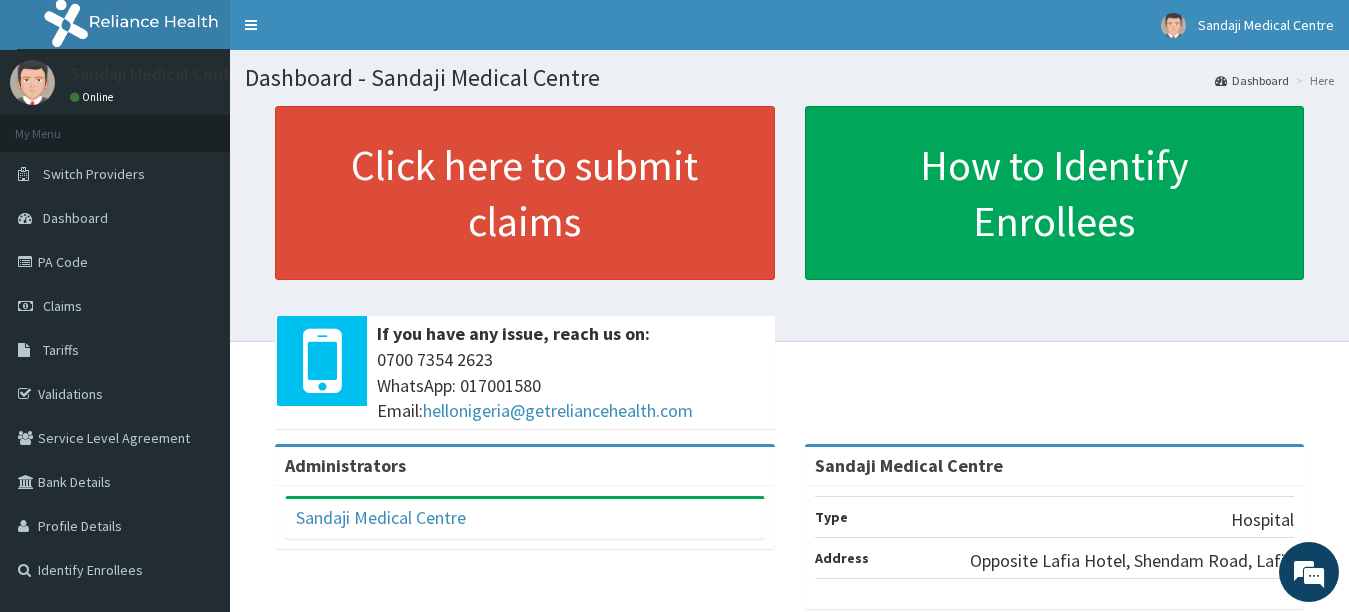 click on "Claims" at bounding box center [62, 306] 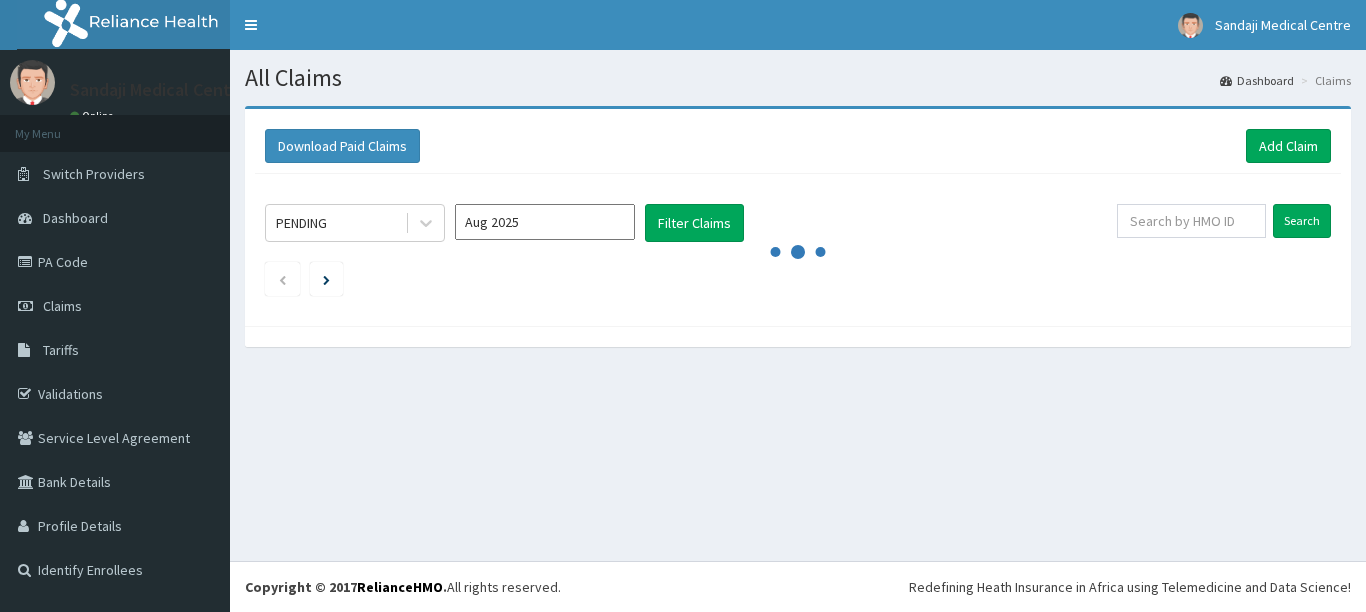 scroll, scrollTop: 0, scrollLeft: 0, axis: both 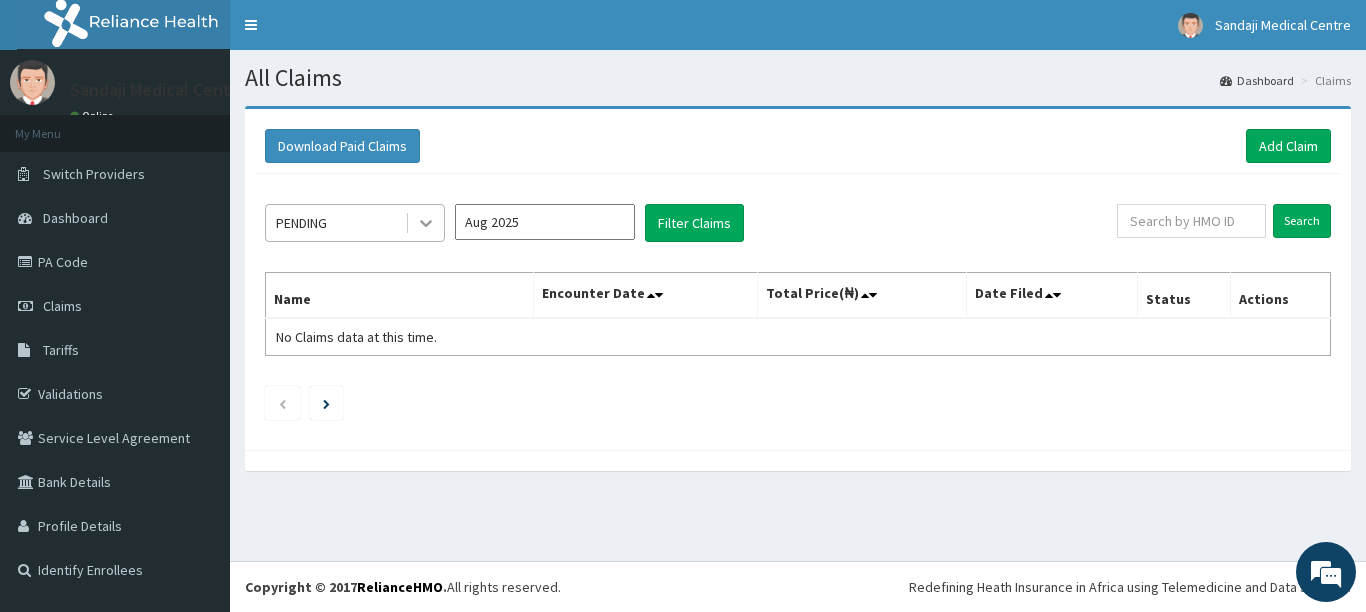 click at bounding box center [426, 223] 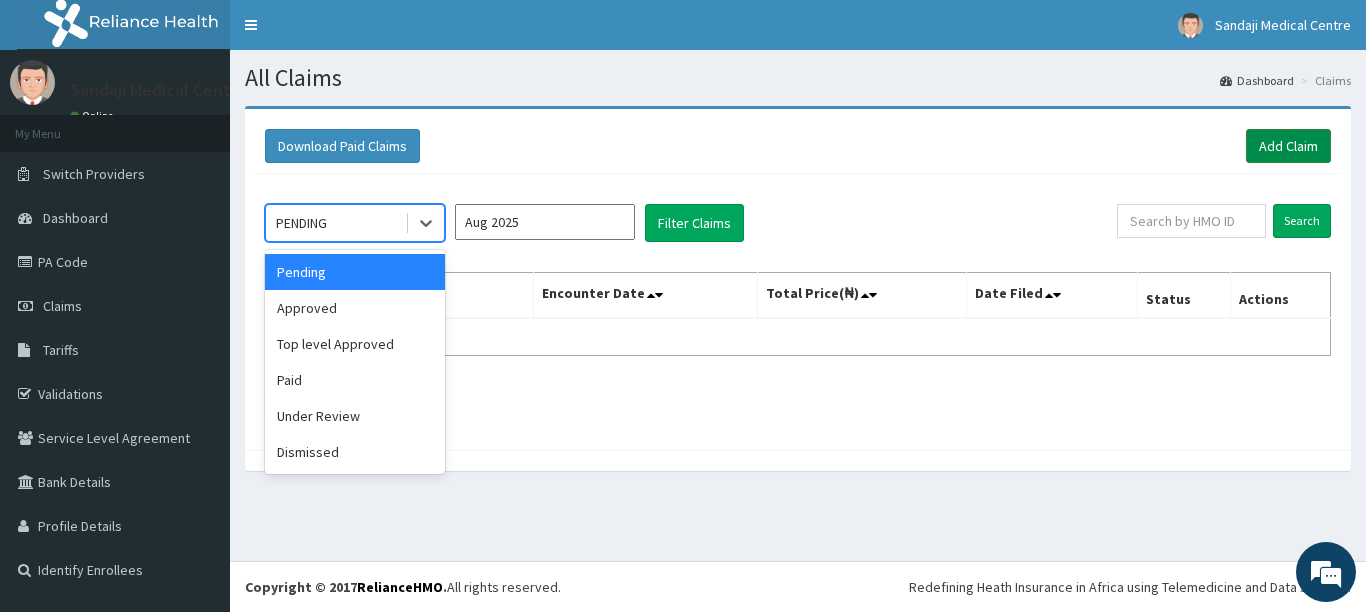click on "Add Claim" at bounding box center (1288, 146) 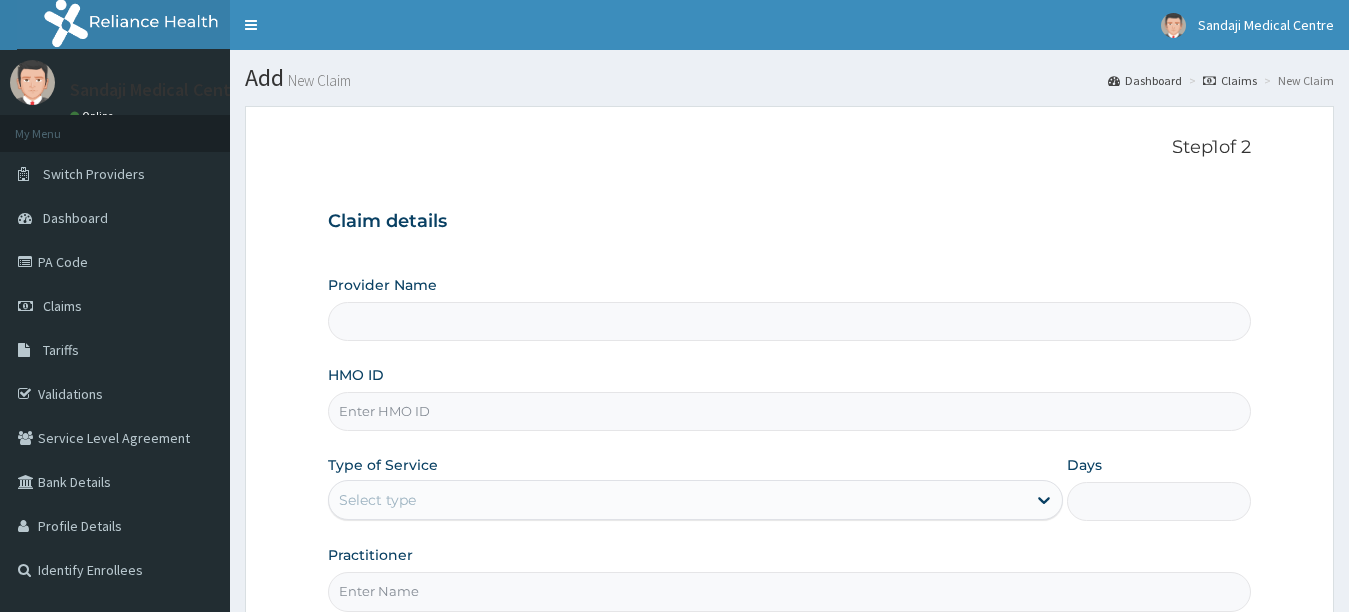 scroll, scrollTop: 0, scrollLeft: 0, axis: both 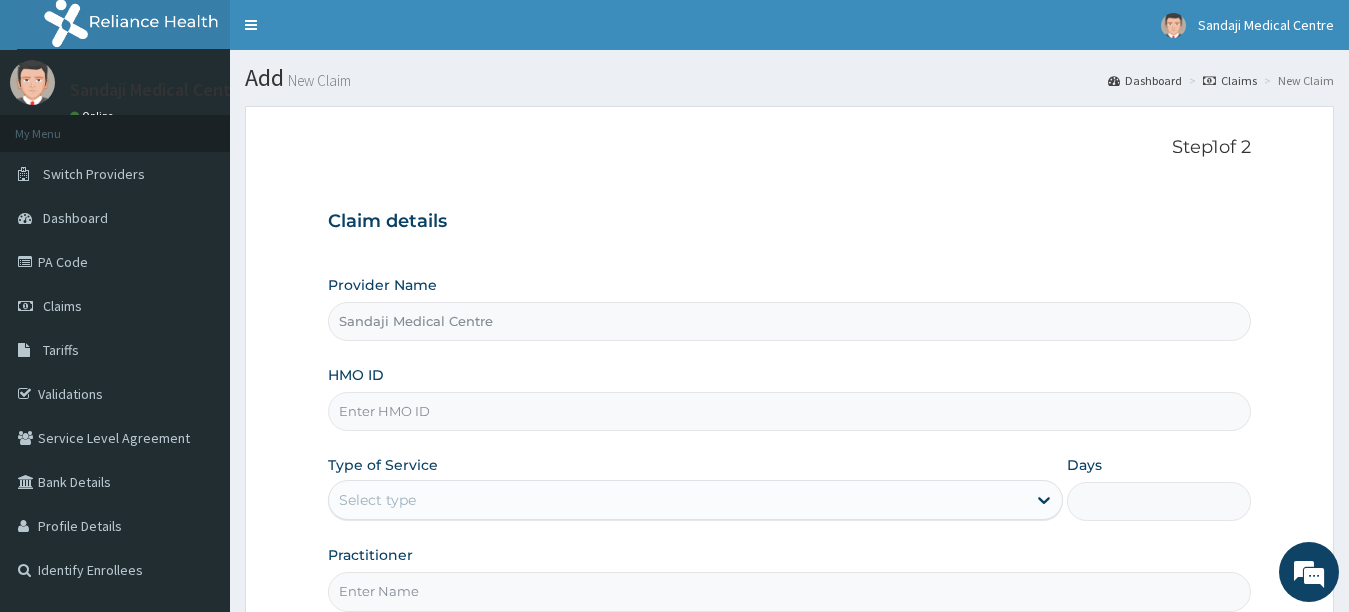 type on "Sandaji Medical Centre" 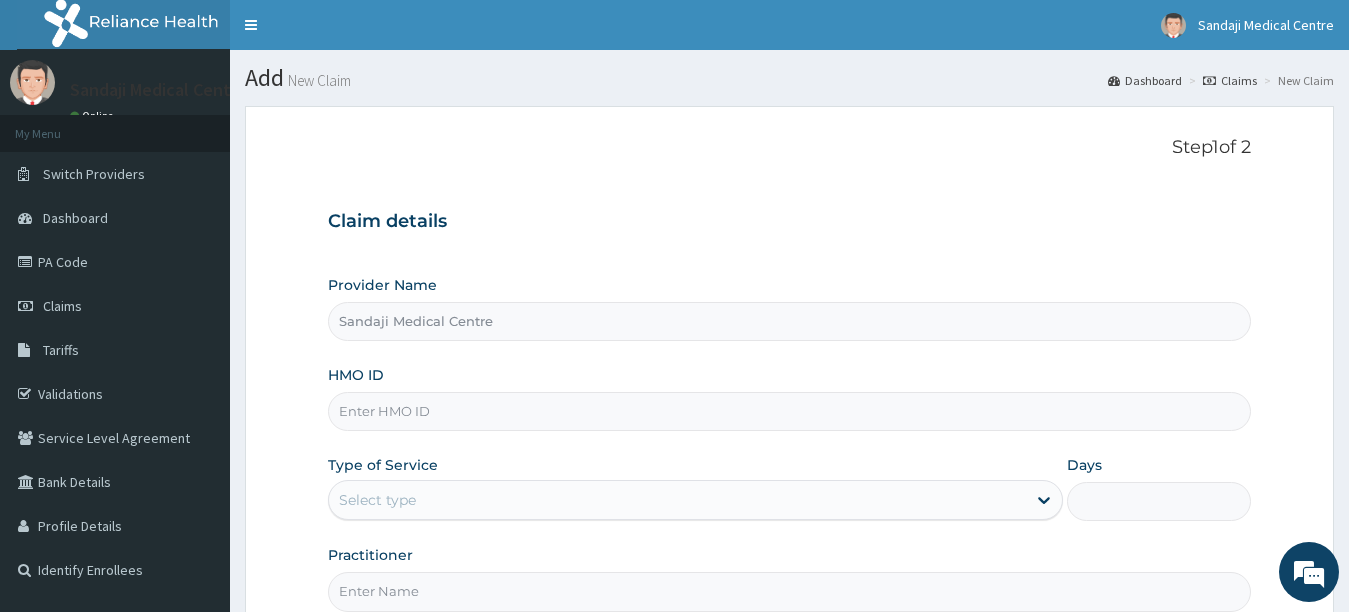 scroll, scrollTop: 0, scrollLeft: 0, axis: both 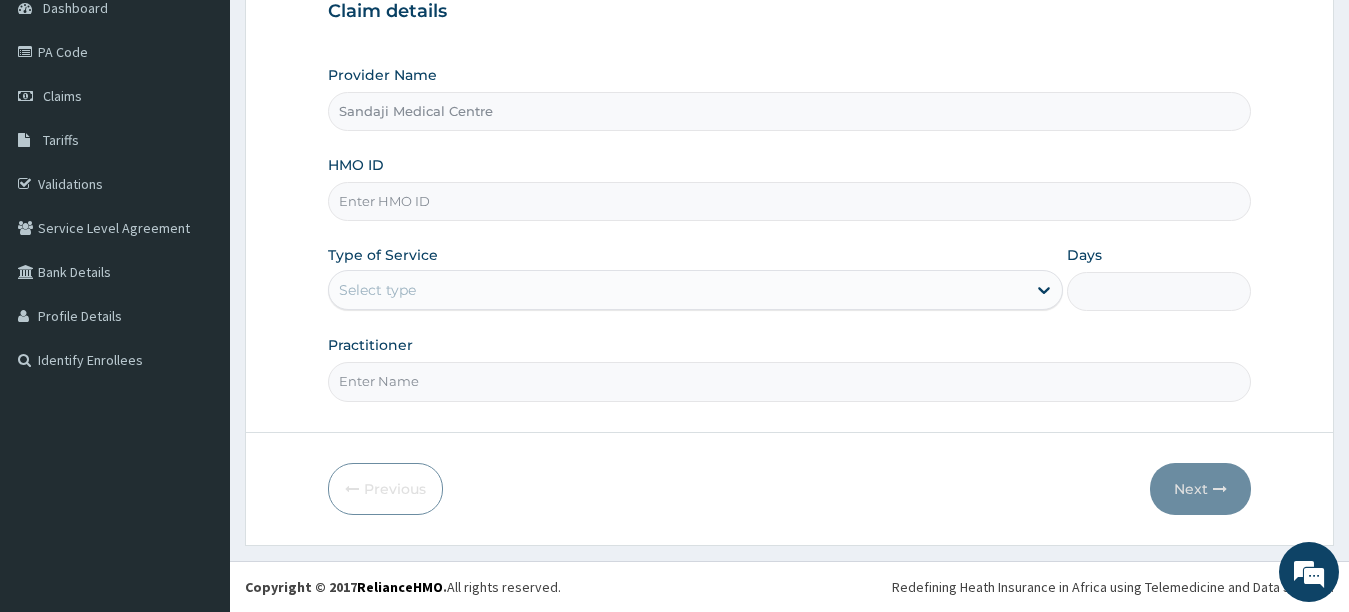 click on "HMO ID" at bounding box center [790, 201] 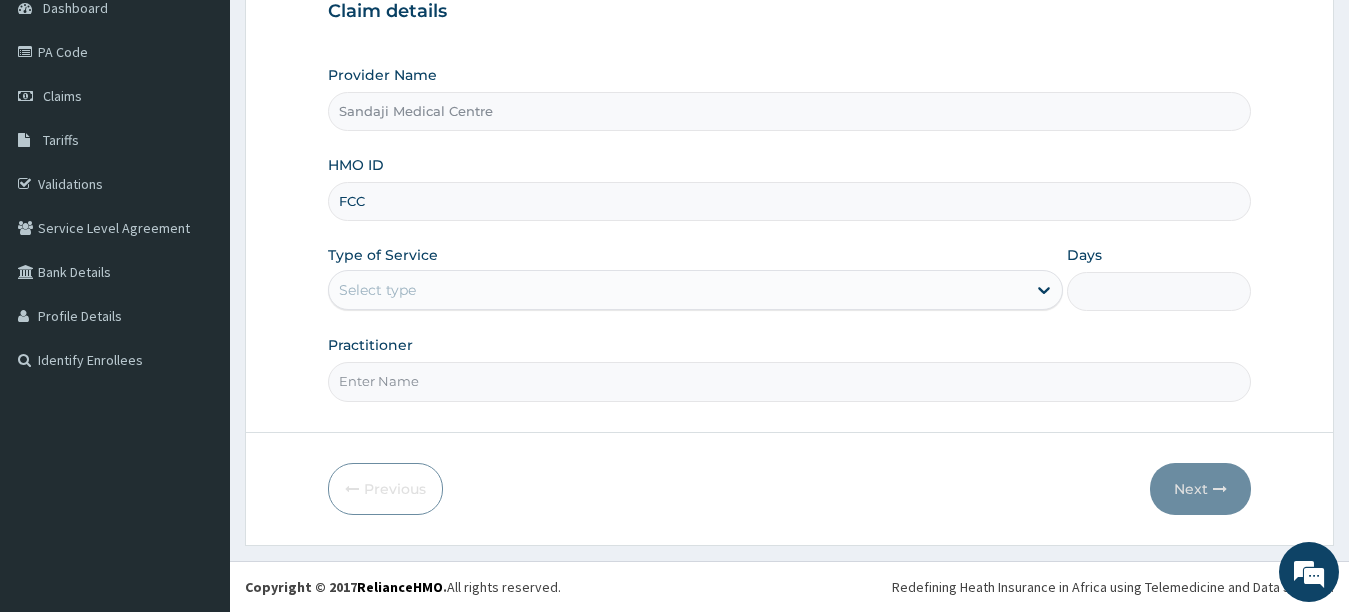 scroll, scrollTop: 0, scrollLeft: 0, axis: both 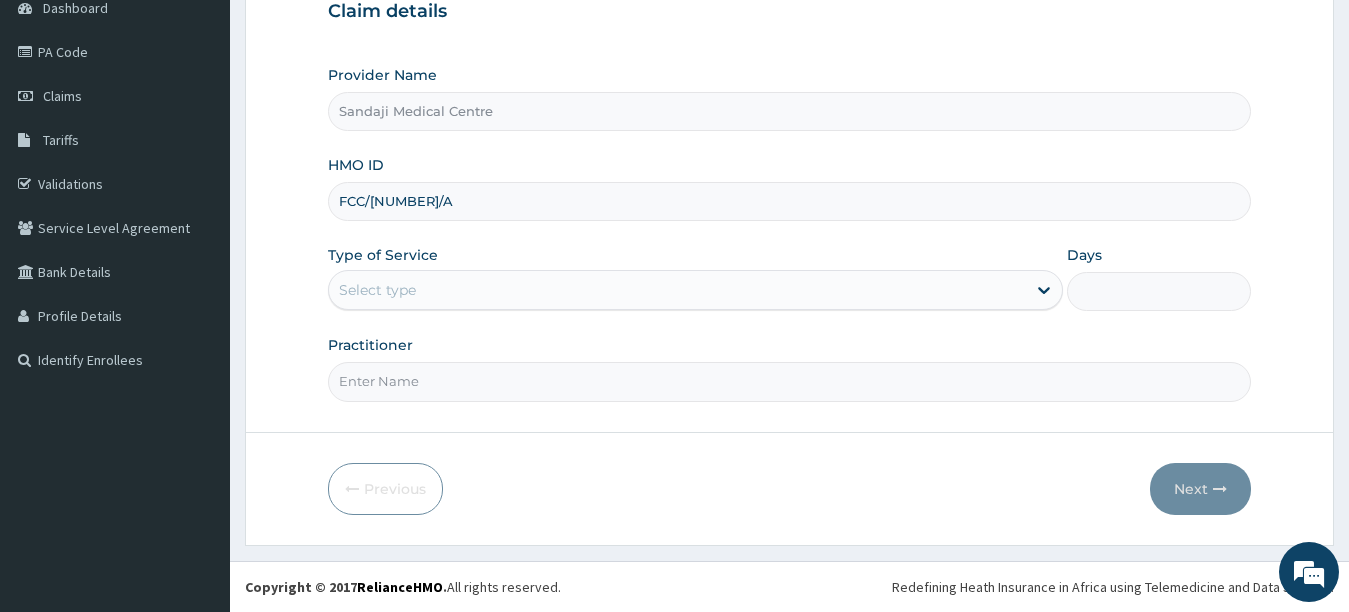 type on "FCC/15617/A" 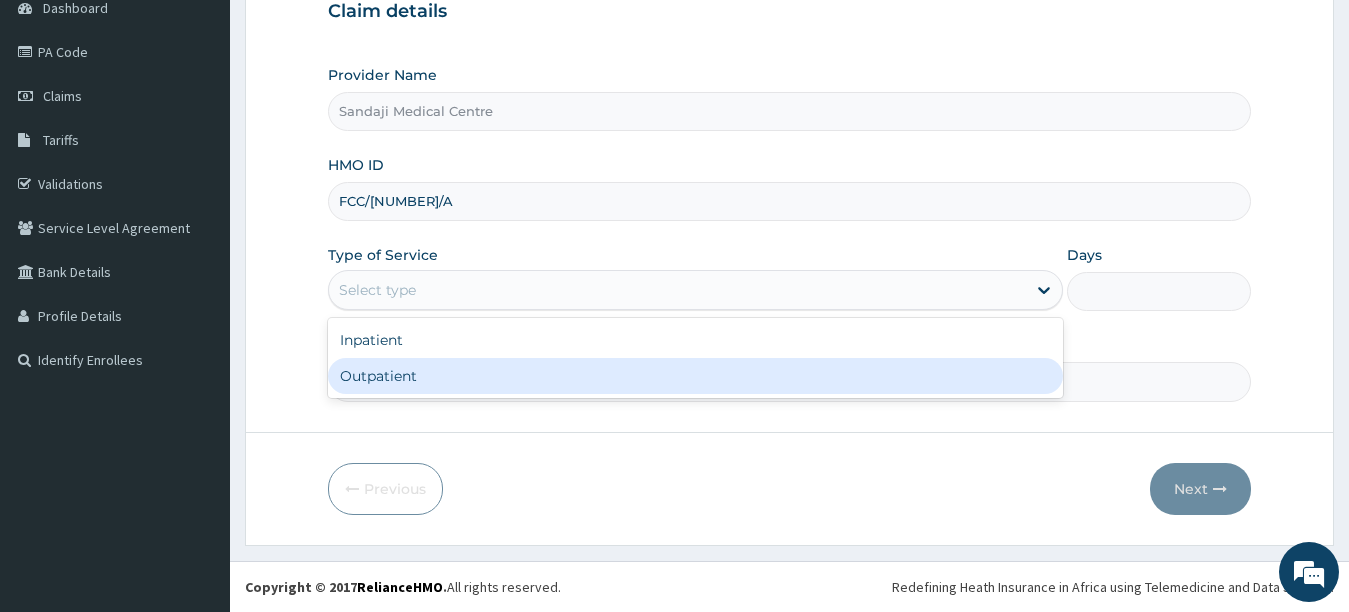 click on "Outpatient" at bounding box center (696, 376) 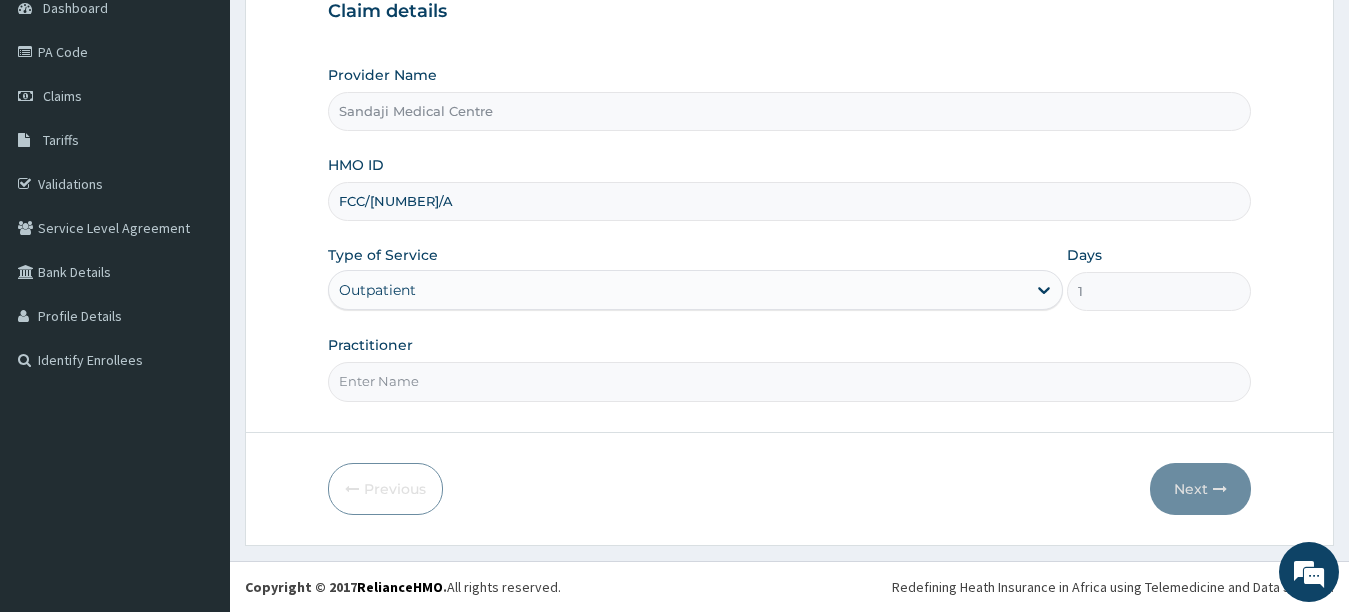 click on "Practitioner" at bounding box center [790, 381] 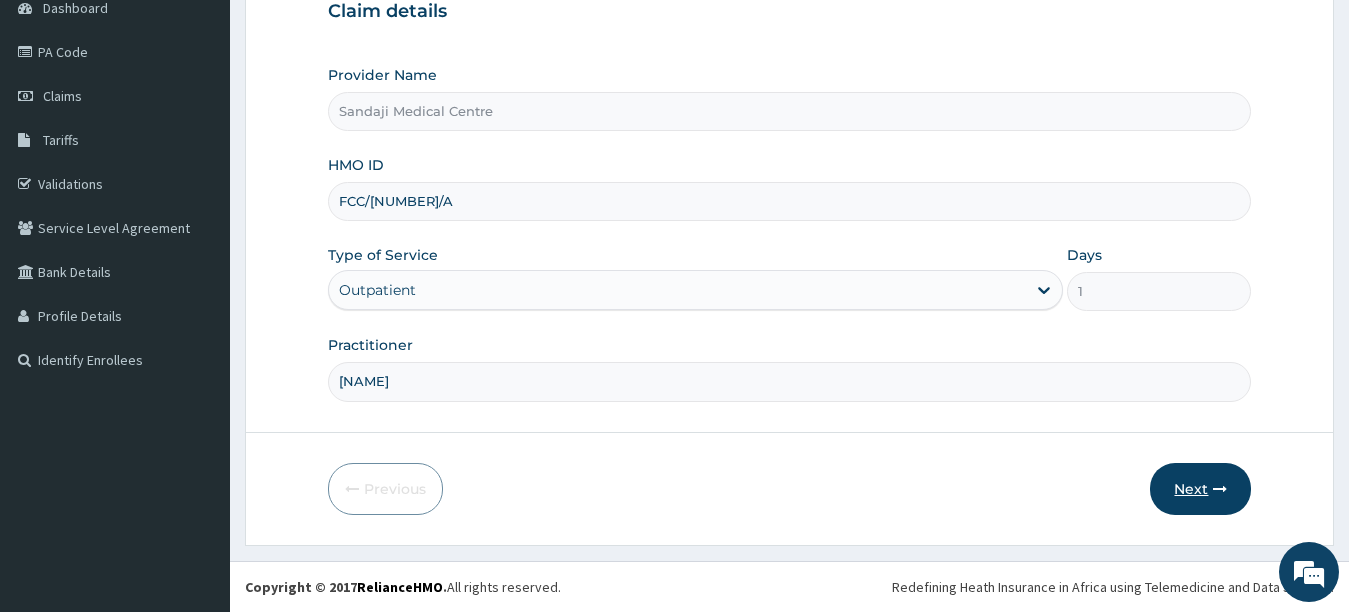type on "ABDUL" 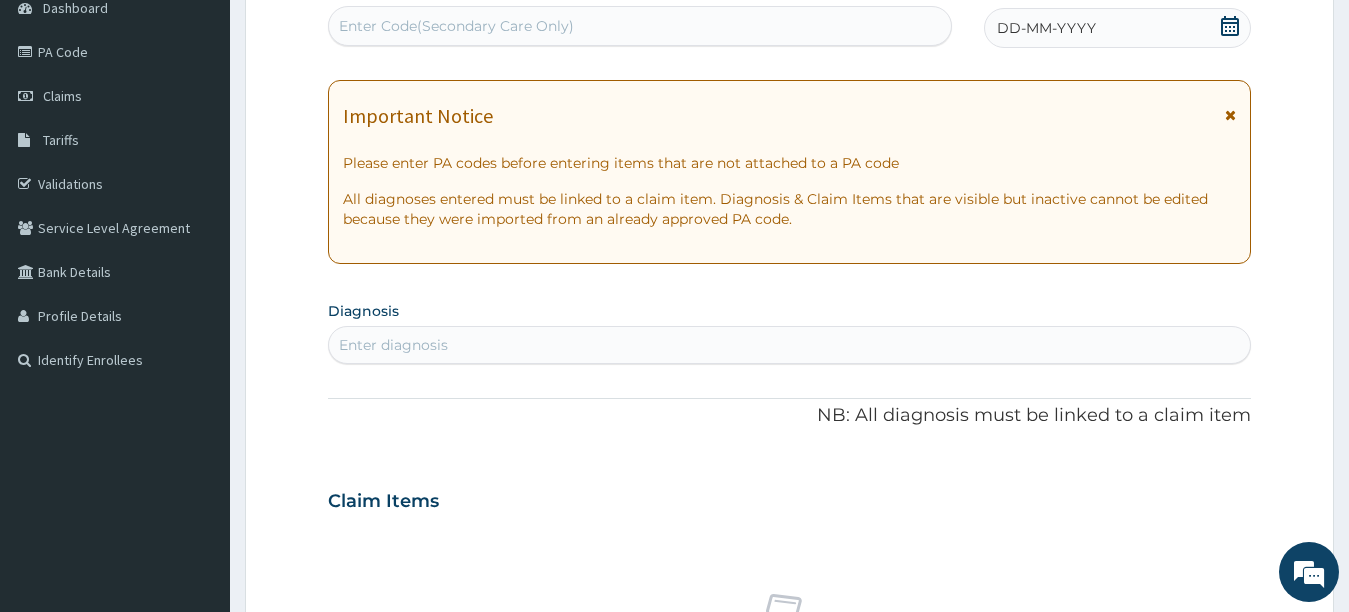 click on "DD-MM-YYYY" at bounding box center [1046, 28] 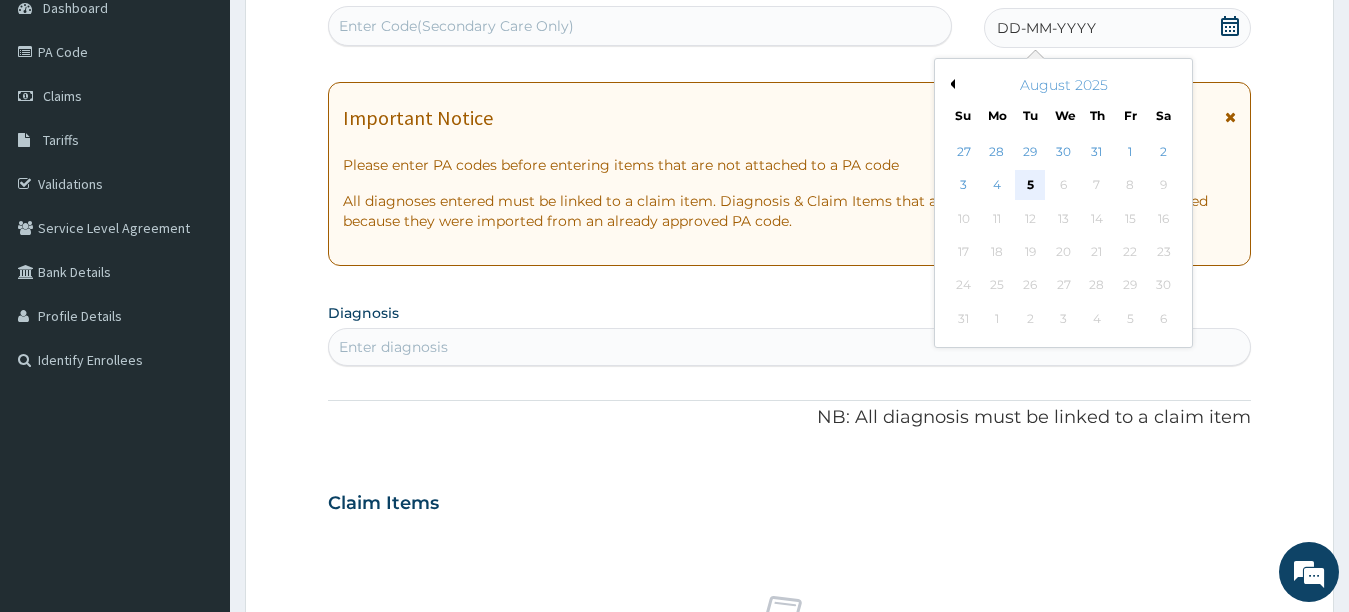 click on "5" at bounding box center [1030, 186] 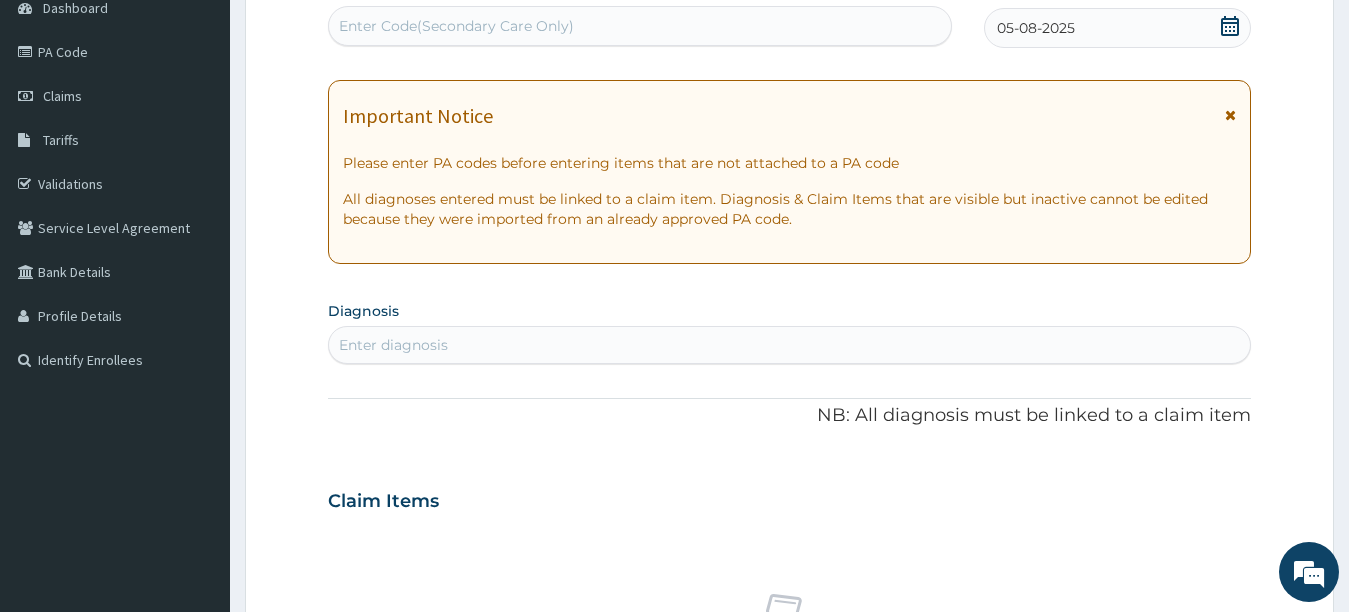 click on "Enter diagnosis" at bounding box center (790, 345) 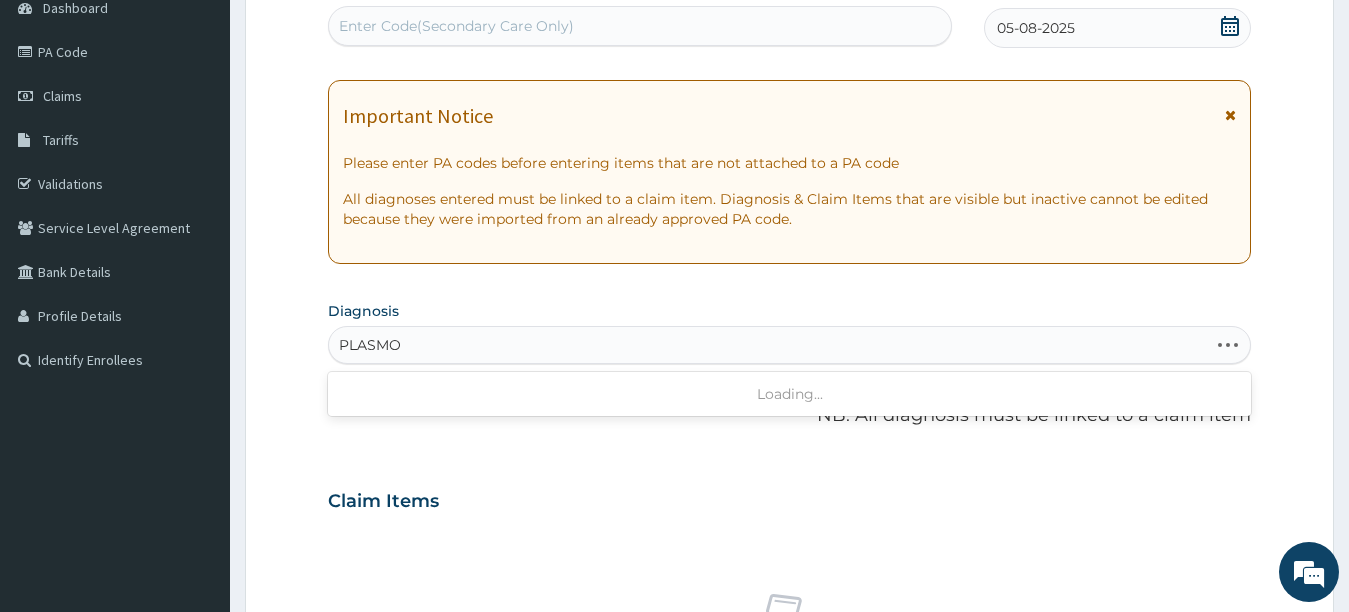 type on "PLASMOD" 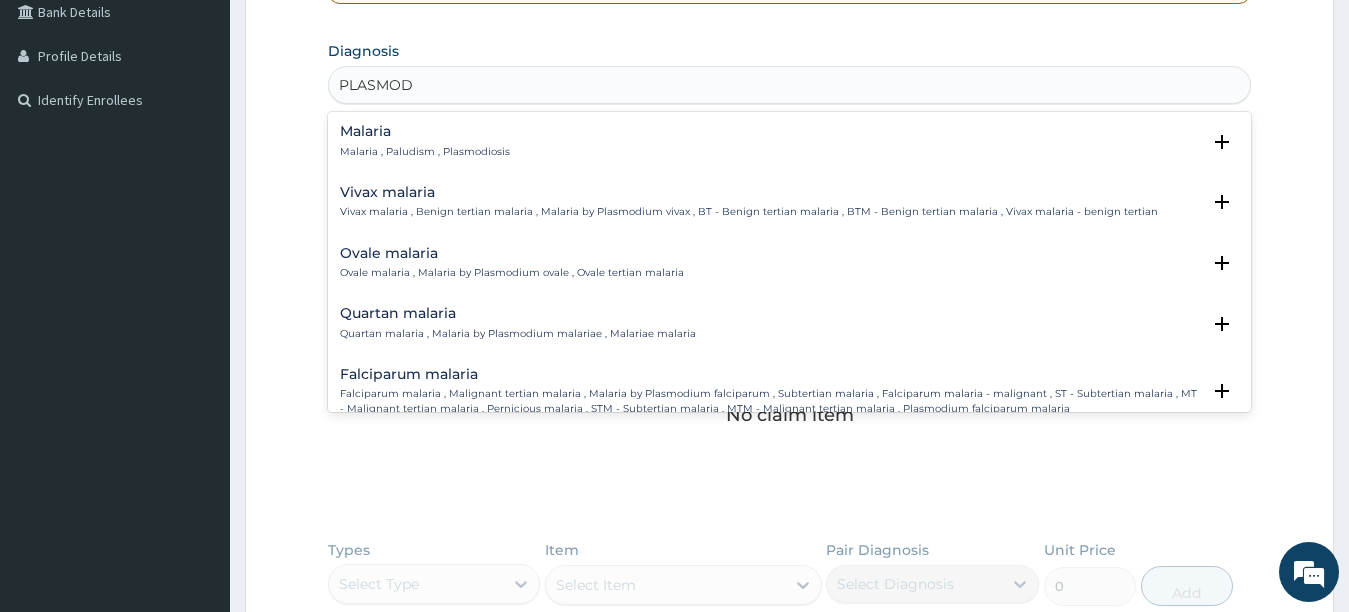 scroll, scrollTop: 530, scrollLeft: 0, axis: vertical 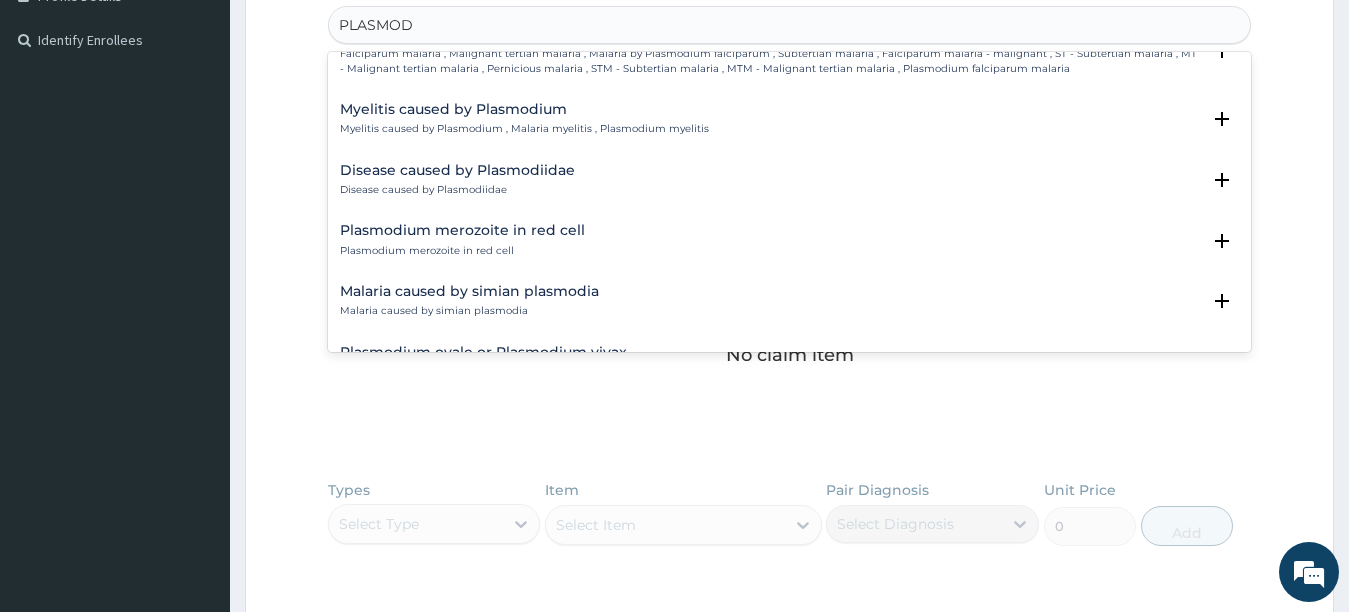 click on "Falciparum malaria , Malignant tertian malaria , Malaria by Plasmodium falciparum , Subtertian malaria , Falciparum malaria - malignant , ST - Subtertian malaria , MT - Malignant tertian malaria , Pernicious malaria , STM - Subtertian malaria , MTM - Malignant tertian malaria , Plasmodium falciparum malaria" at bounding box center [770, 61] 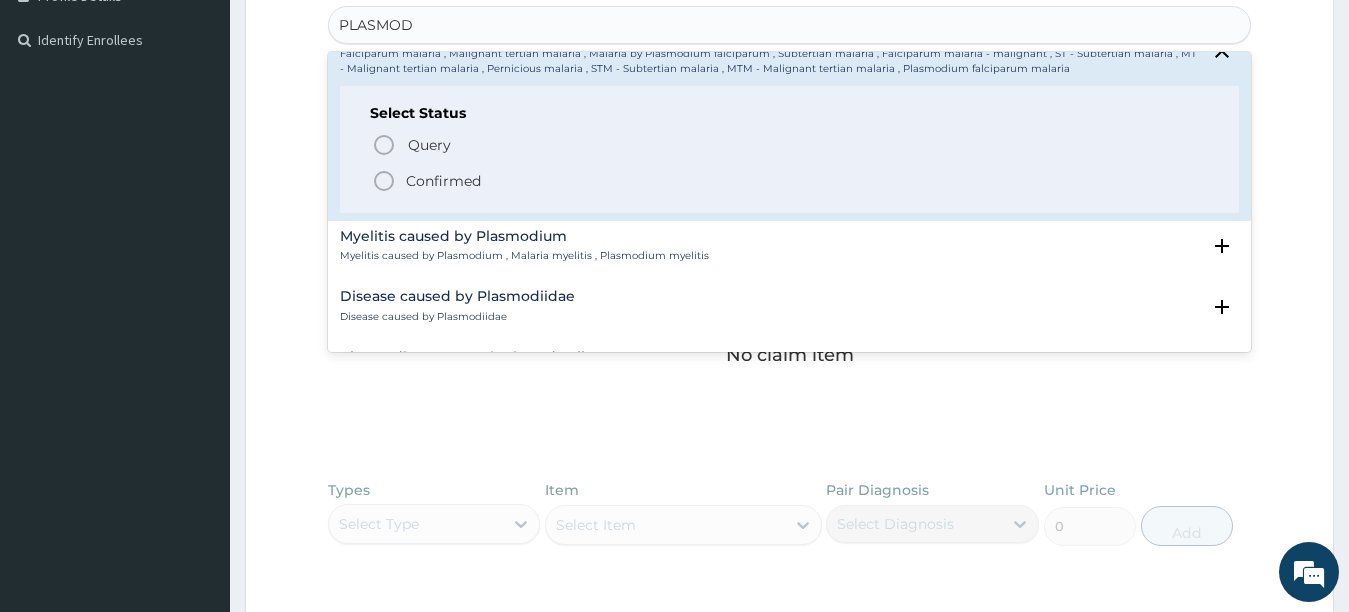 click 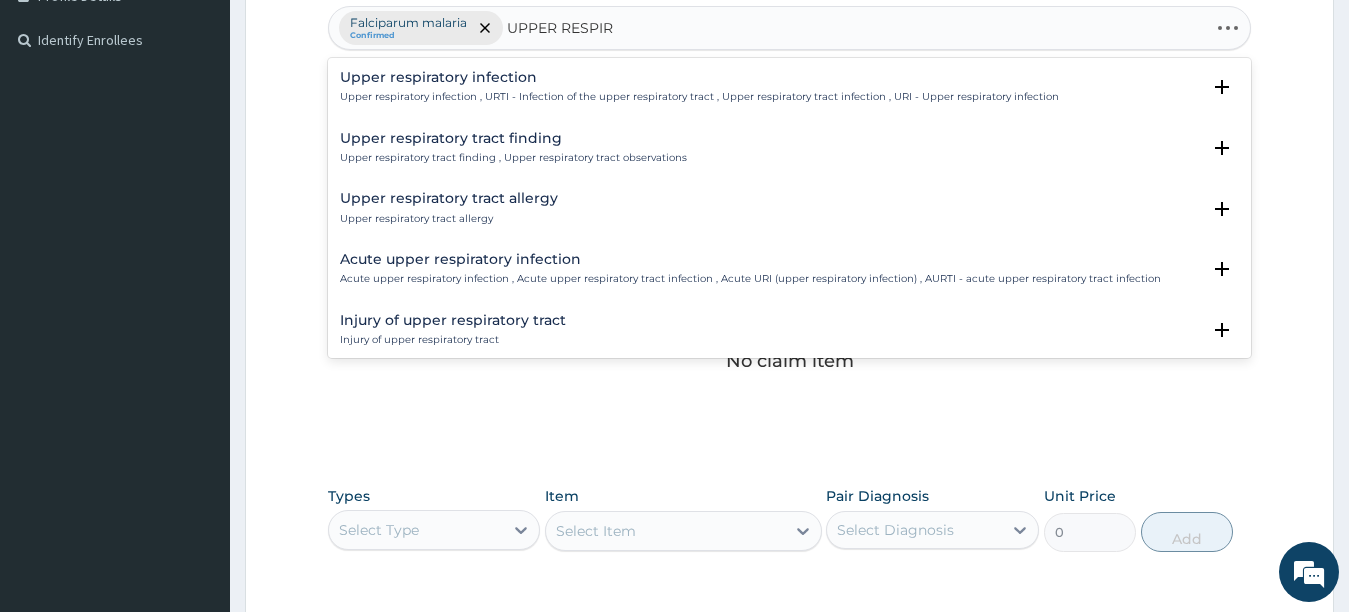 type on "UPPER RESPIRA" 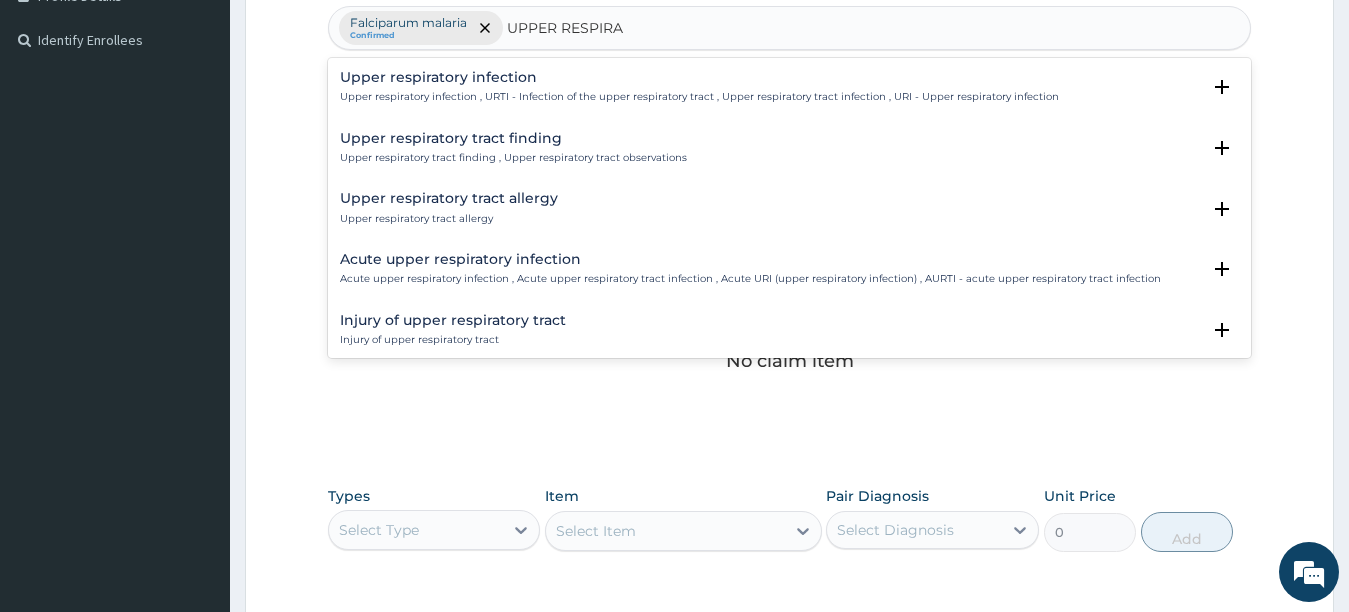 click on "Upper respiratory infection" at bounding box center (699, 77) 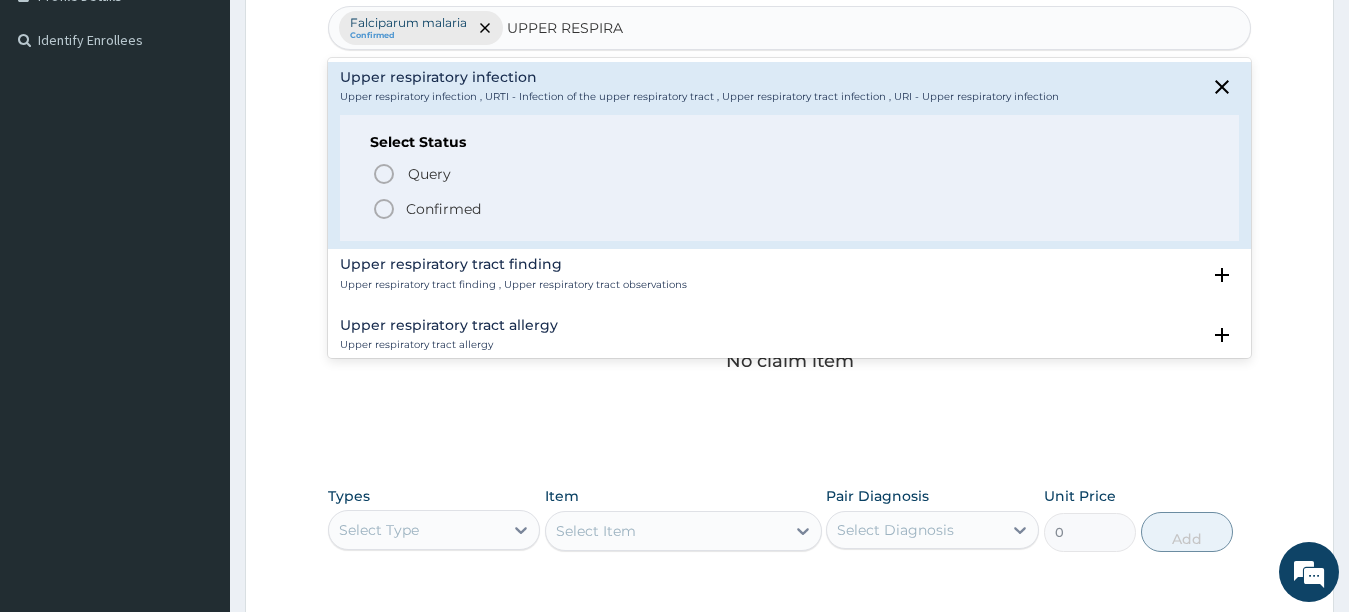 click 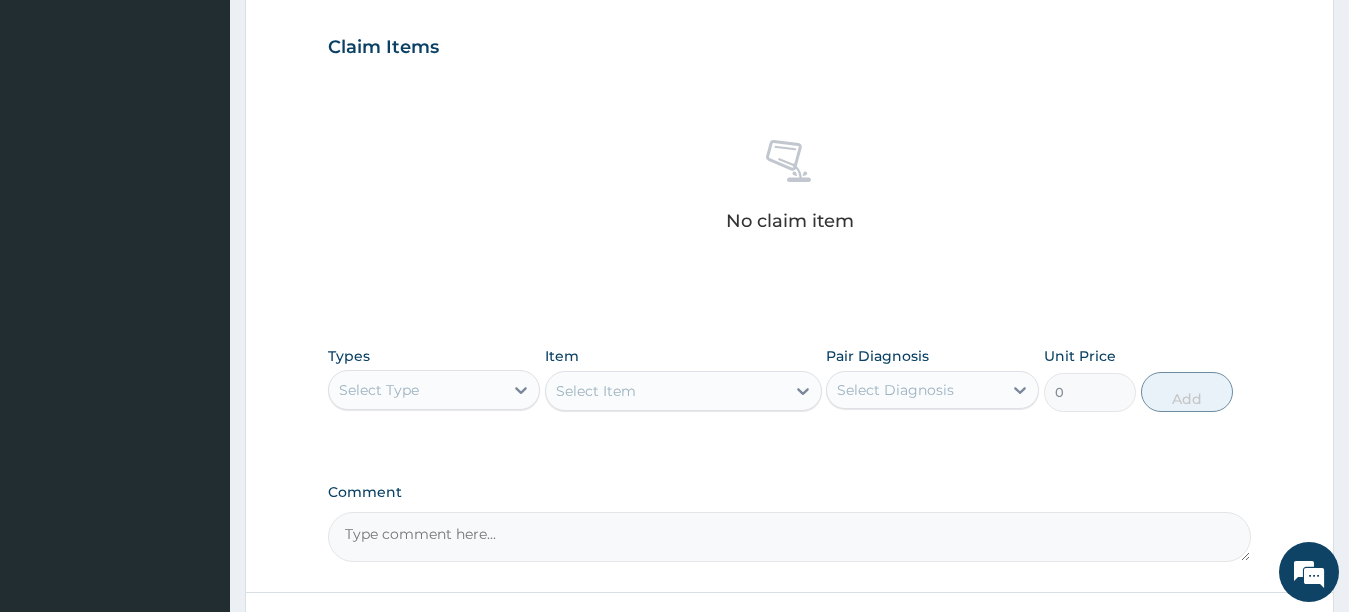 scroll, scrollTop: 730, scrollLeft: 0, axis: vertical 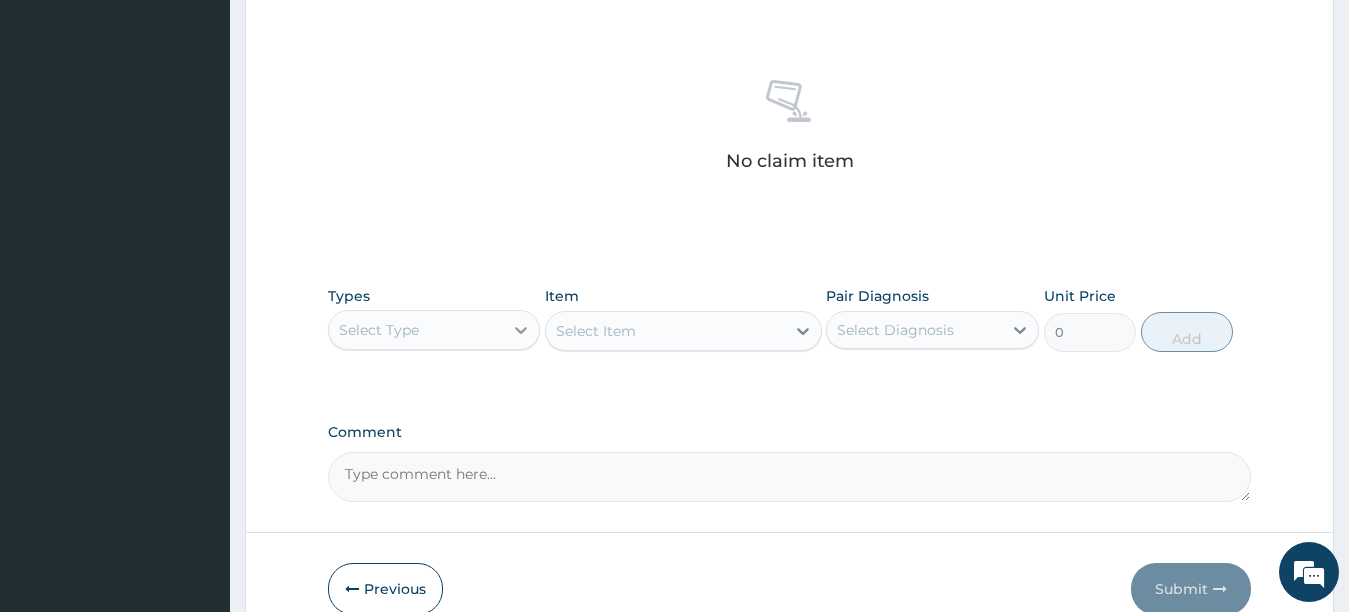 click at bounding box center (521, 330) 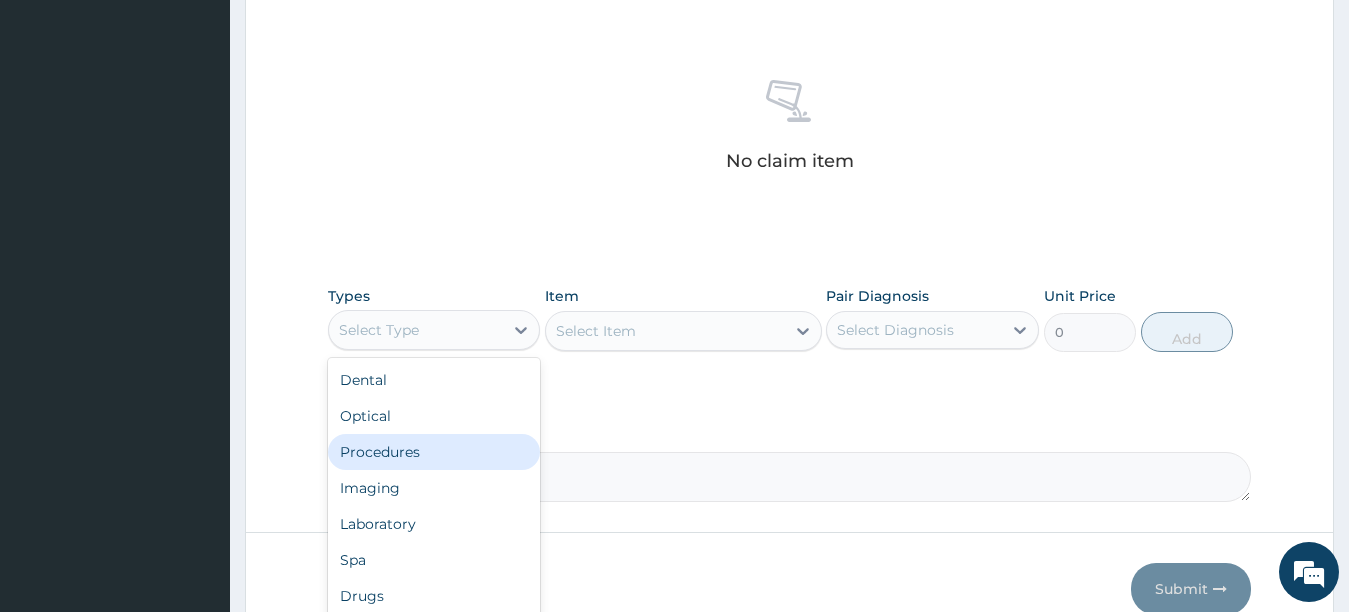 click on "Procedures" at bounding box center [434, 452] 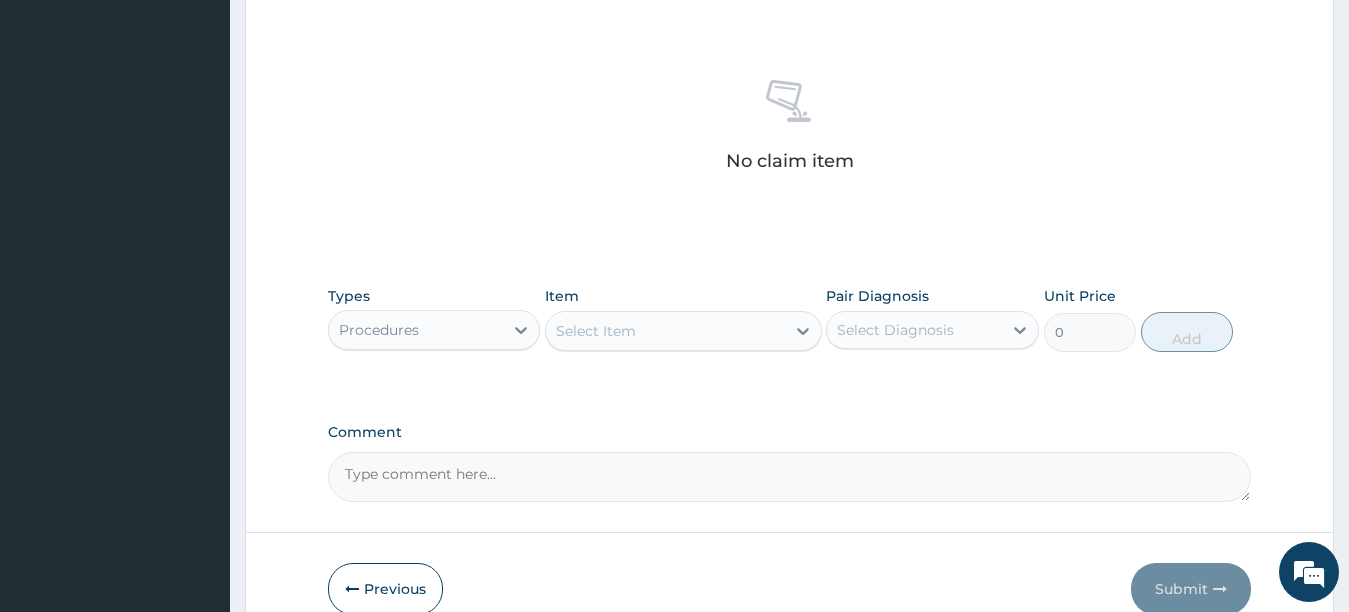 click on "Select Item" at bounding box center (665, 331) 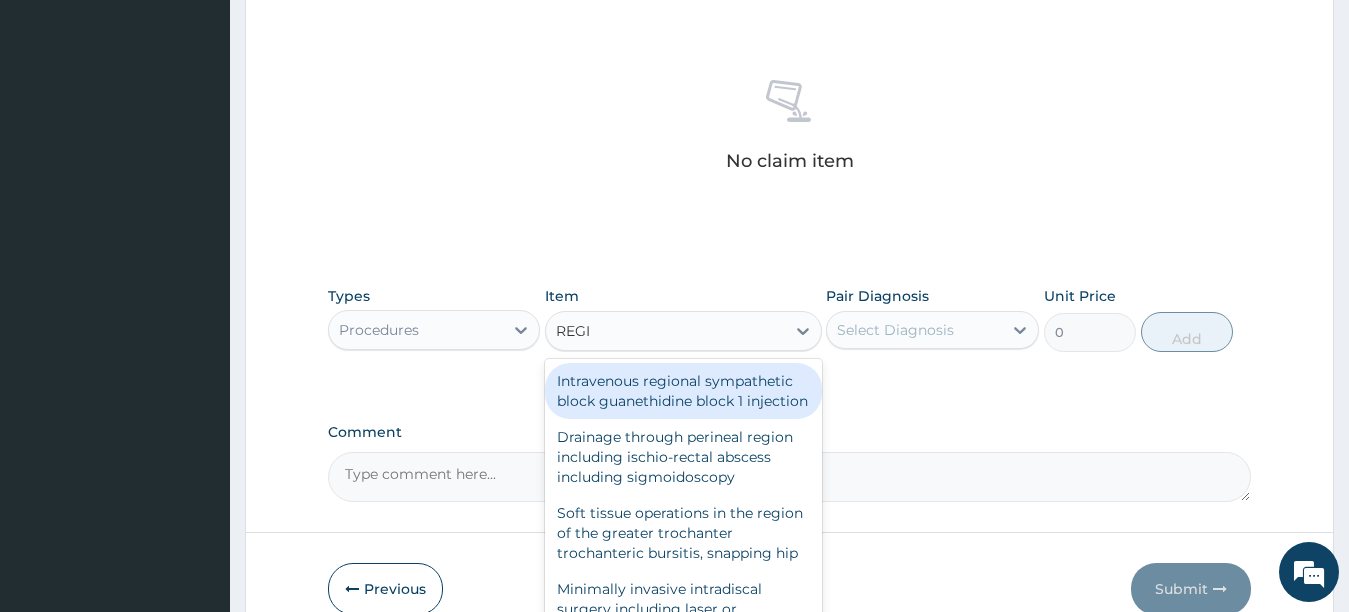 type on "REGIS" 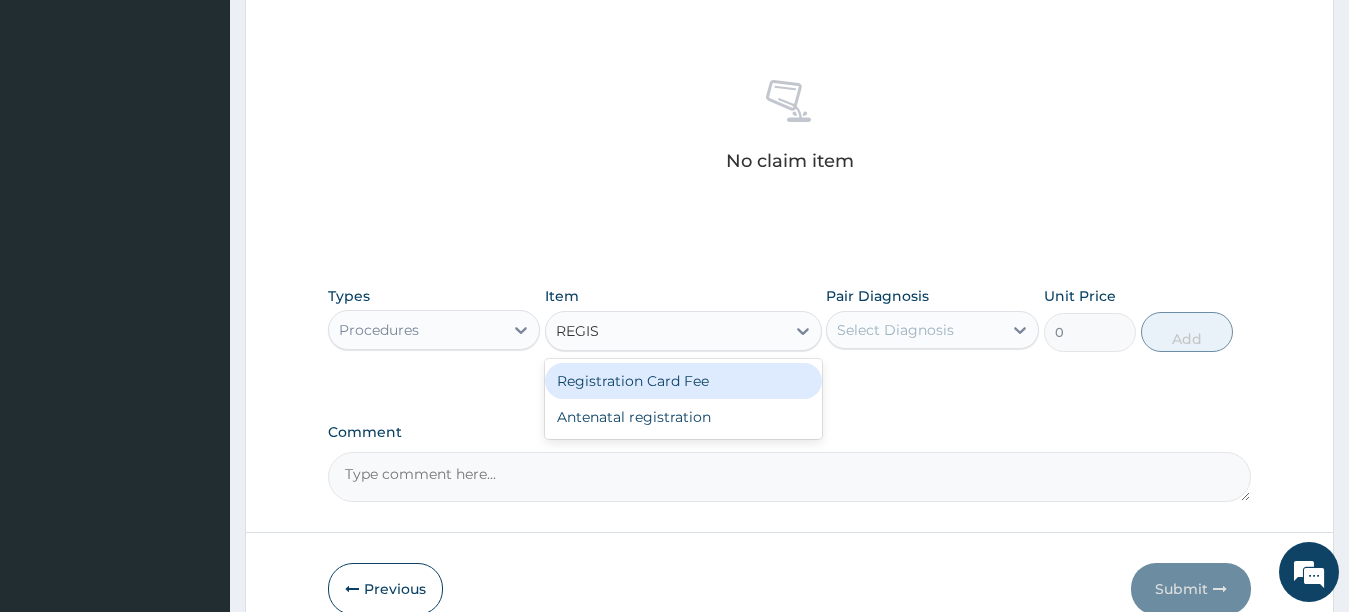 click on "Registration Card Fee" at bounding box center (683, 381) 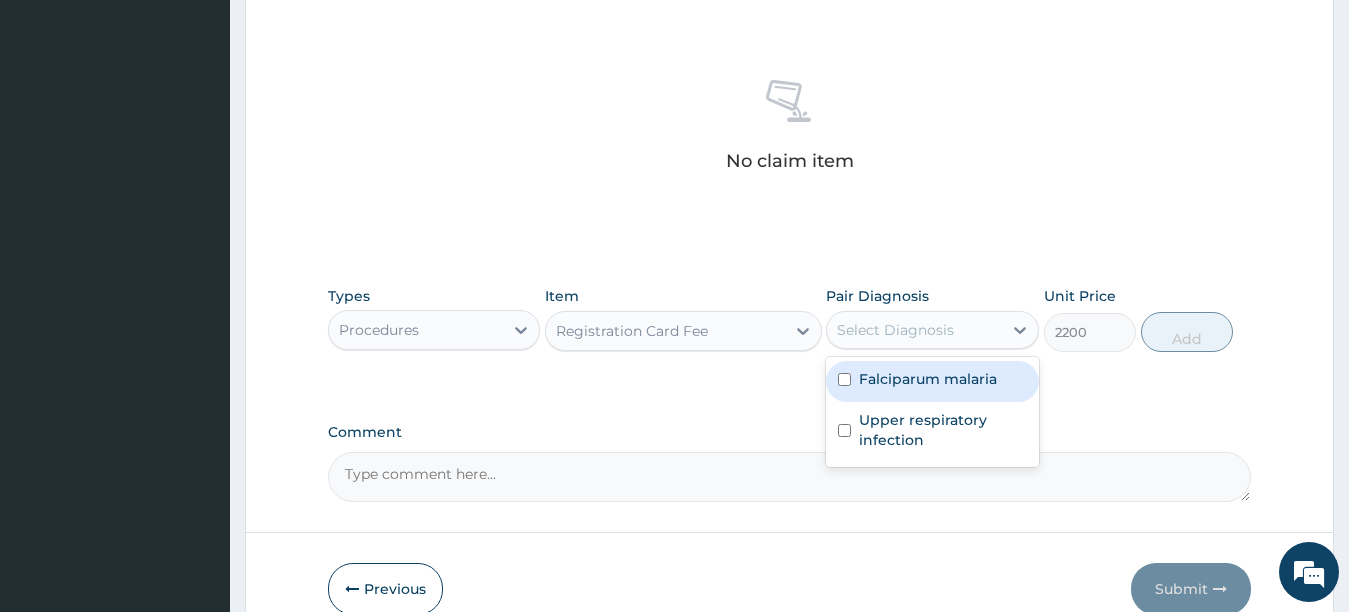 click on "Select Diagnosis" at bounding box center [914, 330] 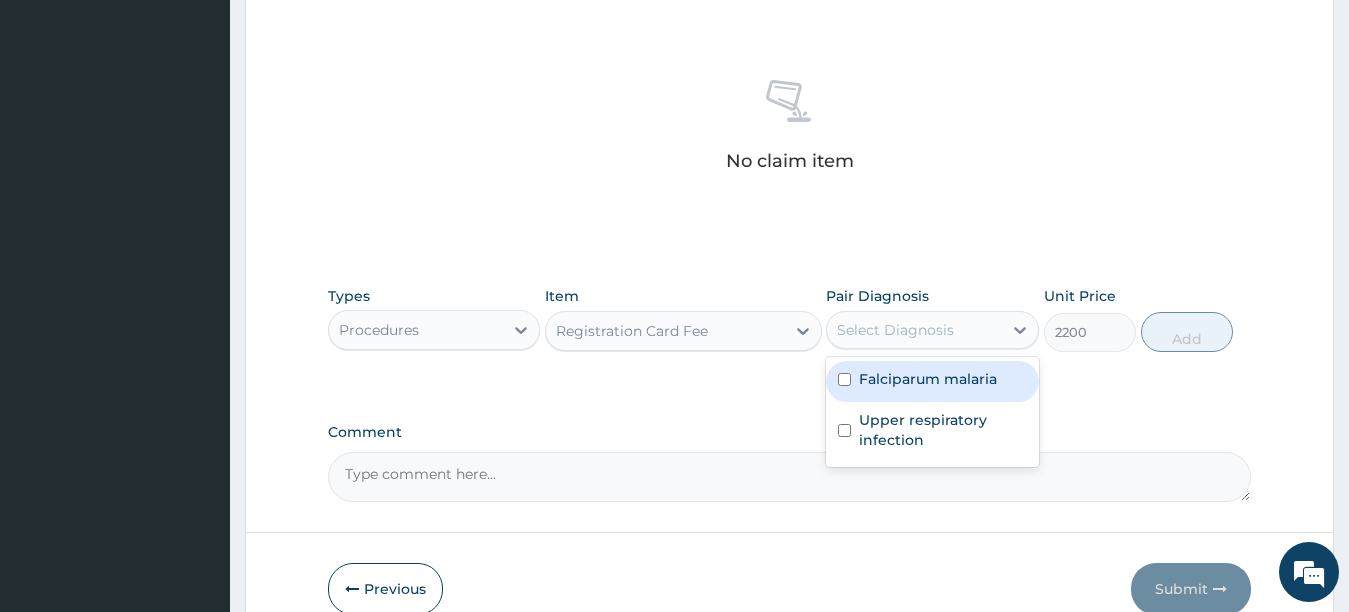 click at bounding box center (844, 379) 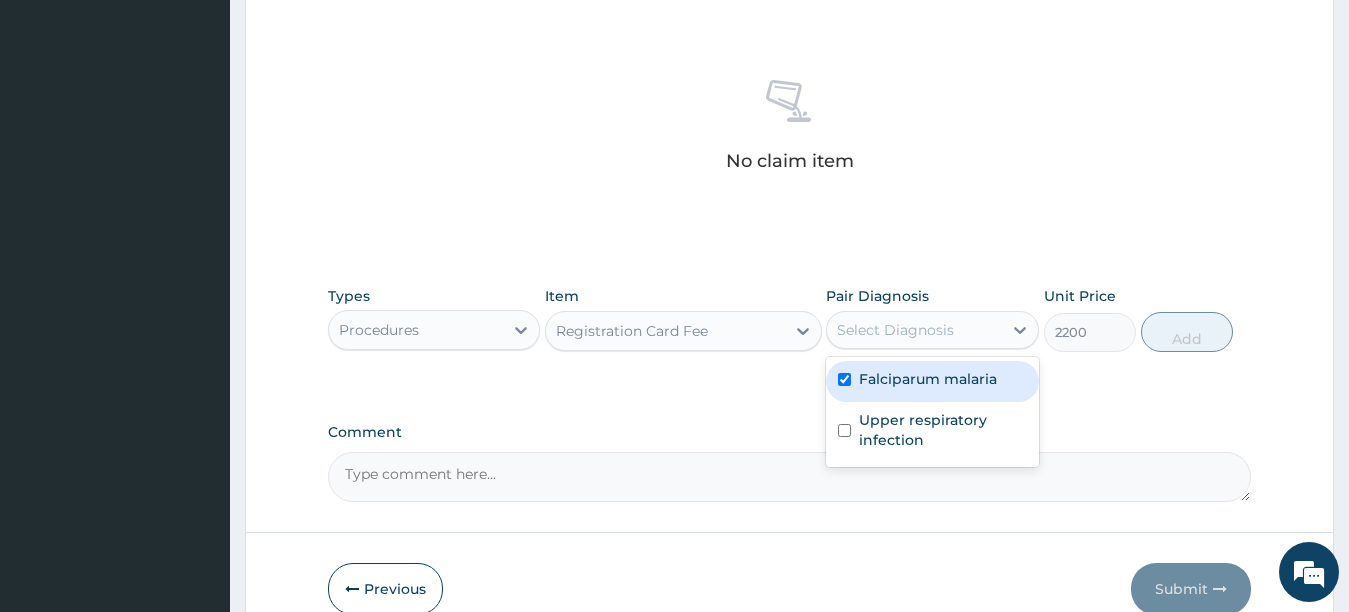 checkbox on "true" 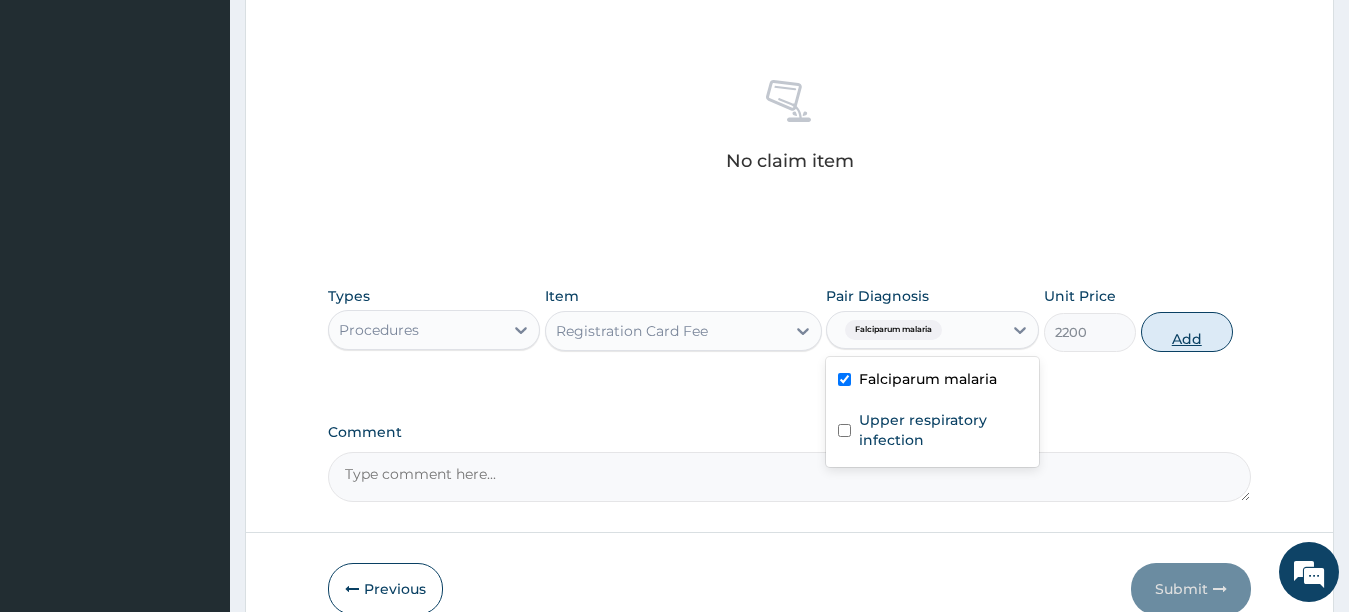 click on "Add" at bounding box center (1187, 332) 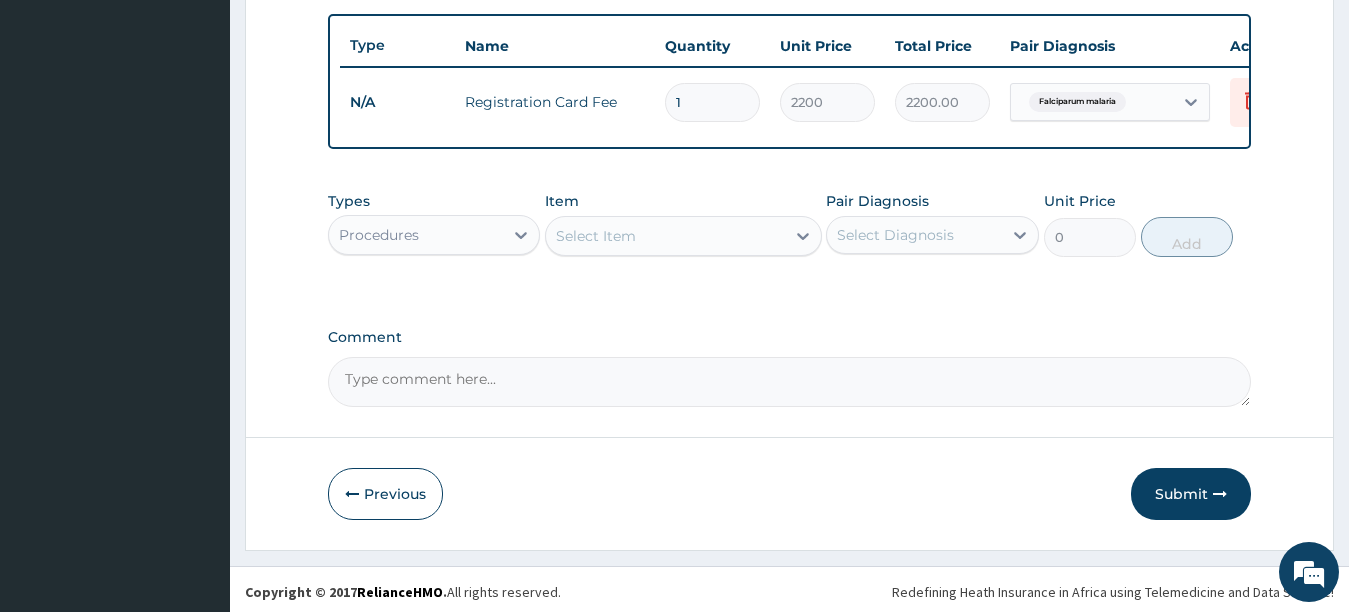 click on "Select Item" at bounding box center (665, 236) 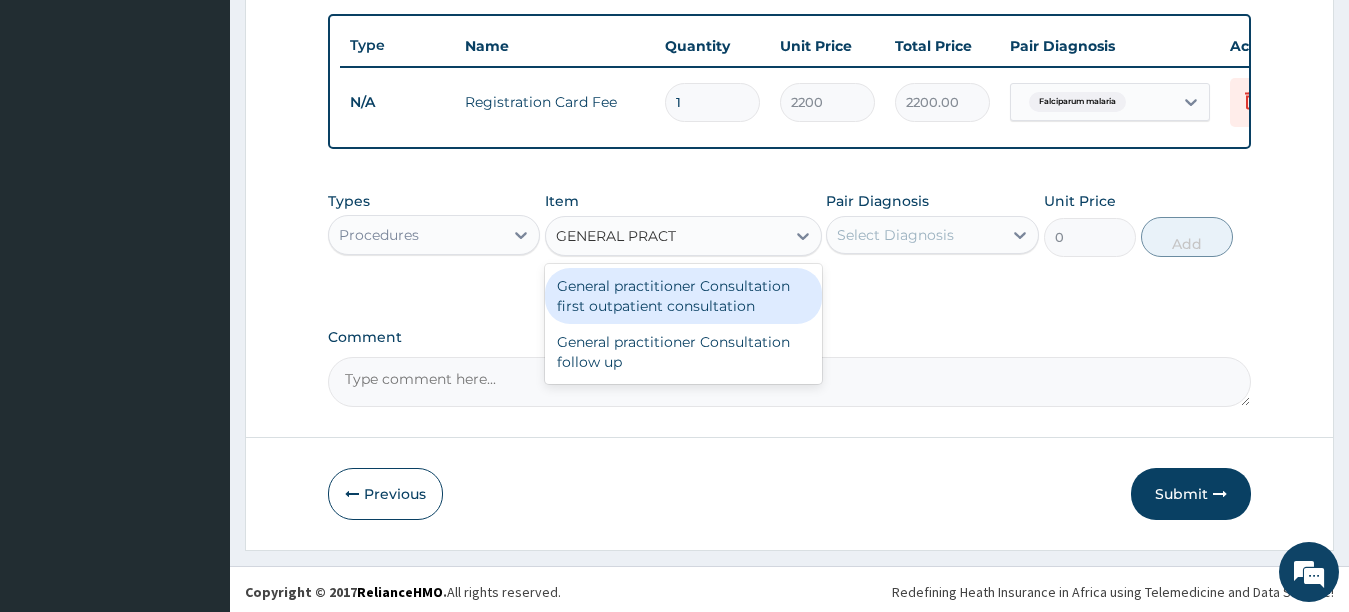 type on "GENERAL PRACTI" 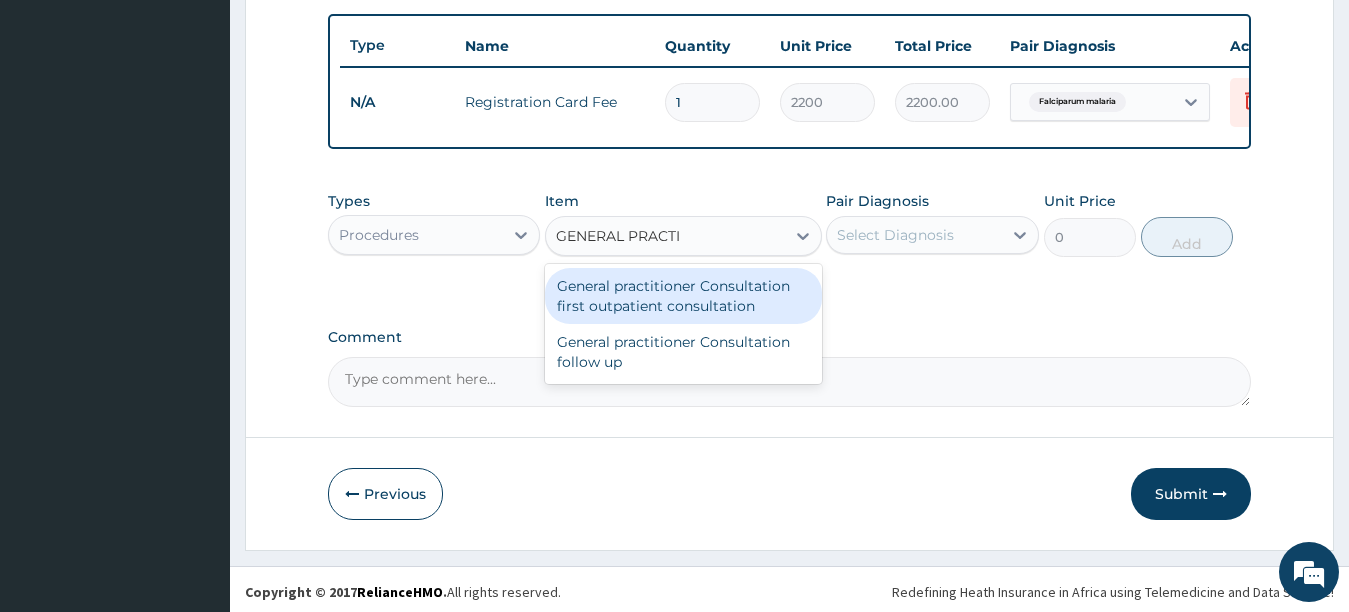 click on "General practitioner Consultation first outpatient consultation" at bounding box center [683, 296] 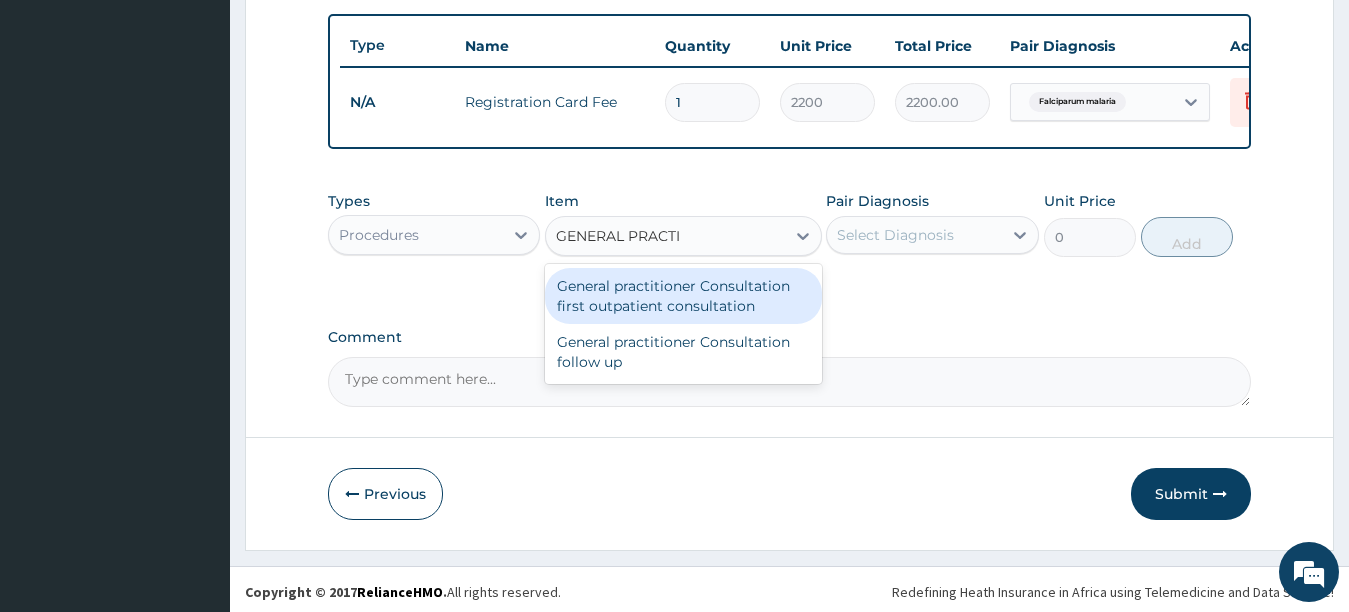 type 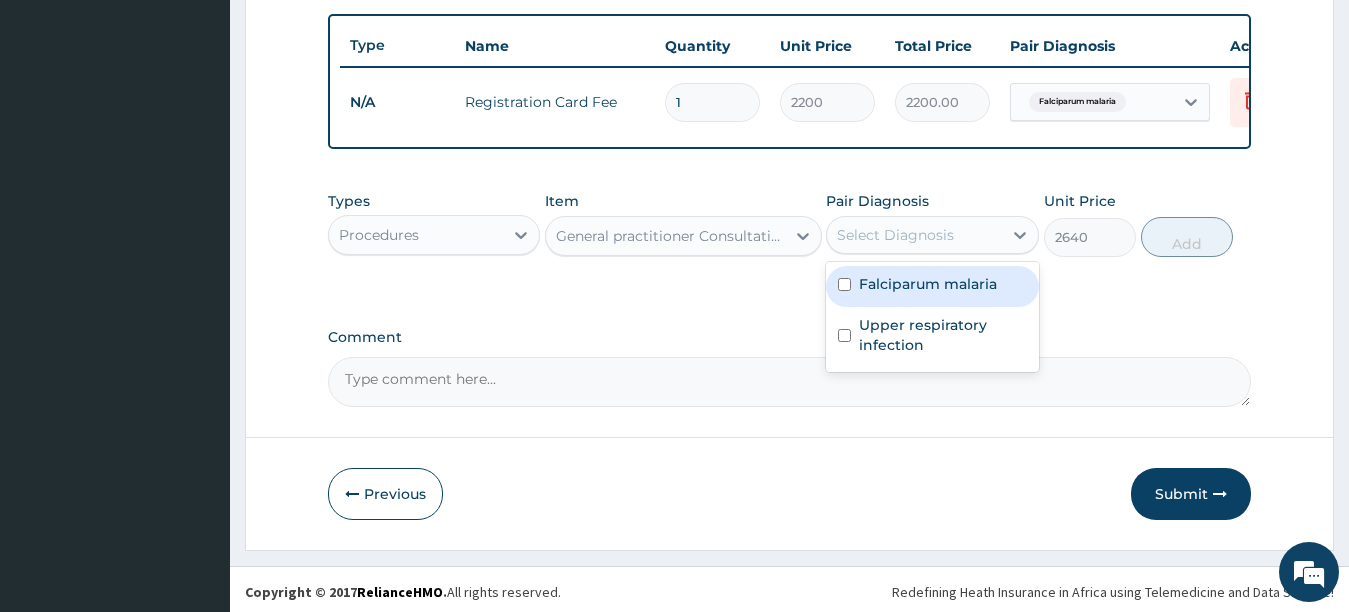 click on "Select Diagnosis" at bounding box center (895, 235) 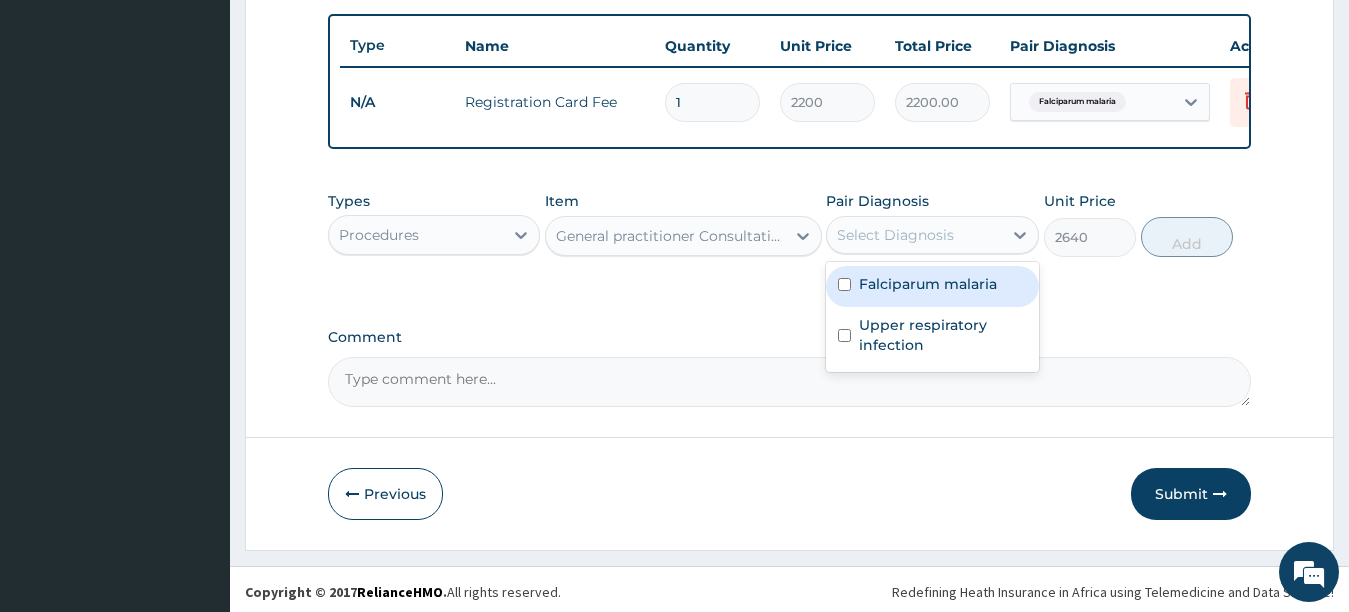click at bounding box center (844, 284) 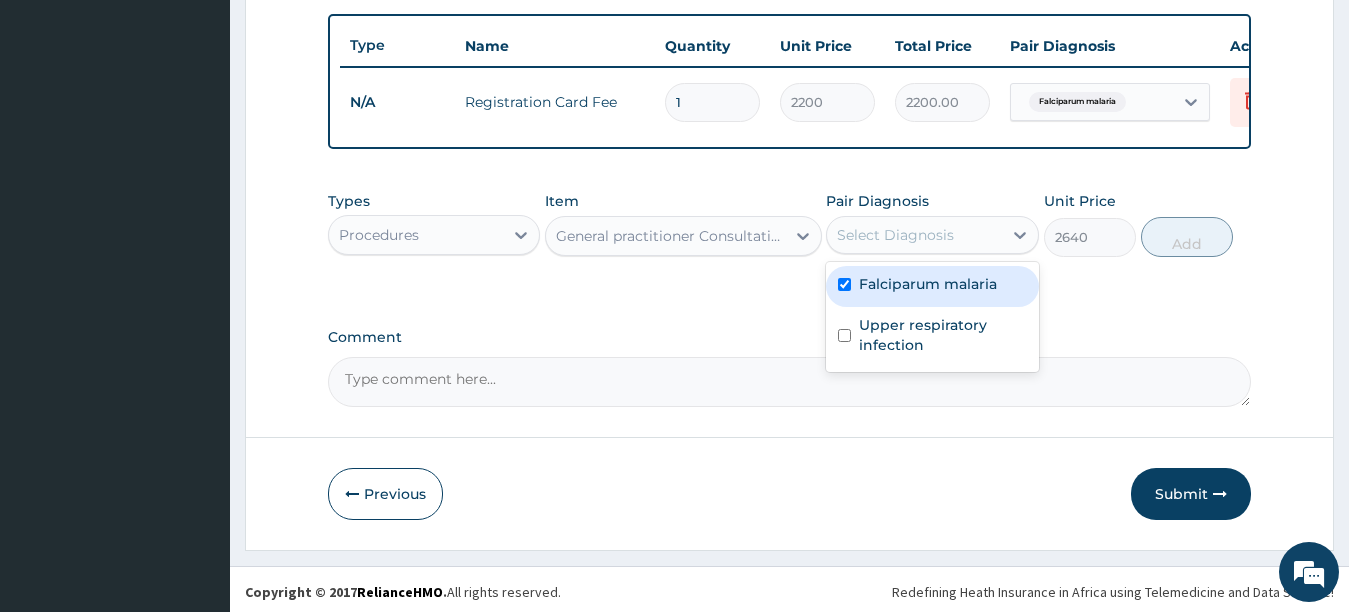 checkbox on "true" 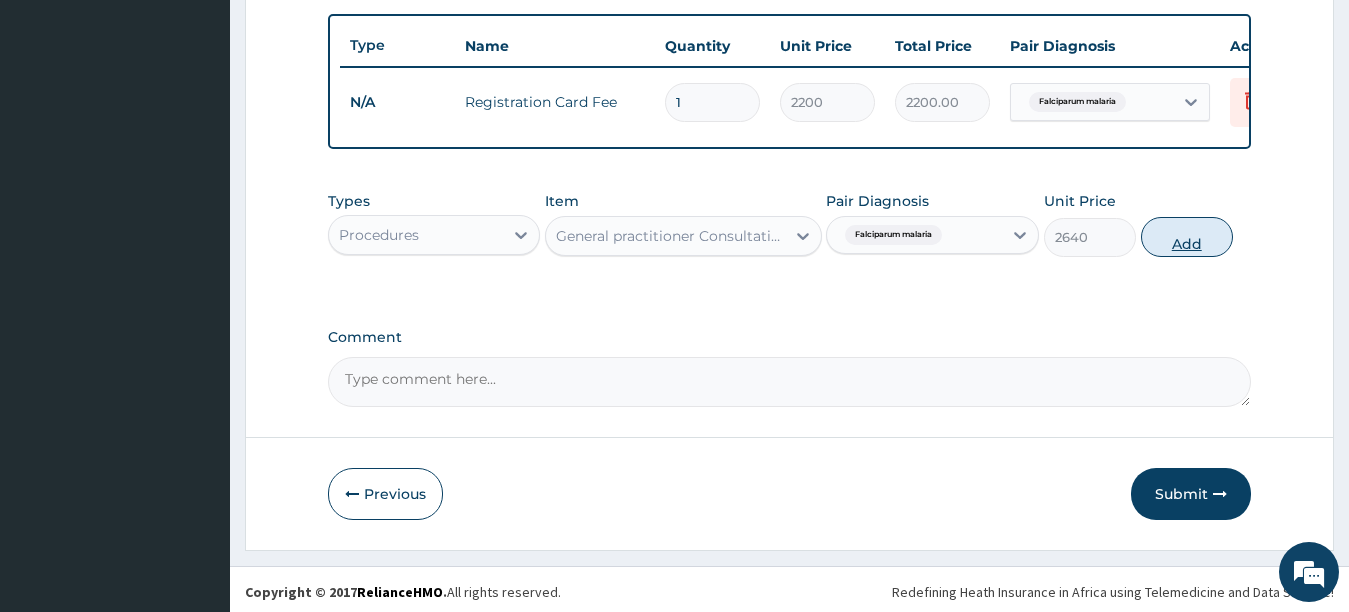 click on "Add" at bounding box center [1187, 237] 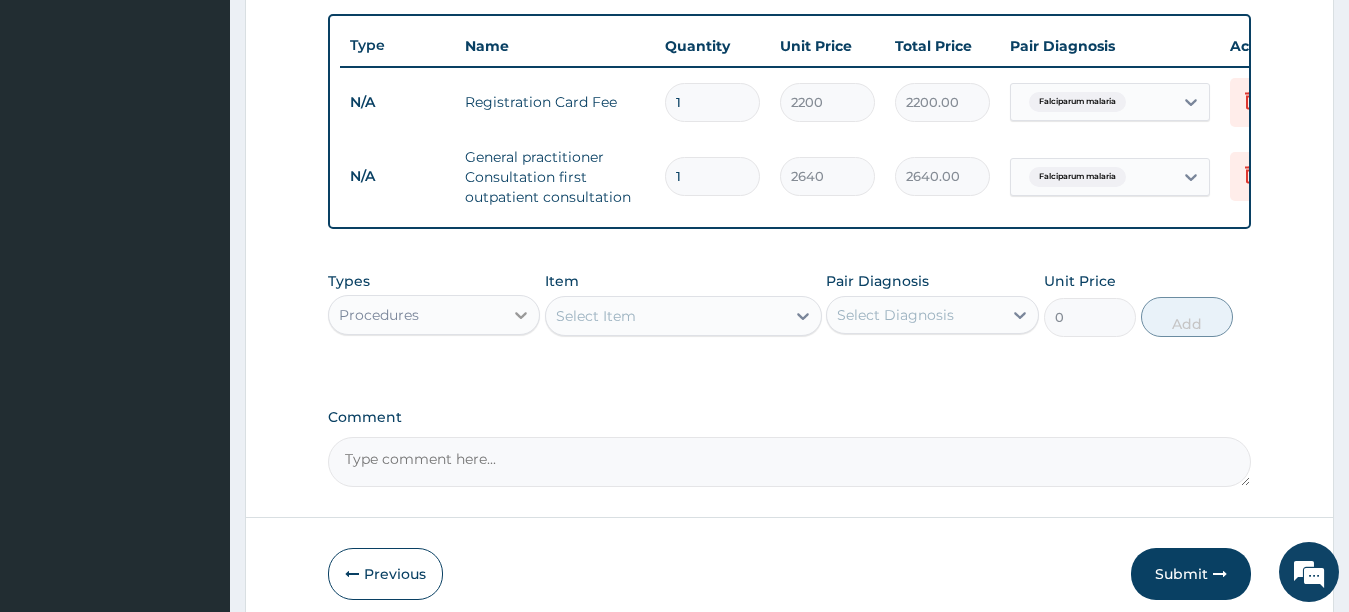 click 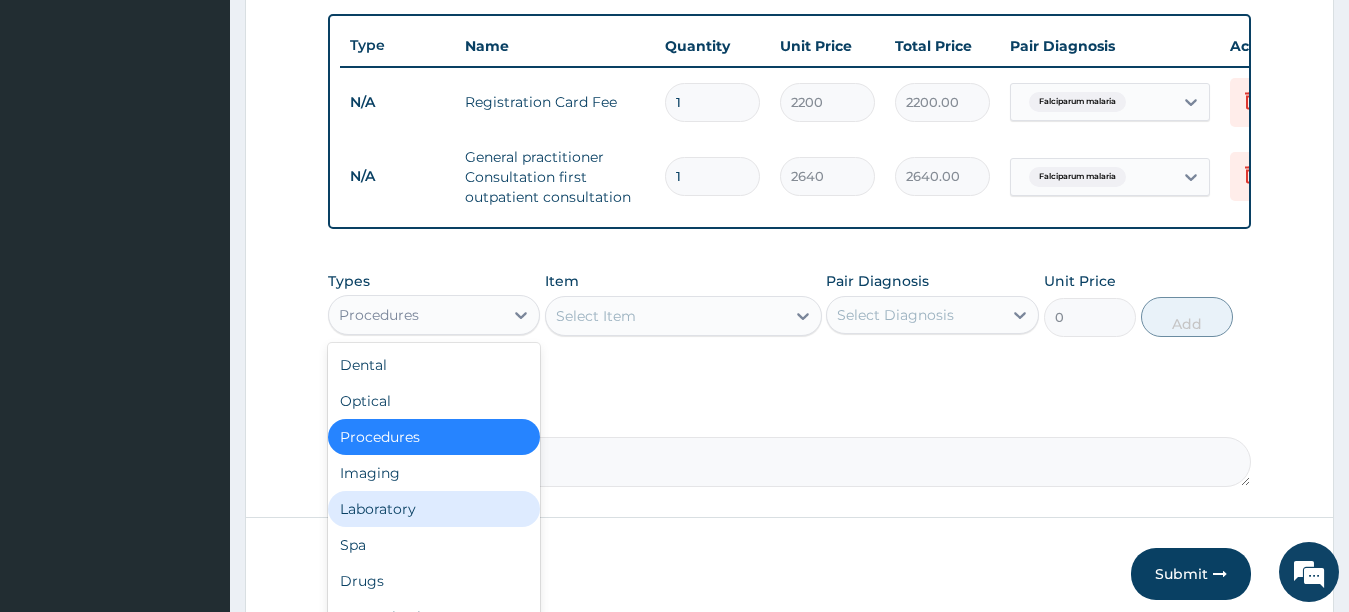 click on "Laboratory" at bounding box center (434, 509) 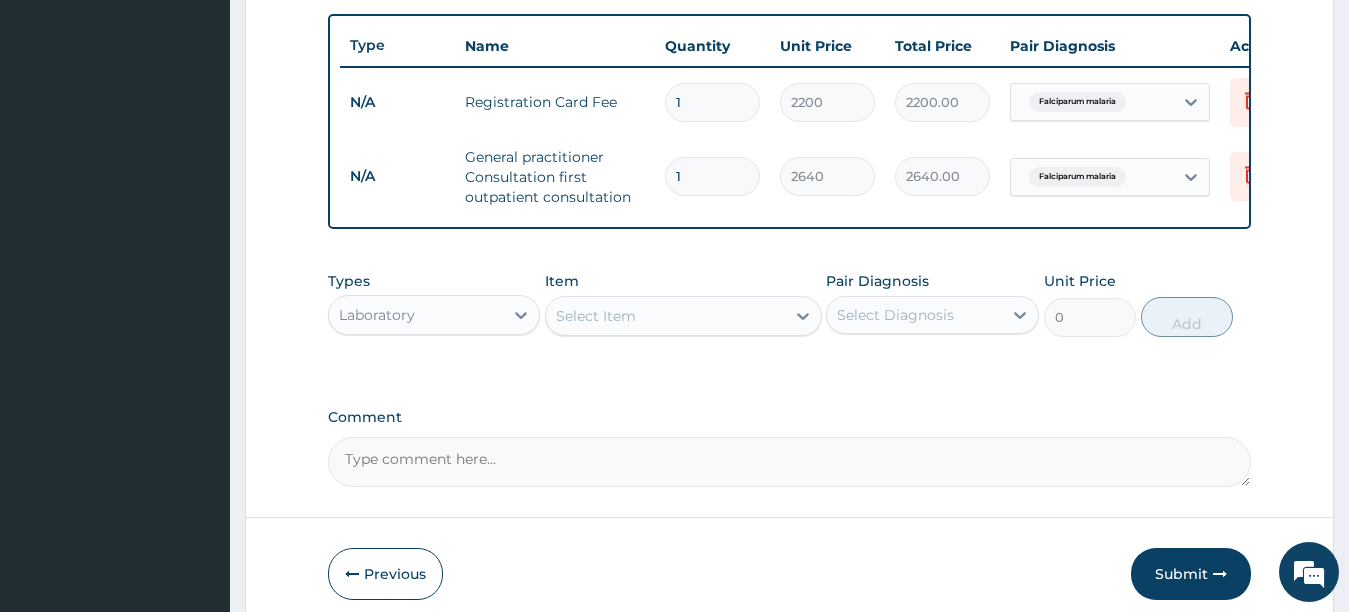 click on "Select Item" at bounding box center [665, 316] 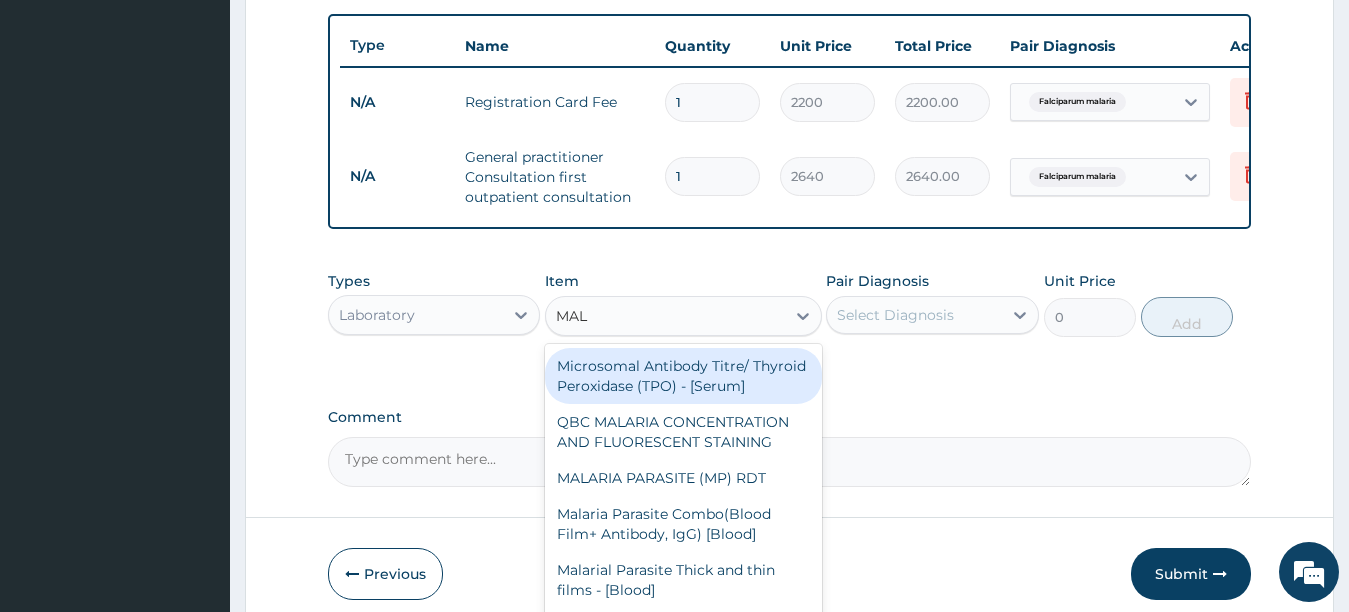 type on "MALA" 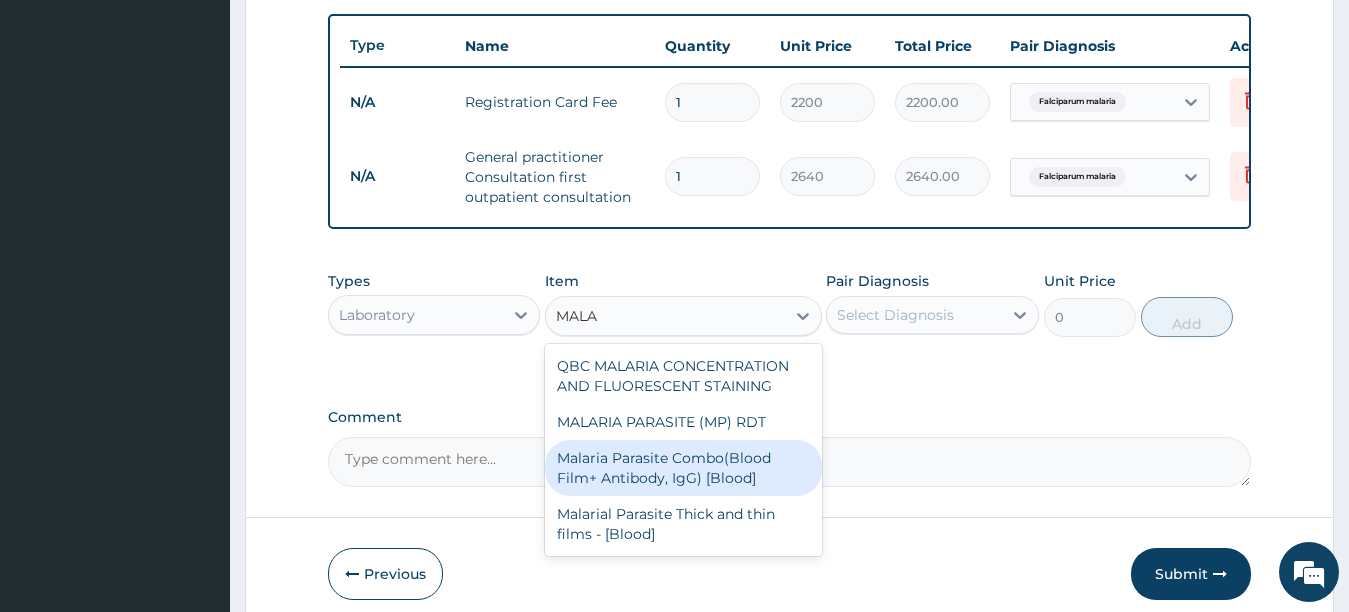 click on "Malaria Parasite Combo(Blood Film+ Antibody, IgG) [Blood]" at bounding box center (683, 468) 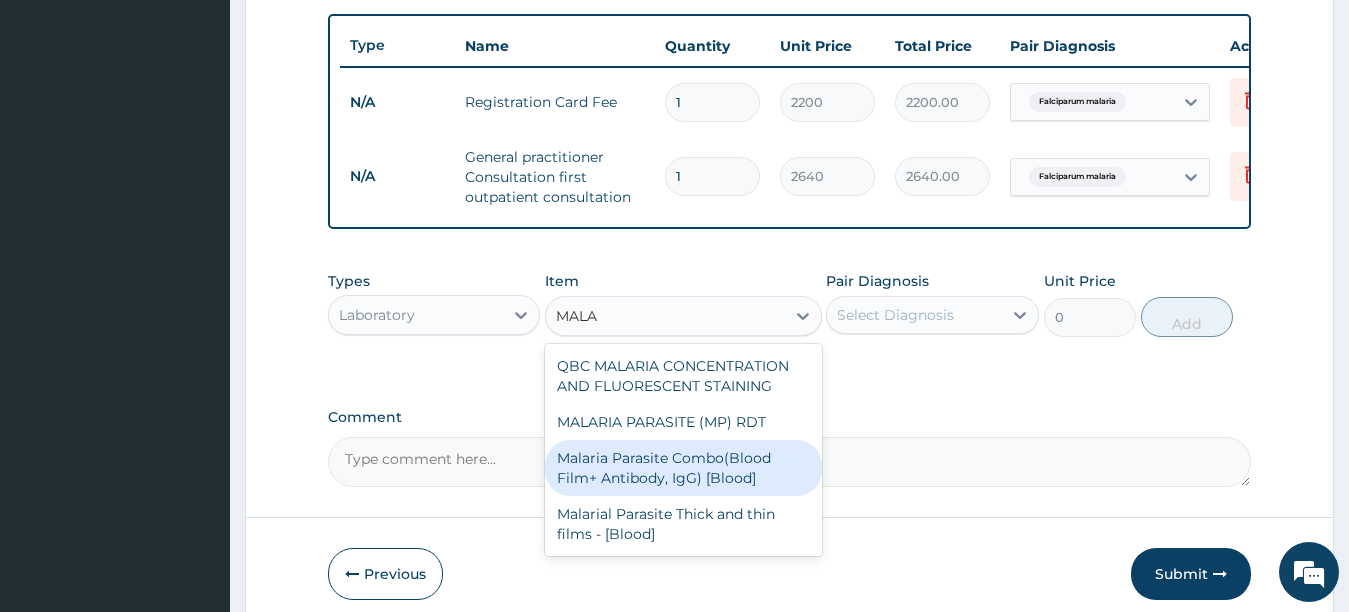 type 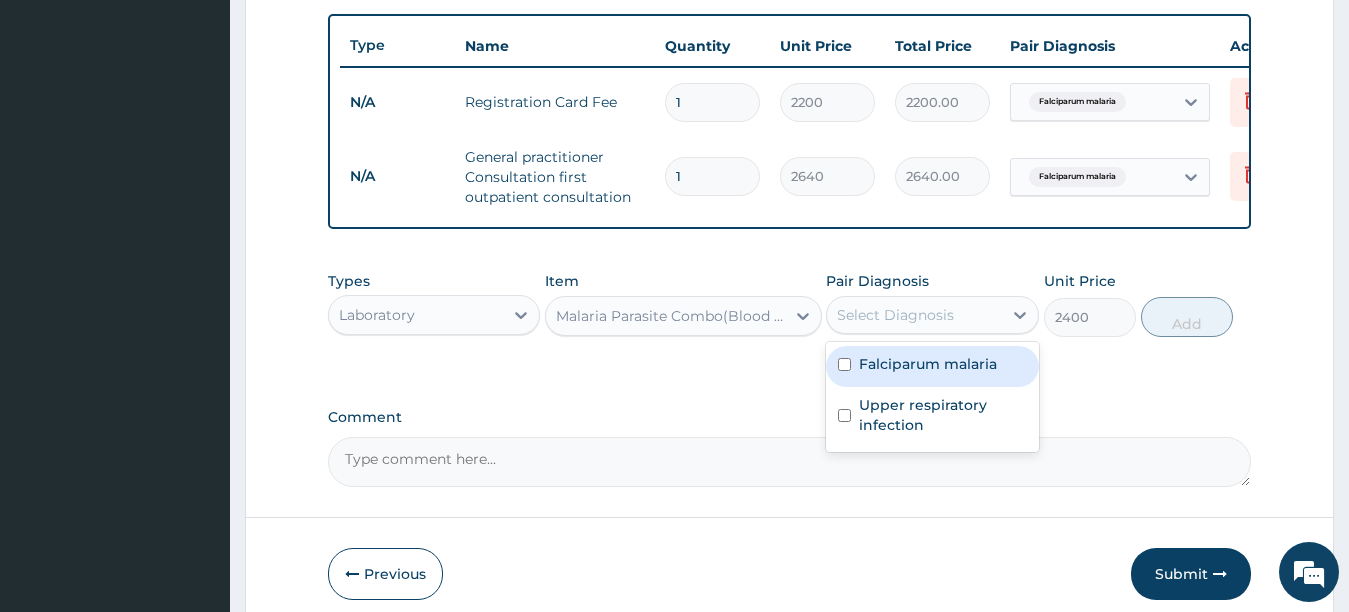 click on "Select Diagnosis" at bounding box center (895, 315) 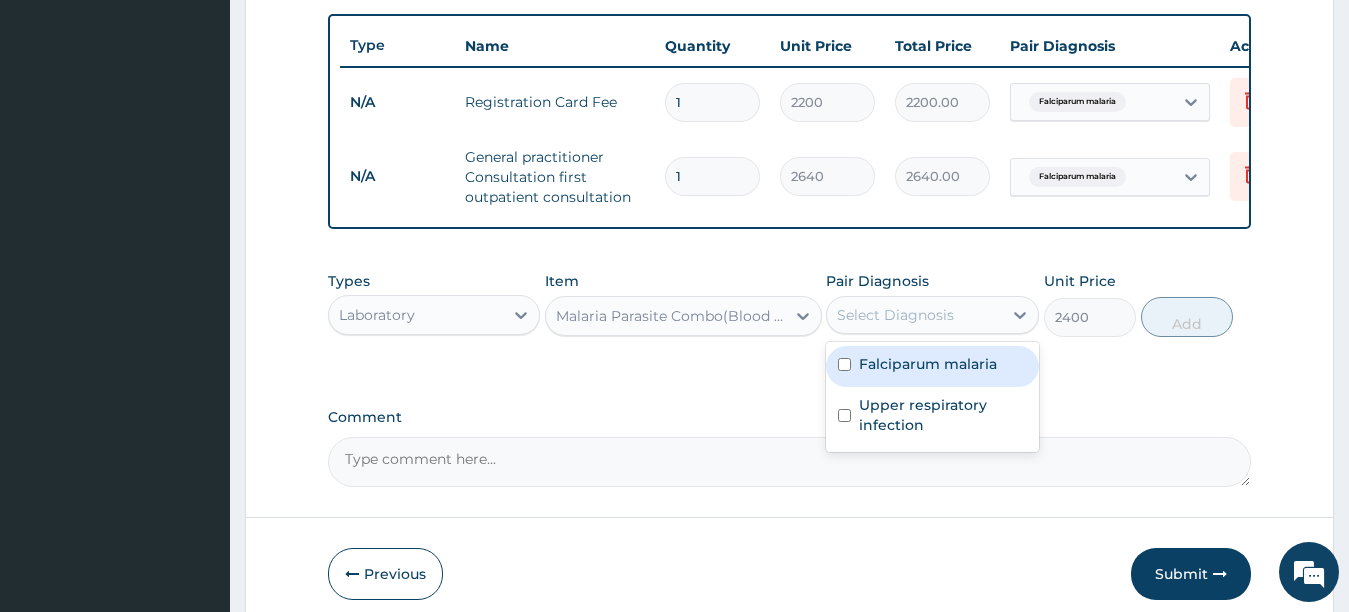 click at bounding box center (844, 364) 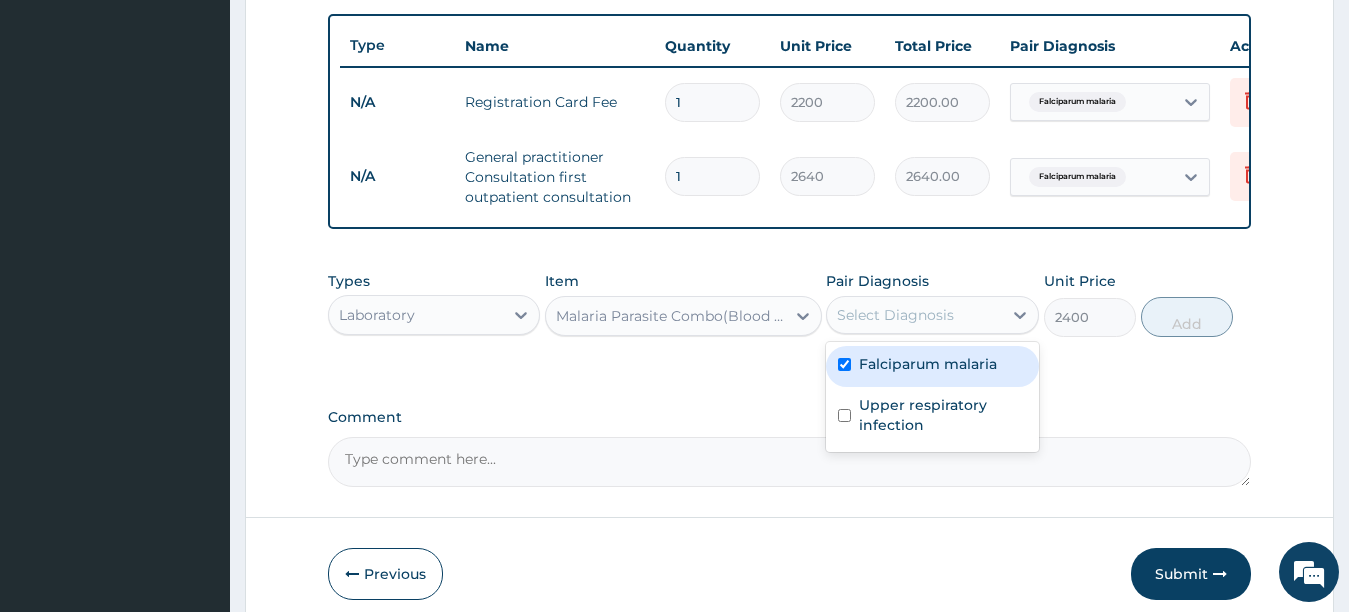 checkbox on "true" 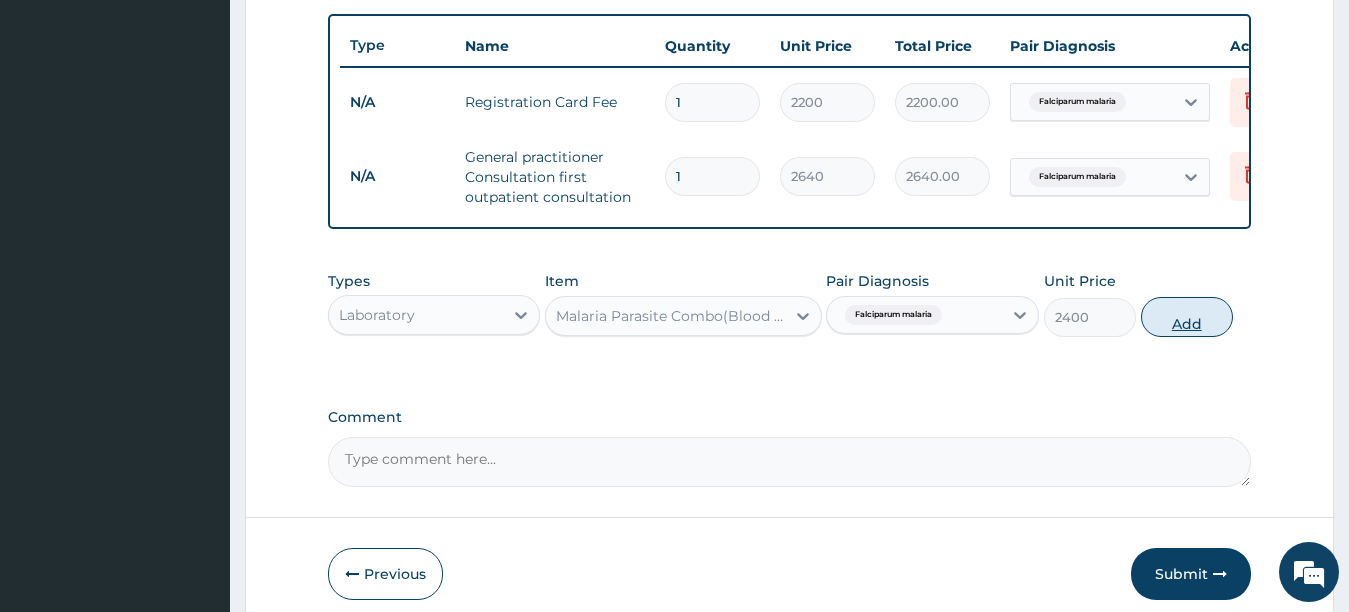 click on "Add" at bounding box center [1187, 317] 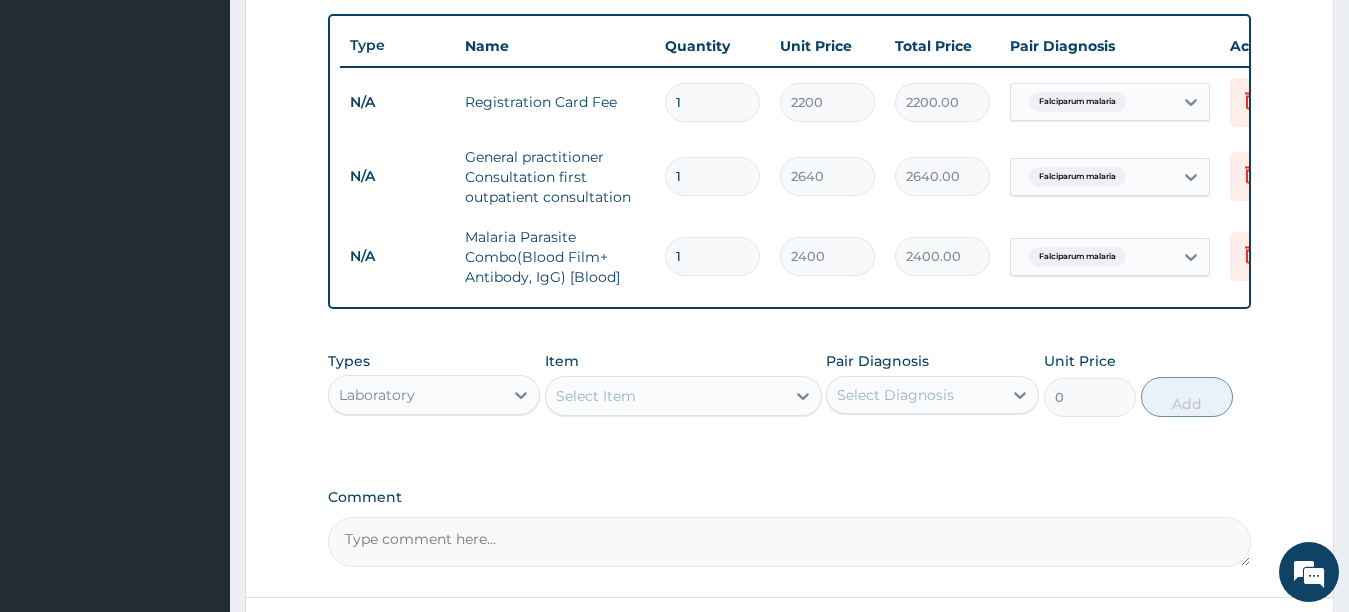 click on "Select Item" at bounding box center (665, 396) 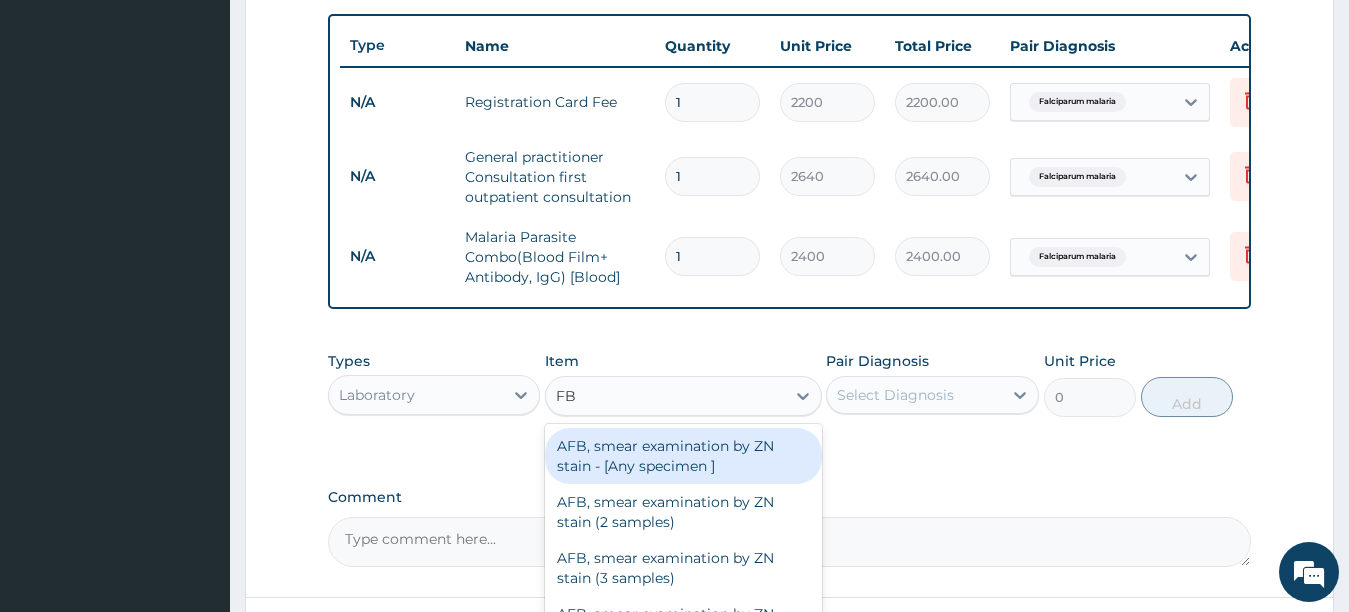 type on "FBC" 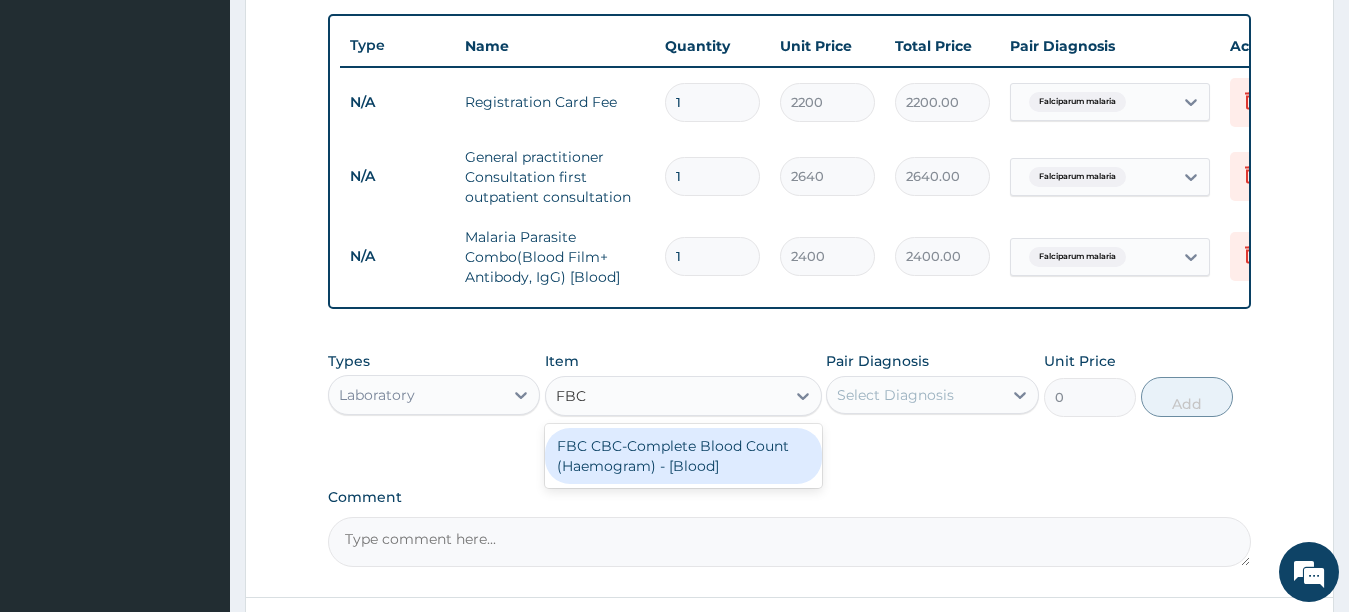 click on "FBC CBC-Complete Blood Count (Haemogram) - [Blood]" at bounding box center (683, 456) 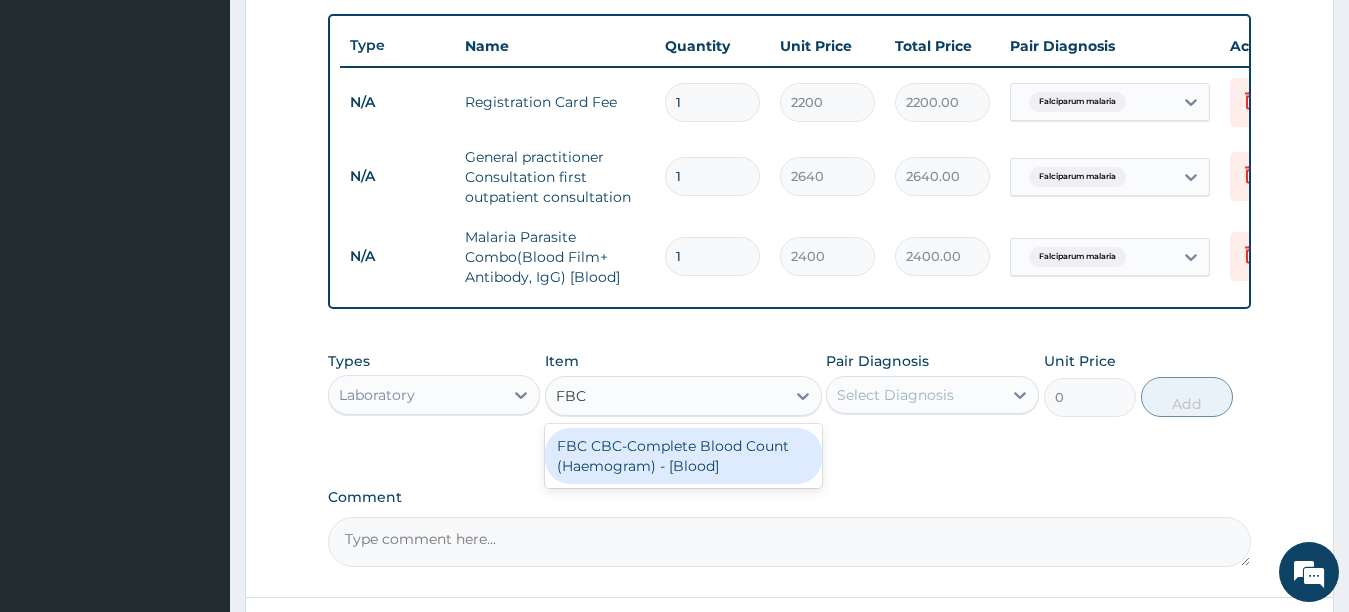 type 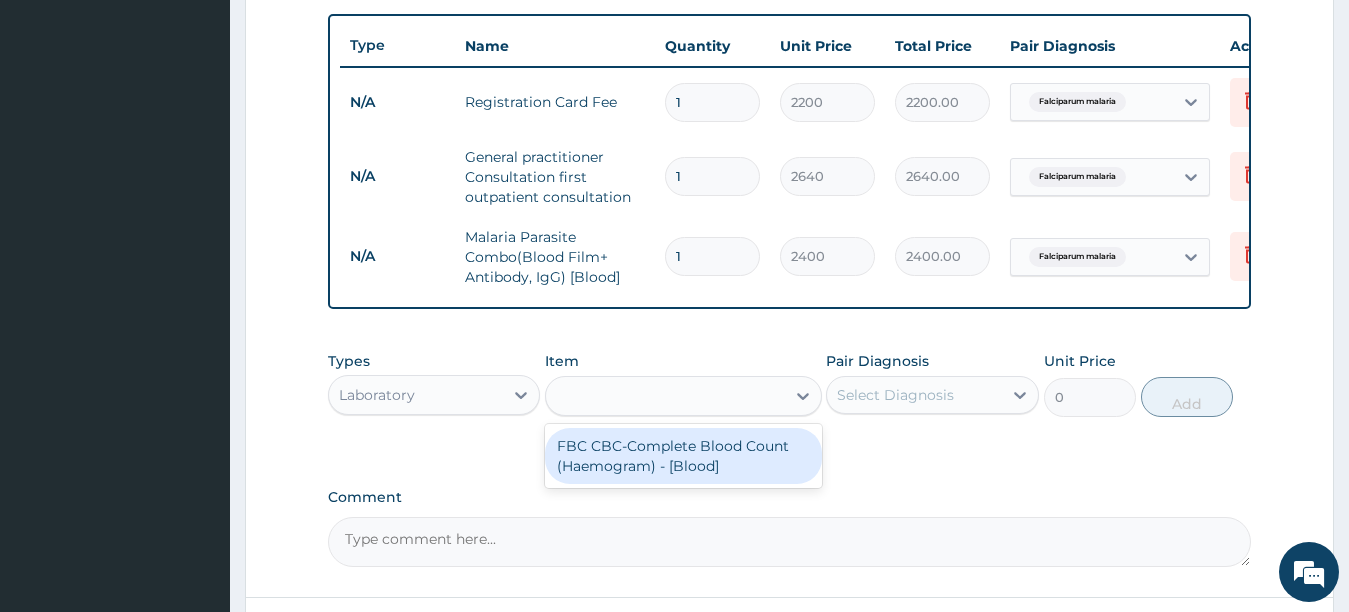type on "3600" 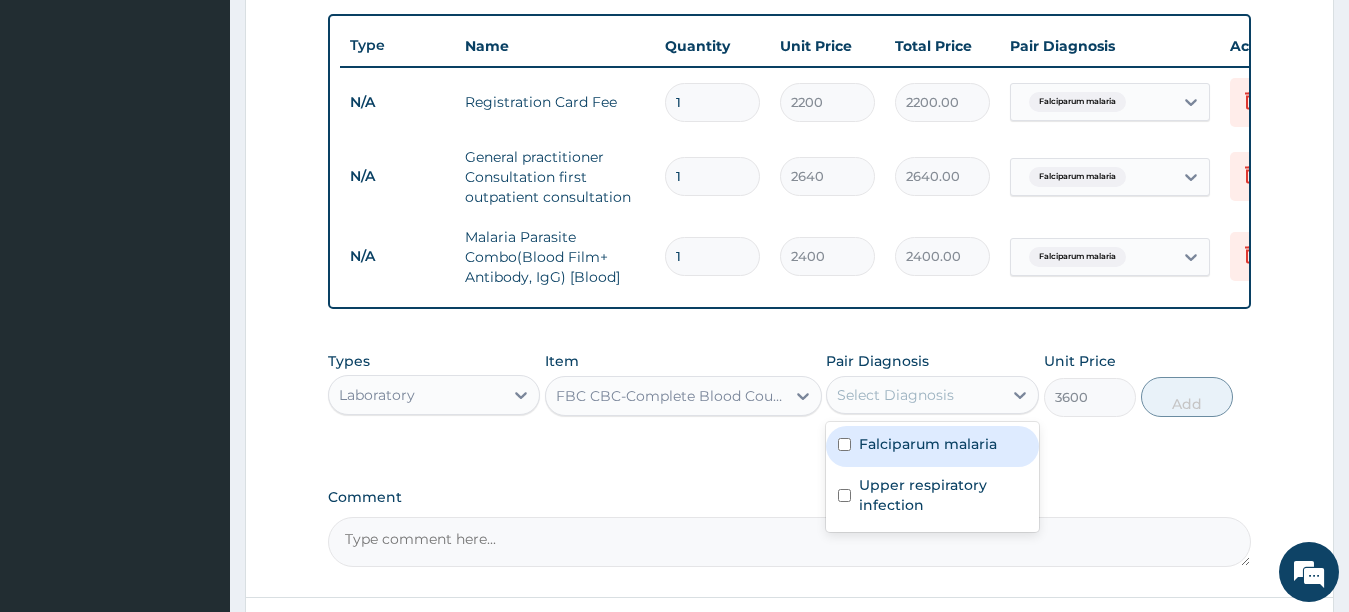 click on "Select Diagnosis" at bounding box center [895, 395] 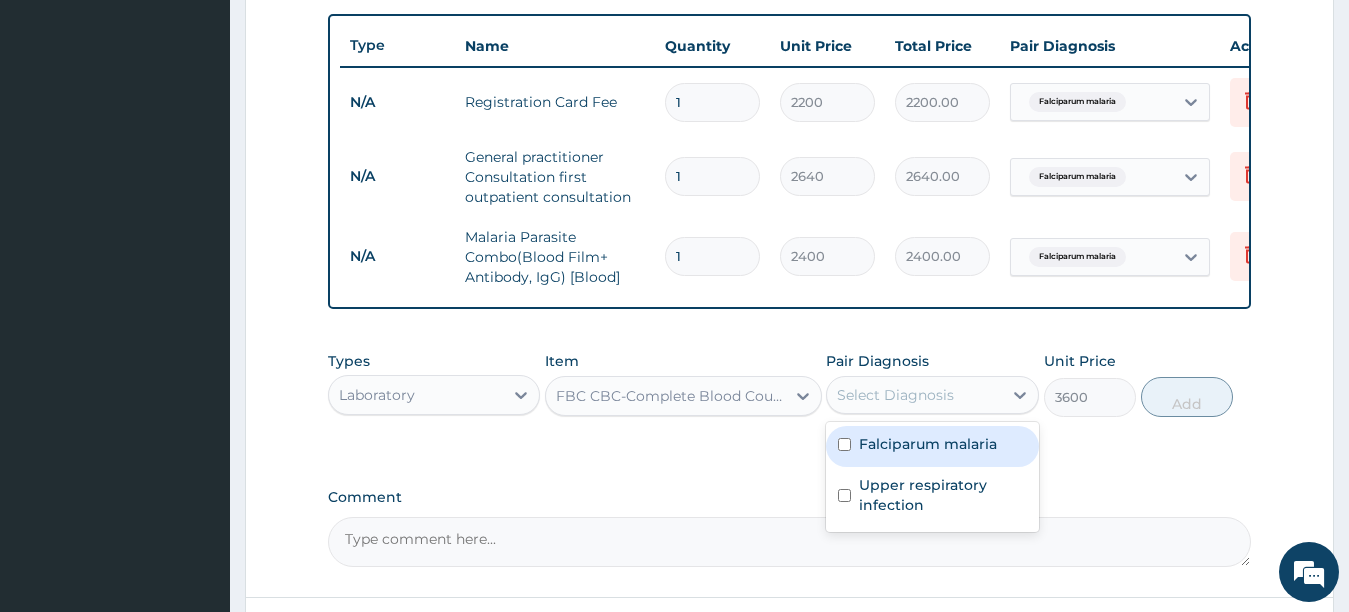 click at bounding box center (844, 444) 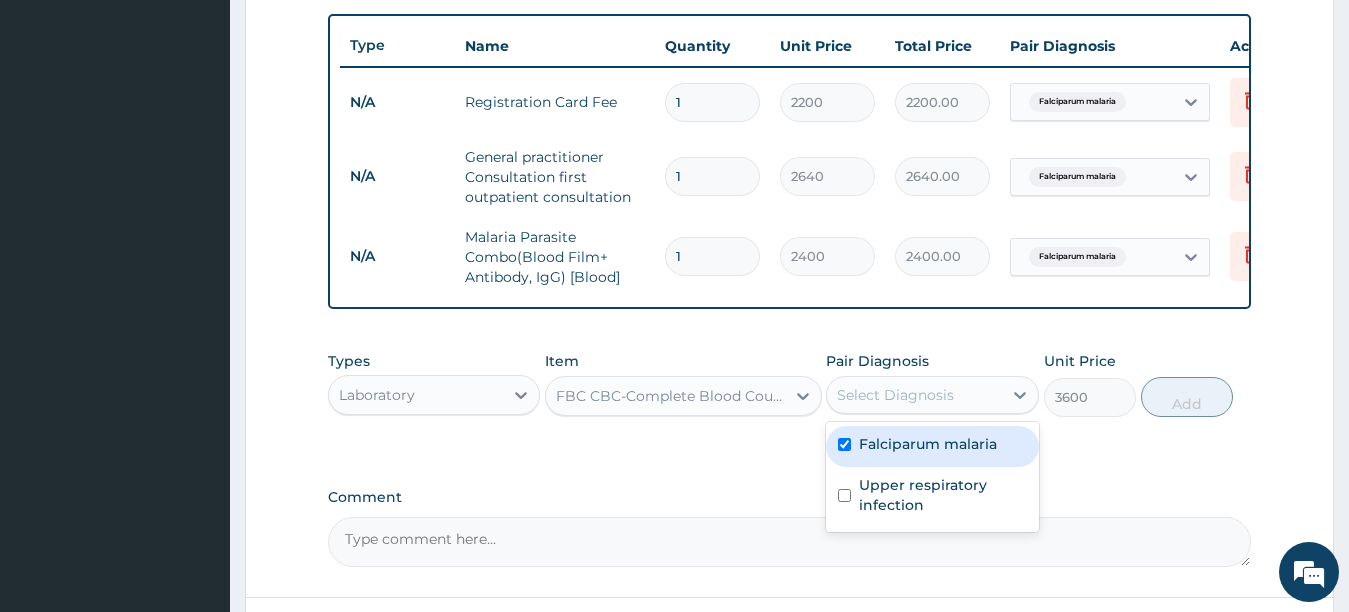 checkbox on "true" 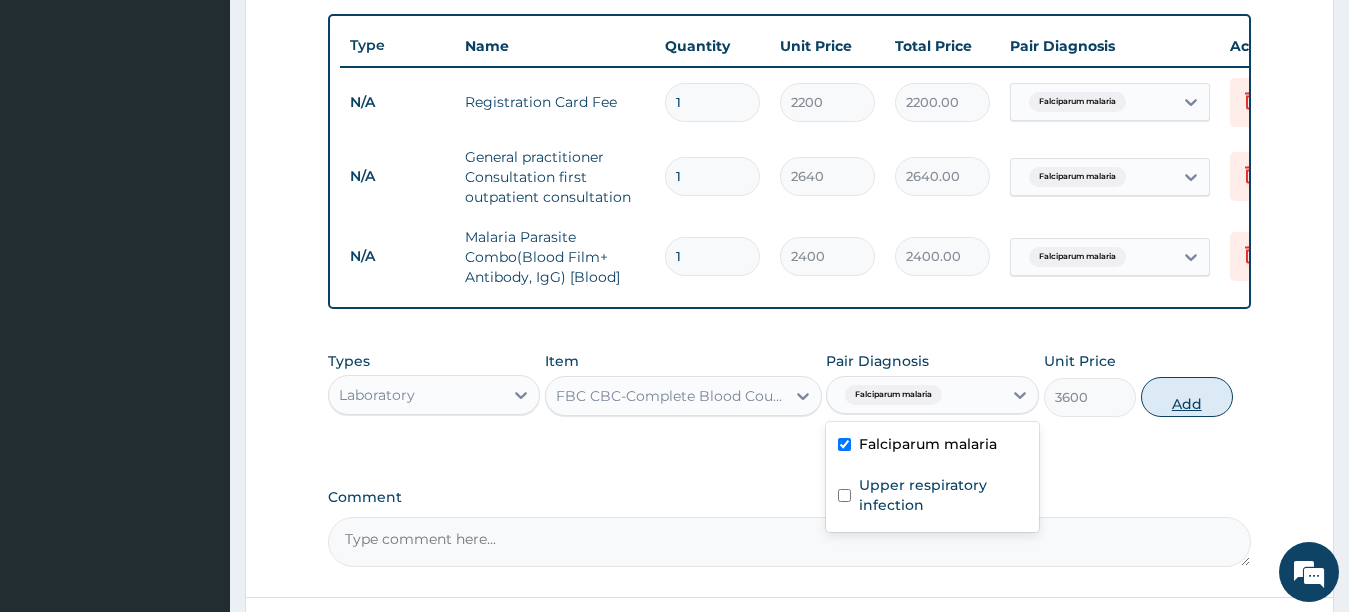 click on "Add" at bounding box center (1187, 397) 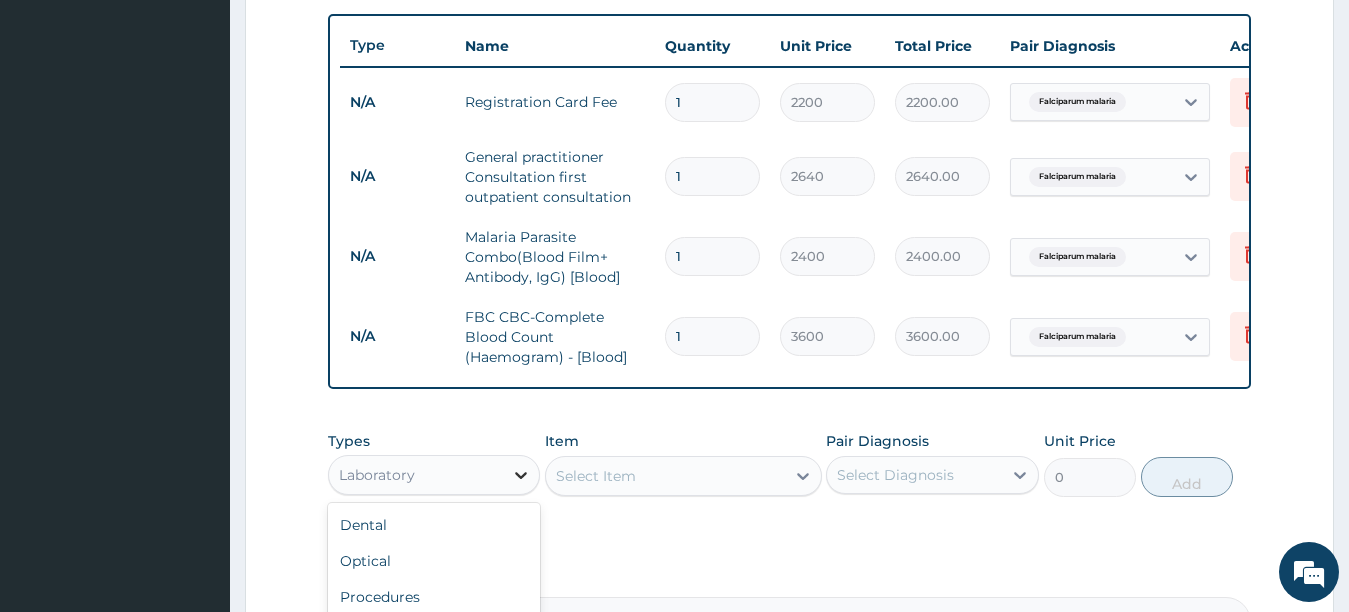 click at bounding box center (521, 475) 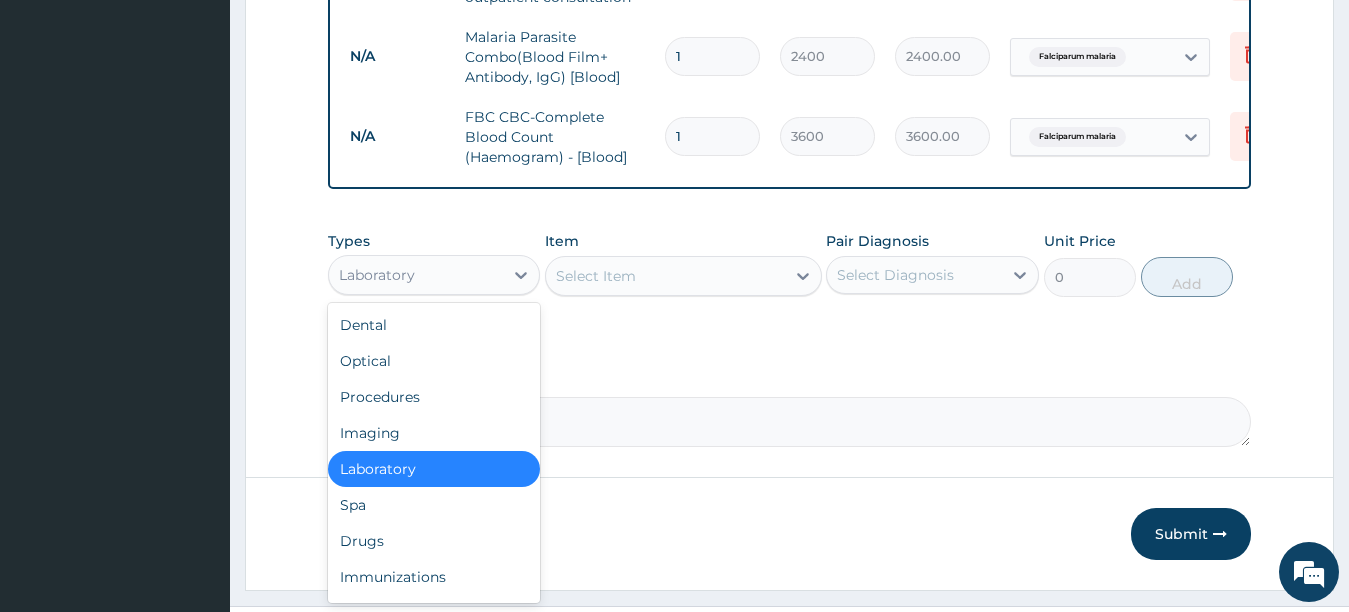 scroll, scrollTop: 992, scrollLeft: 0, axis: vertical 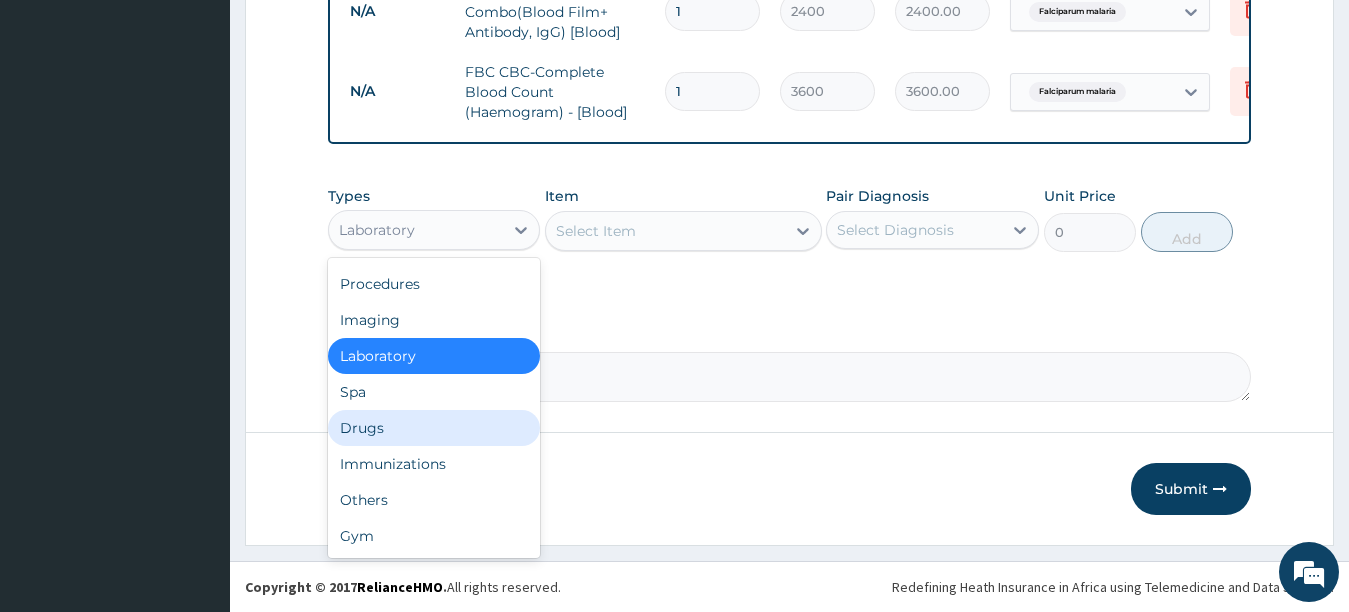 click on "Drugs" at bounding box center [434, 428] 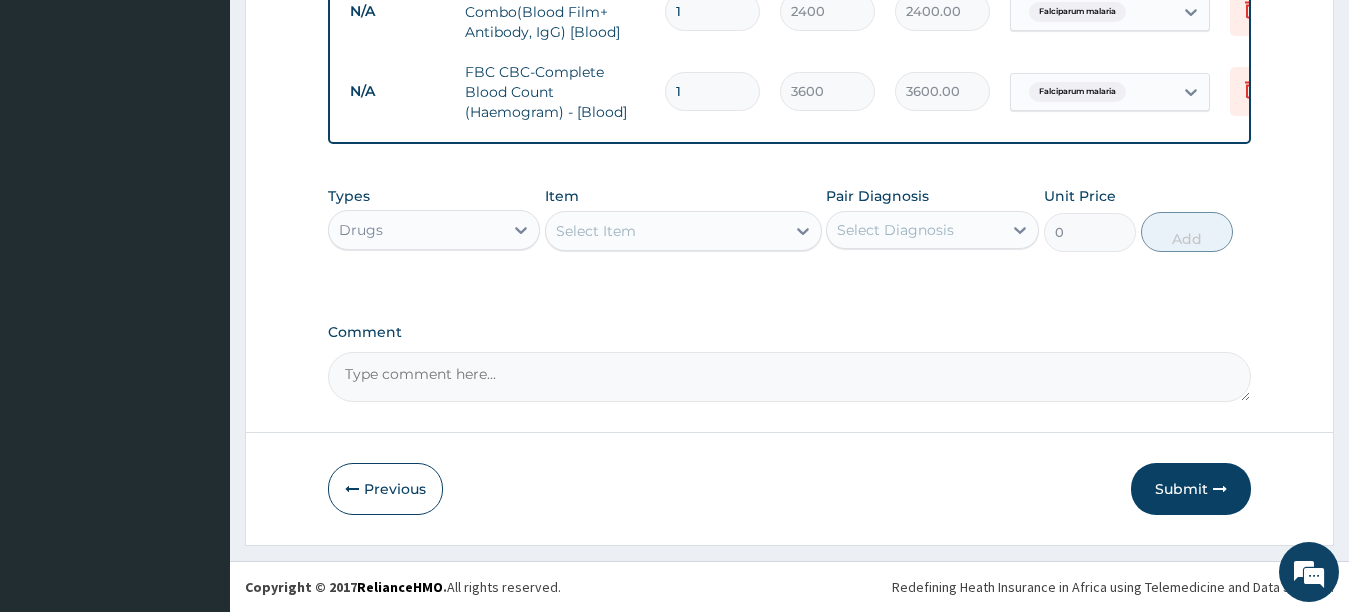 click on "Select Item" at bounding box center (665, 231) 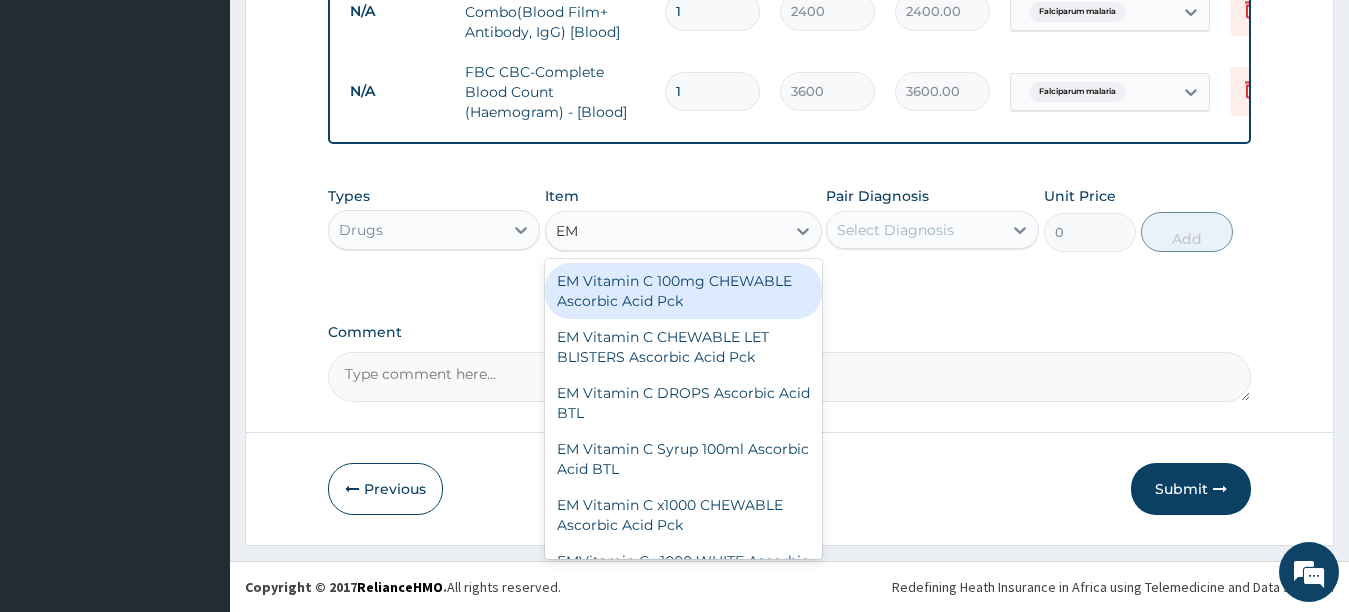 type on "EMA" 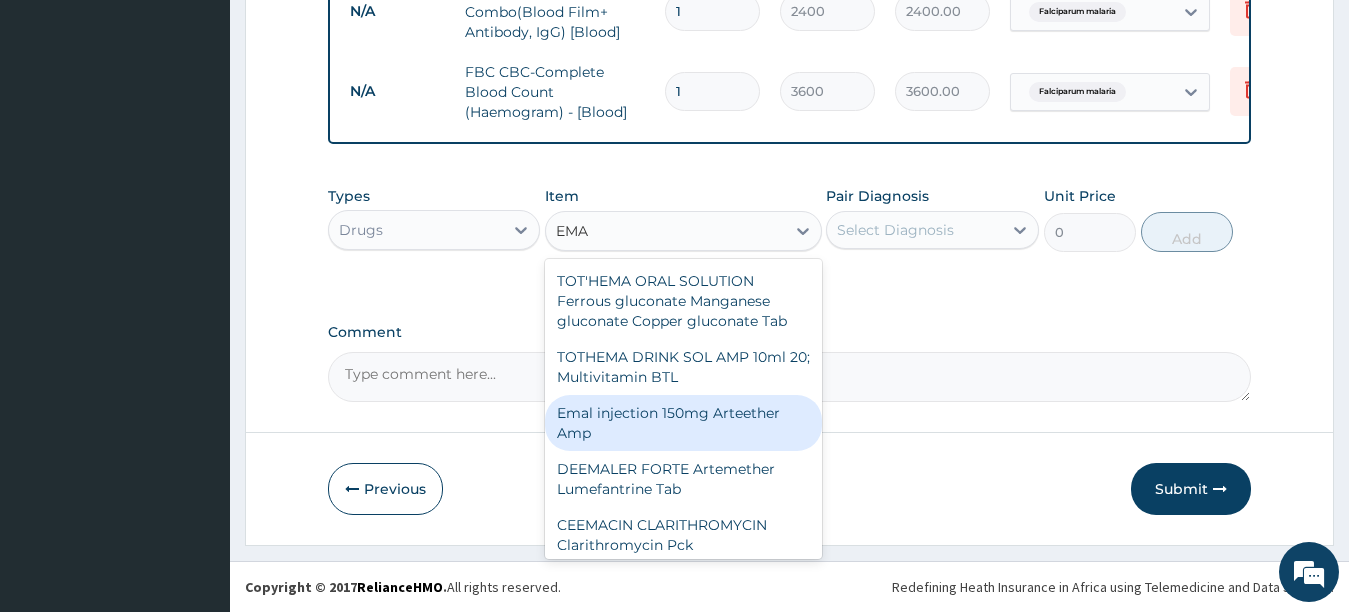 click on "Emal injection 150mg Arteether Amp" at bounding box center (683, 423) 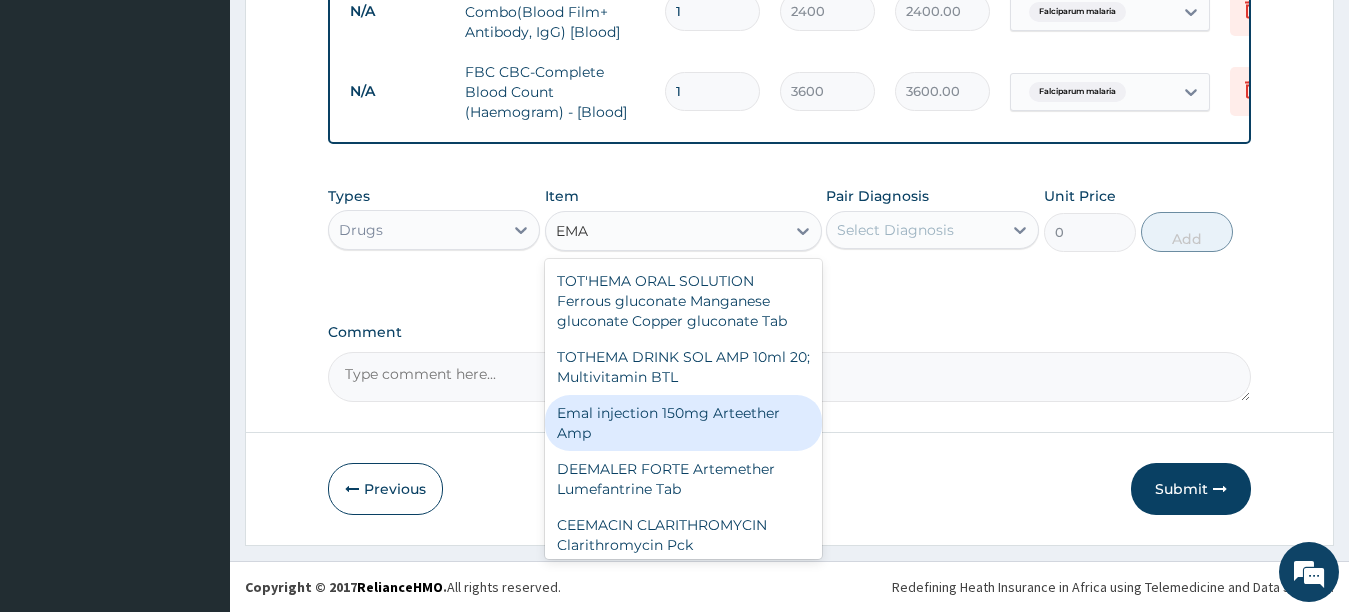 type 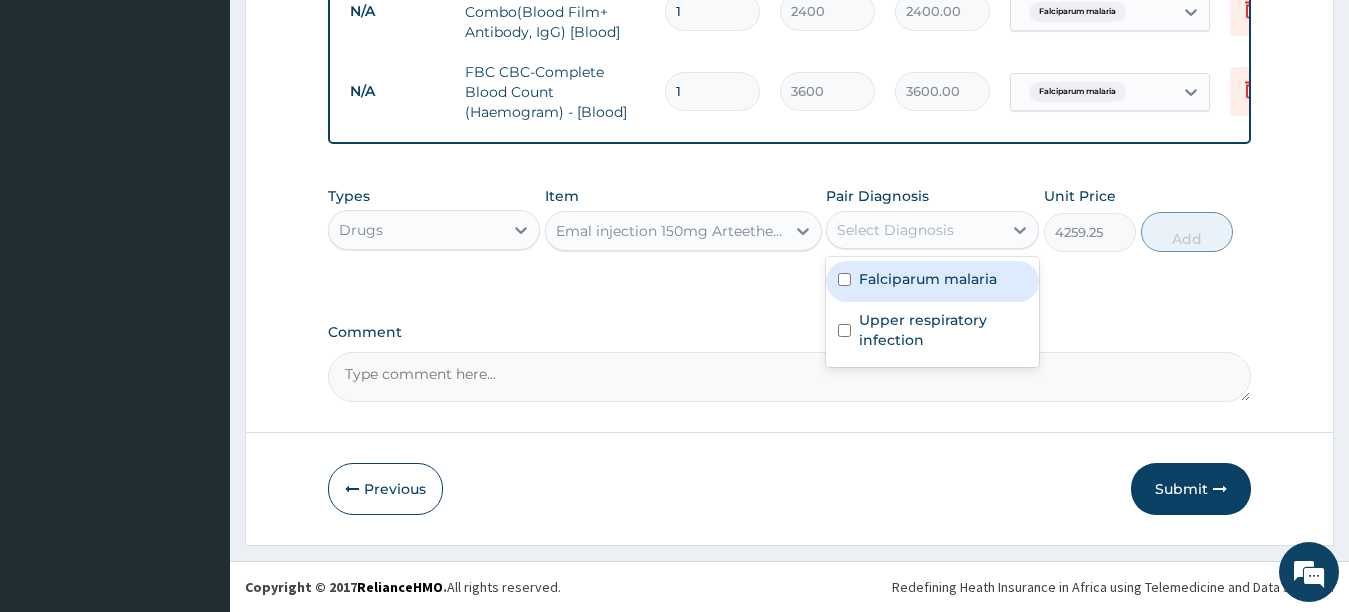 click on "Select Diagnosis" at bounding box center [895, 230] 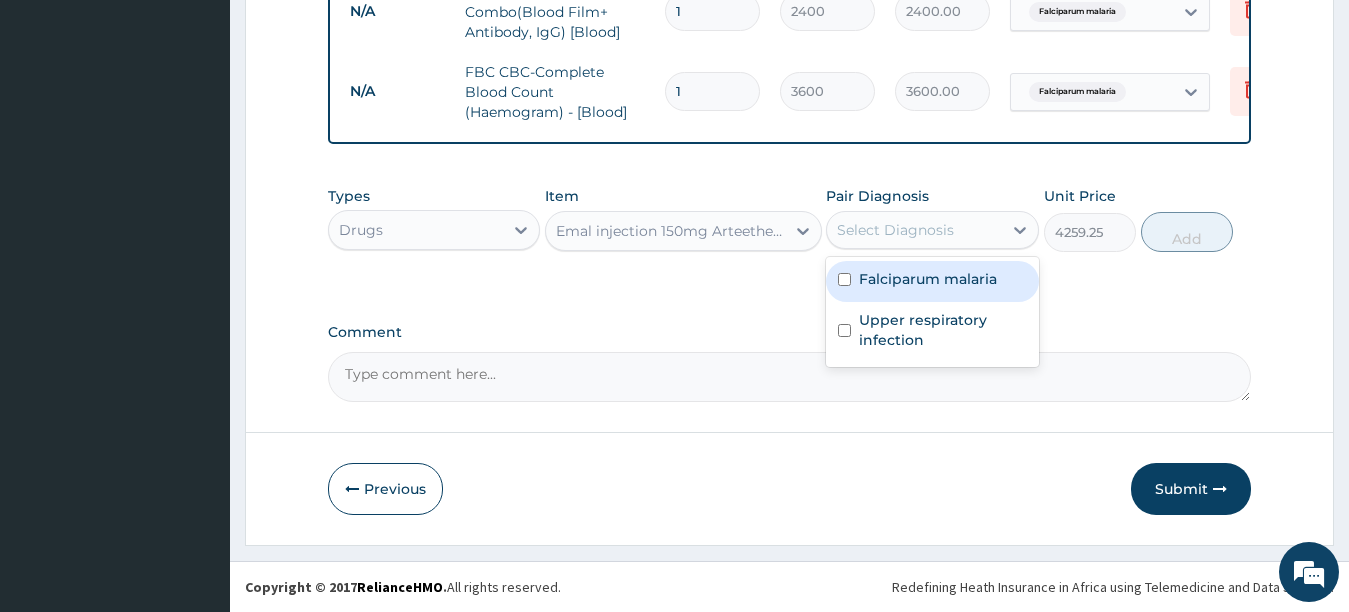 click at bounding box center [844, 279] 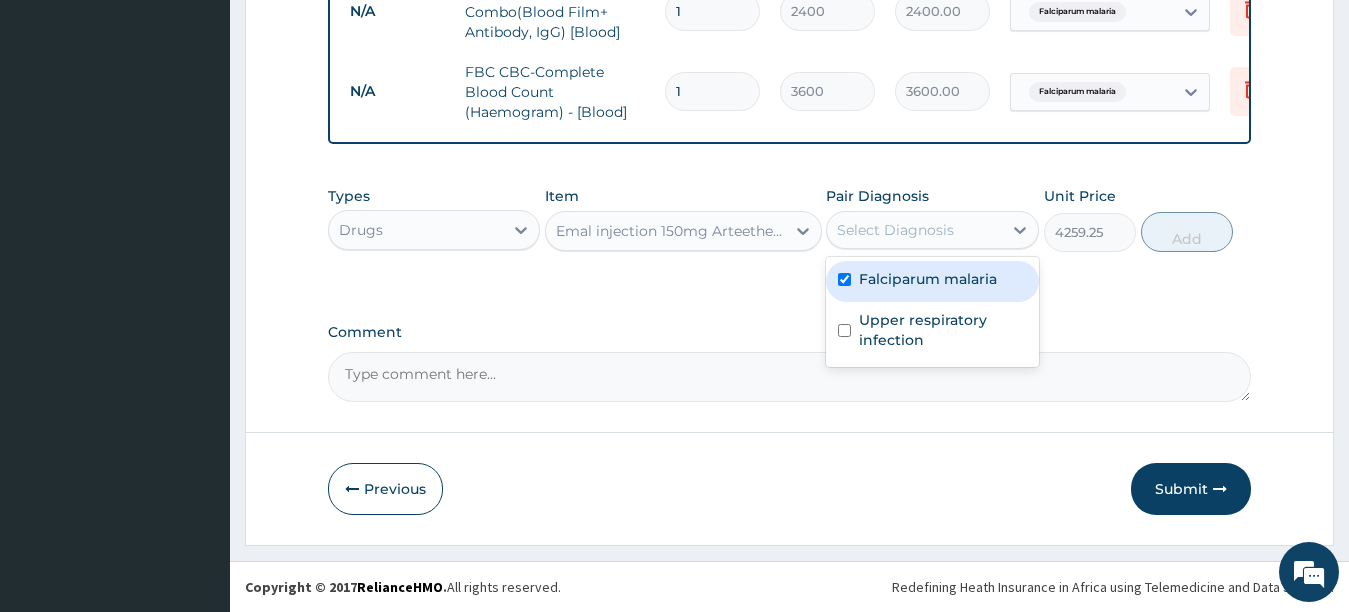 checkbox on "true" 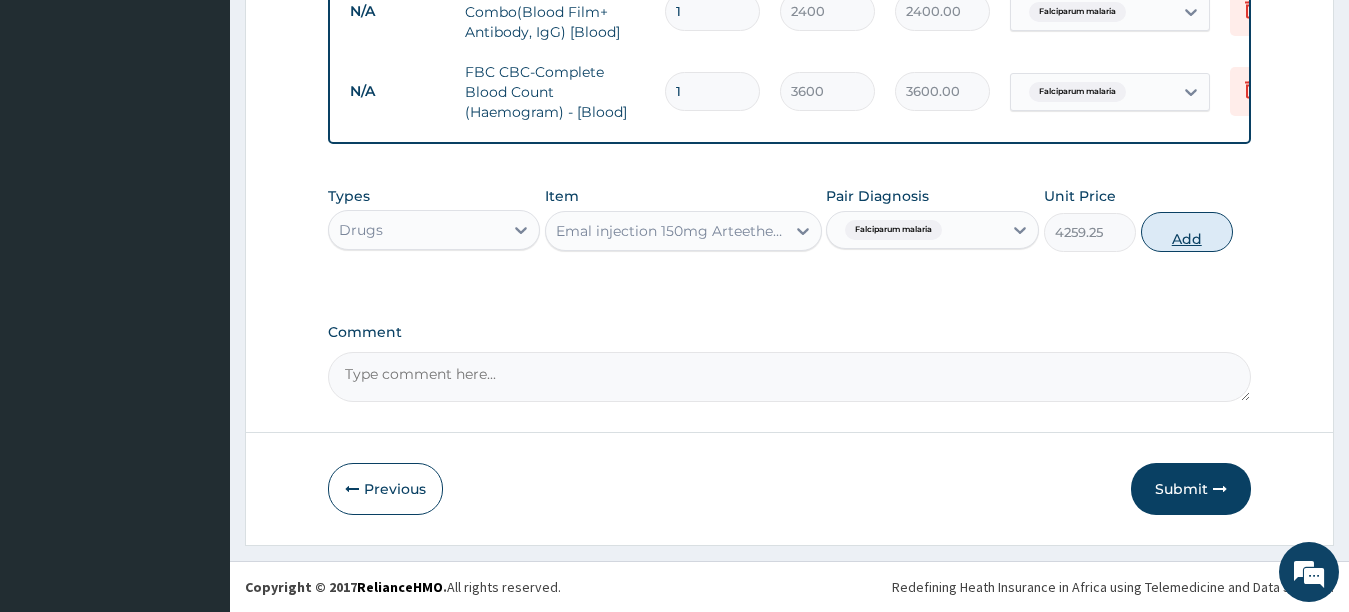 click on "Add" at bounding box center [1187, 232] 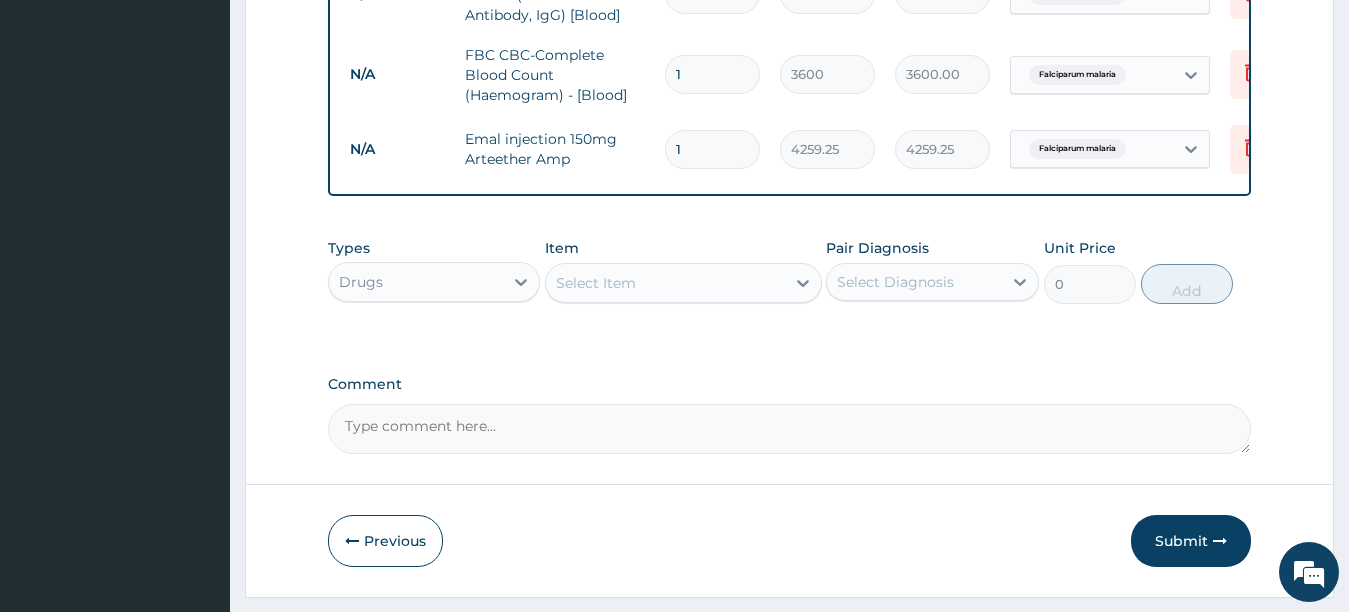click on "Select Item" at bounding box center [665, 283] 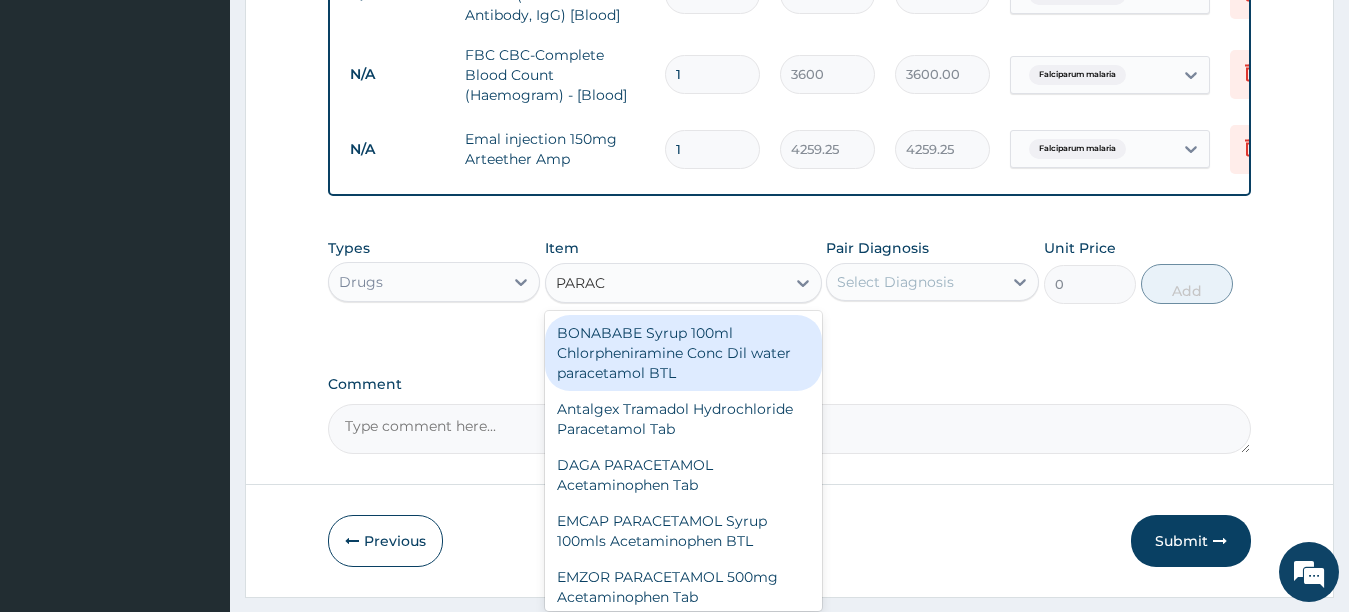 type on "PARACE" 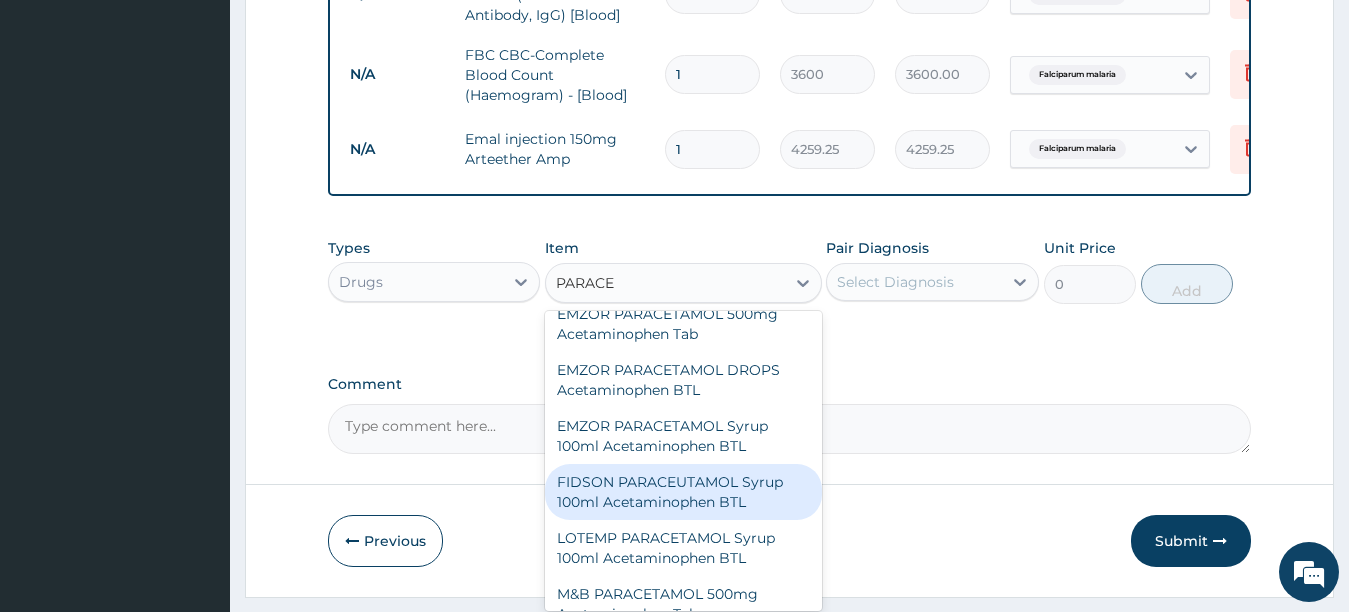 scroll, scrollTop: 525, scrollLeft: 0, axis: vertical 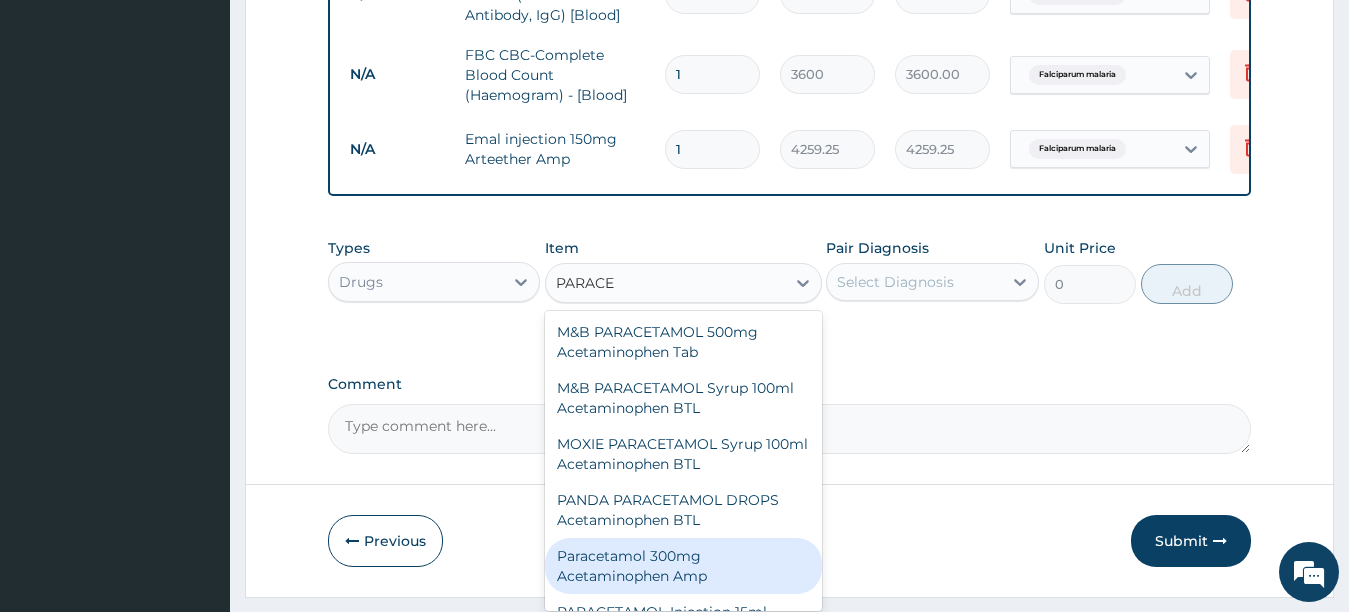 click on "Paracetamol 300mg Acetaminophen Amp" at bounding box center (683, 566) 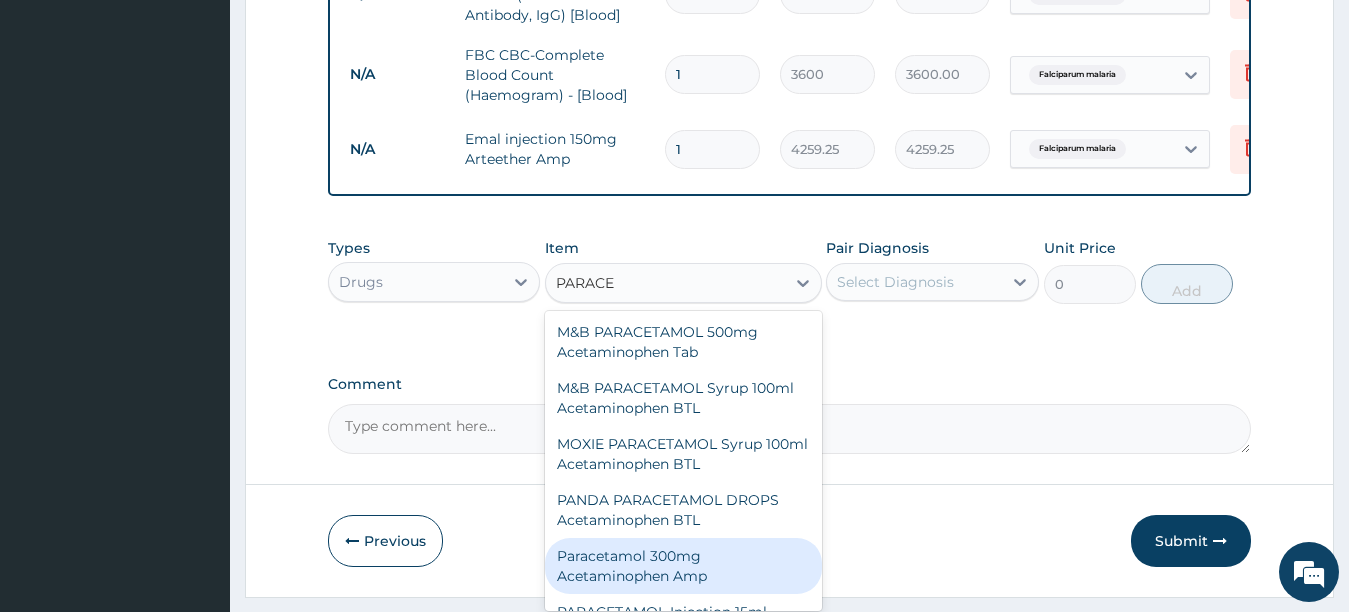 type 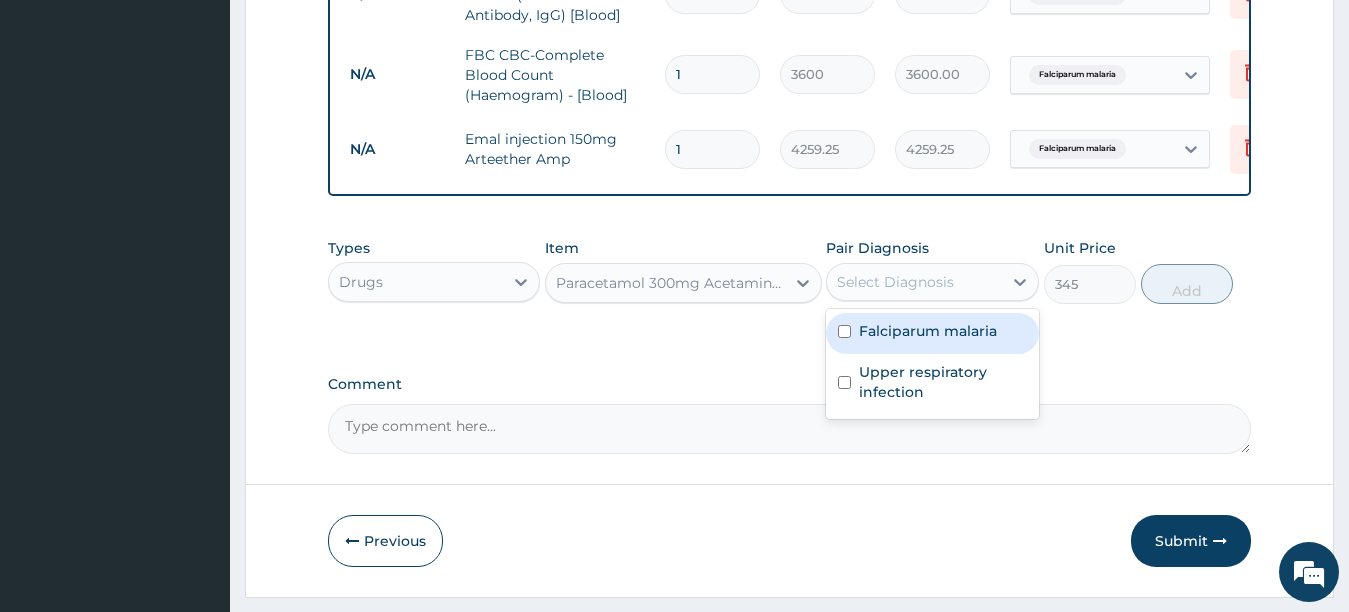 click on "Select Diagnosis" at bounding box center (914, 282) 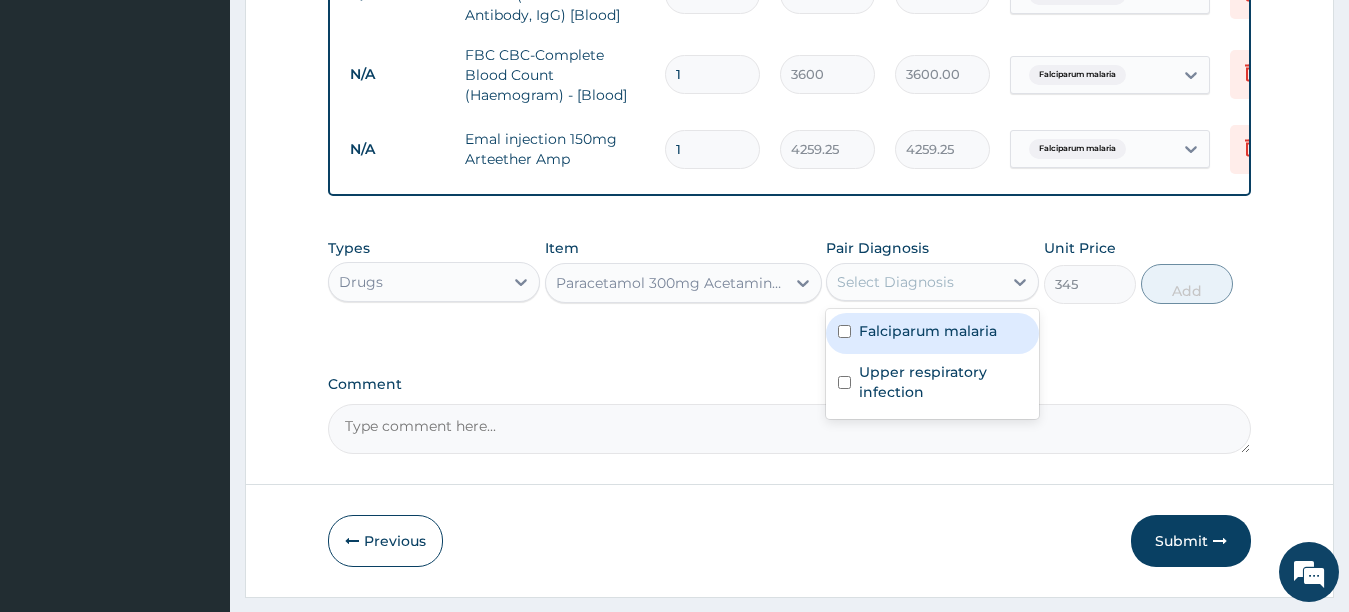 click at bounding box center [844, 331] 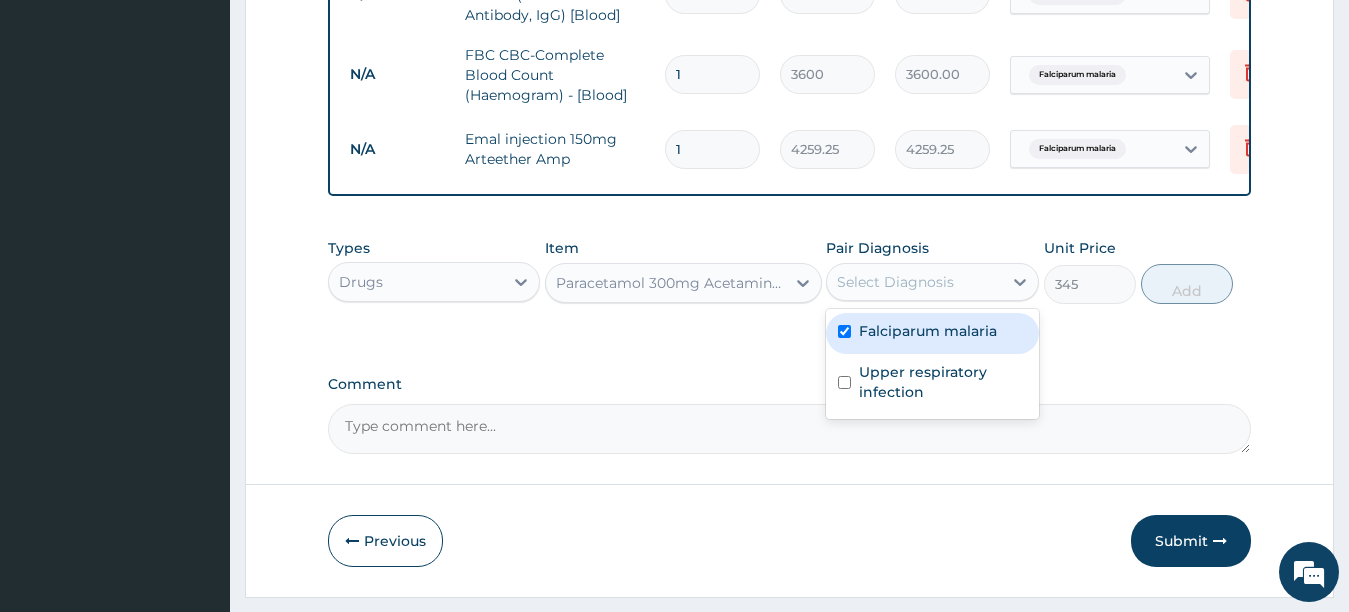 checkbox on "true" 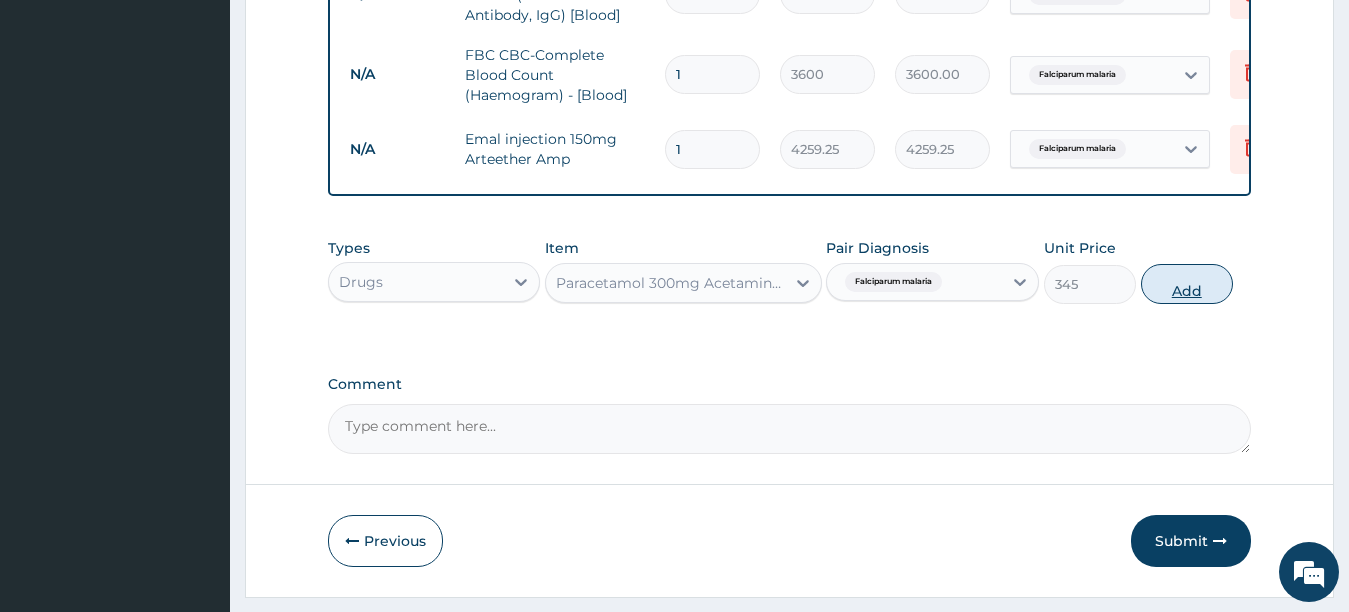 click on "Add" at bounding box center (1187, 284) 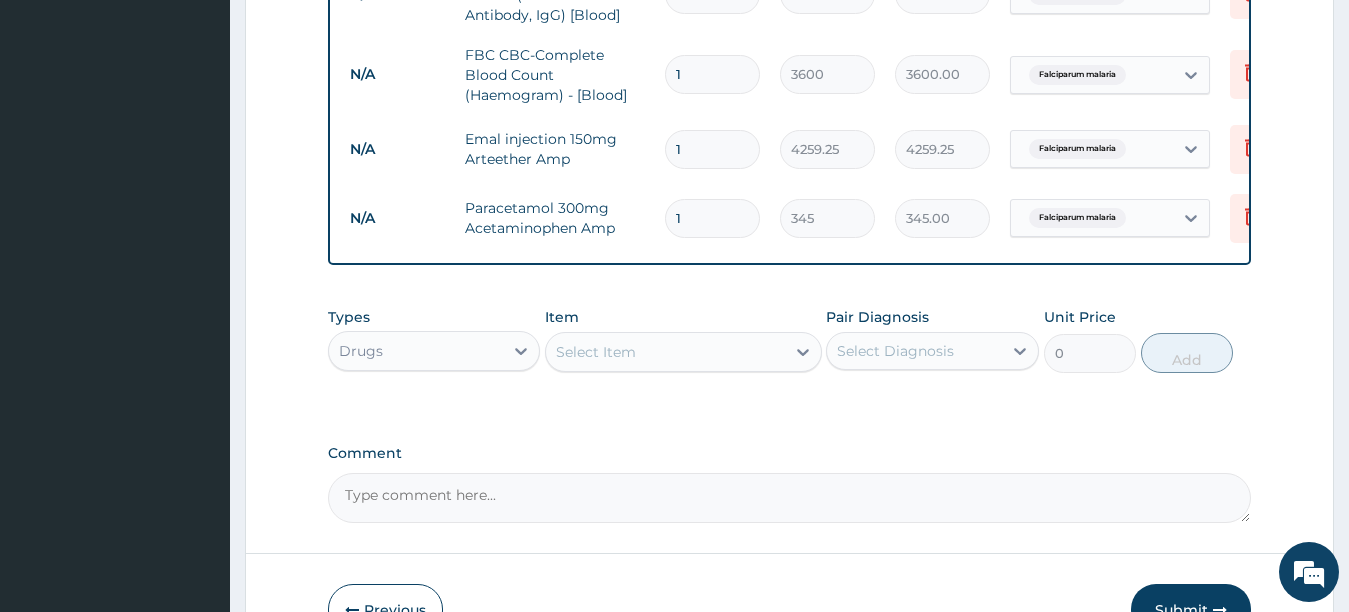 click on "Select Item" at bounding box center [665, 352] 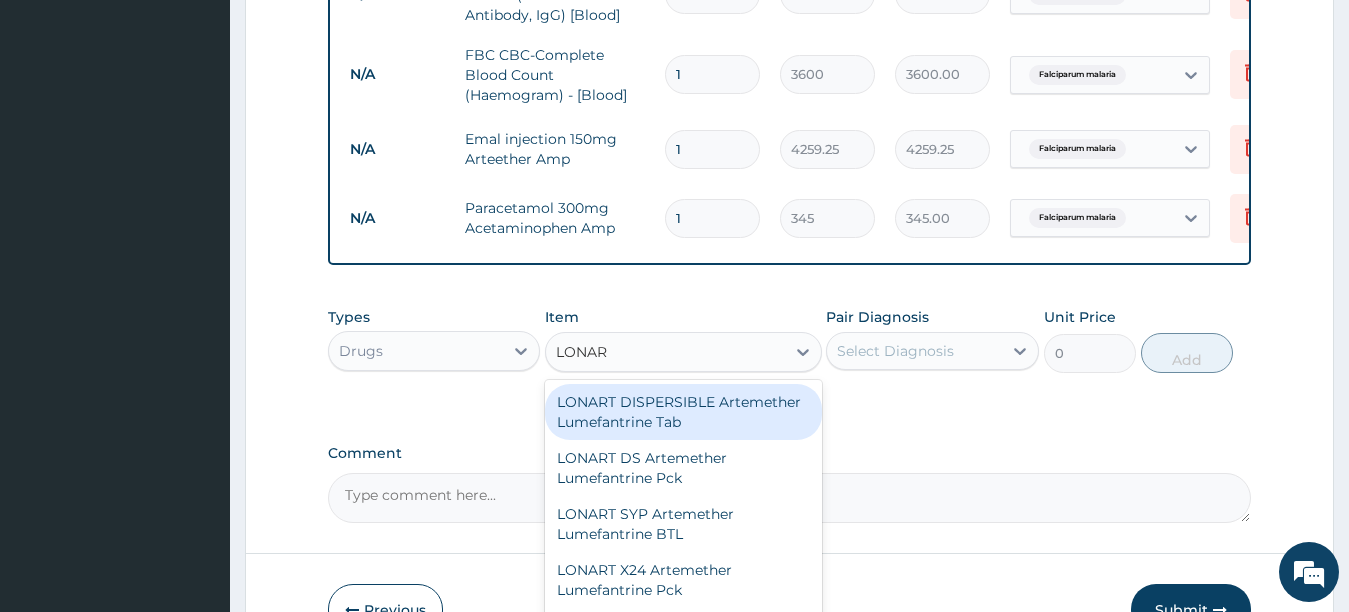 type on "LONART" 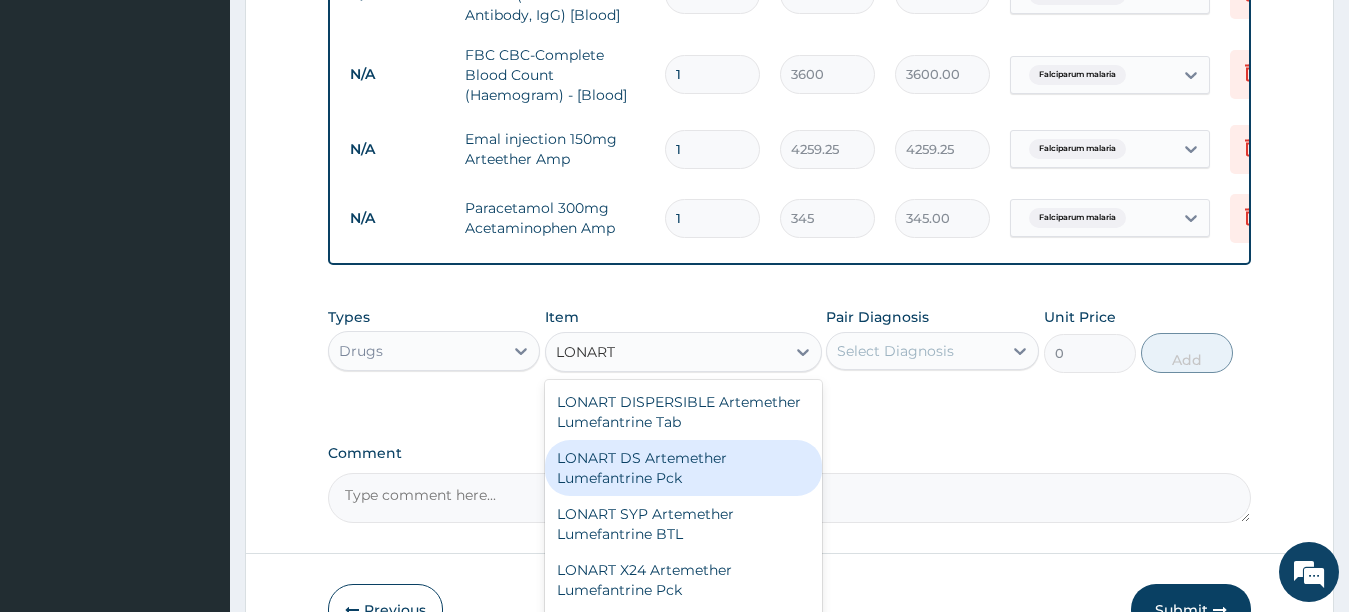click on "LONART DS Artemether Lumefantrine Pck" at bounding box center (683, 468) 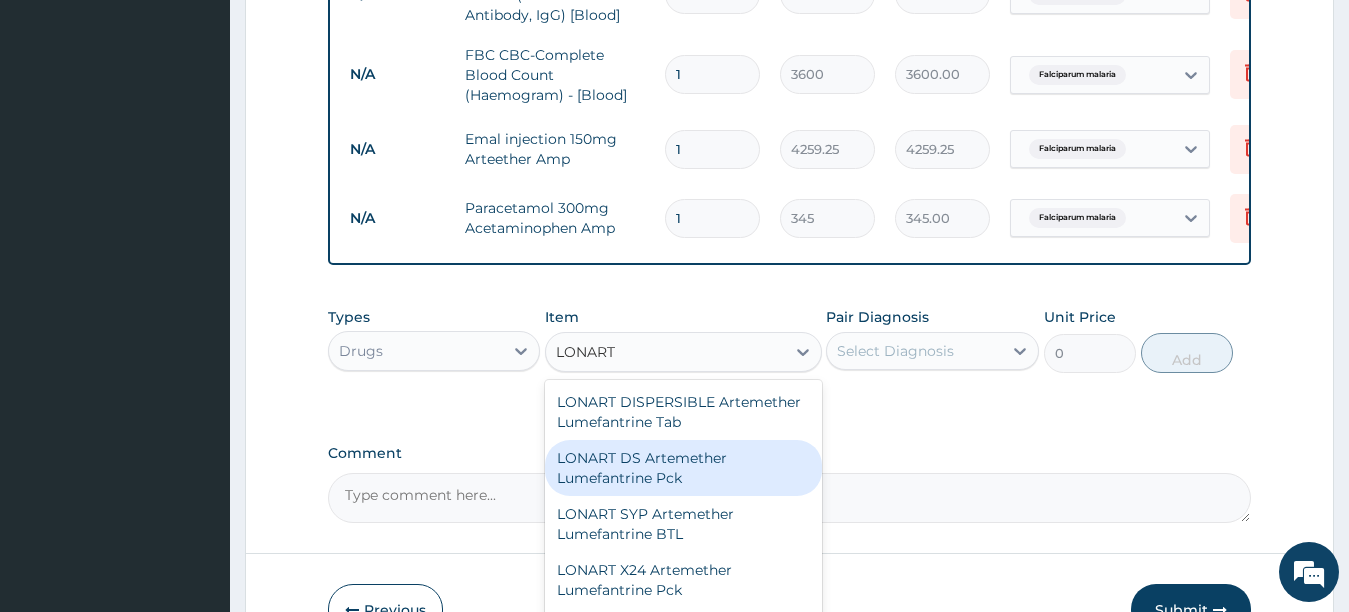 type 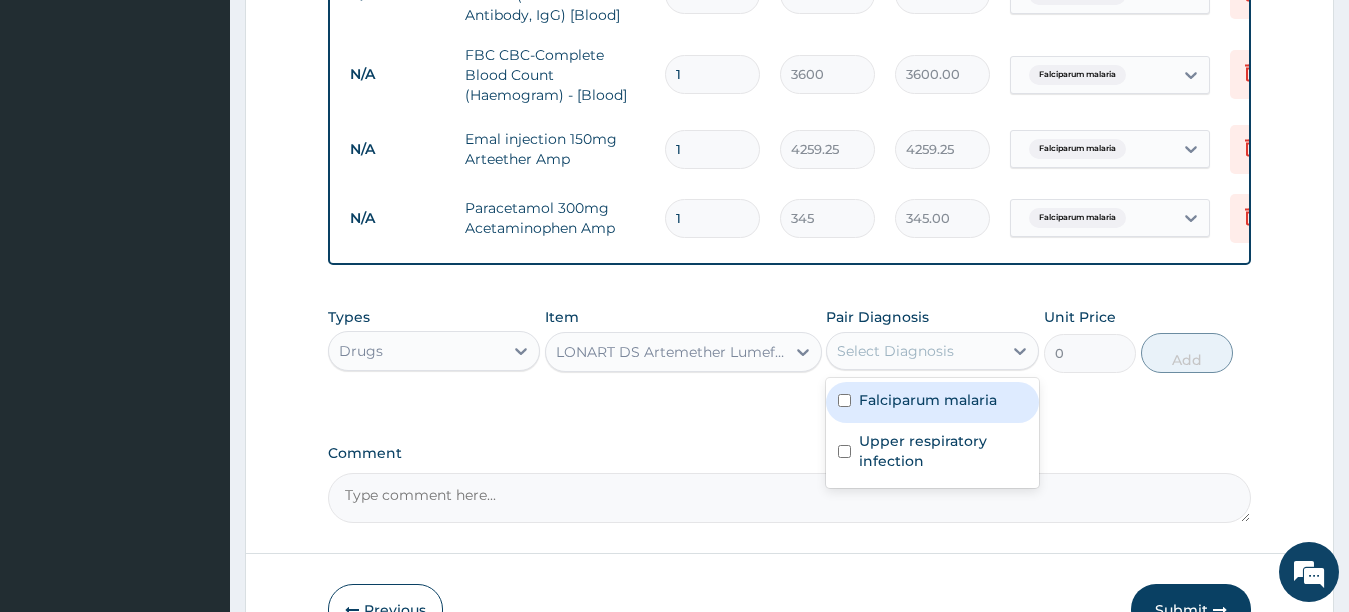 click on "Select Diagnosis" at bounding box center [895, 351] 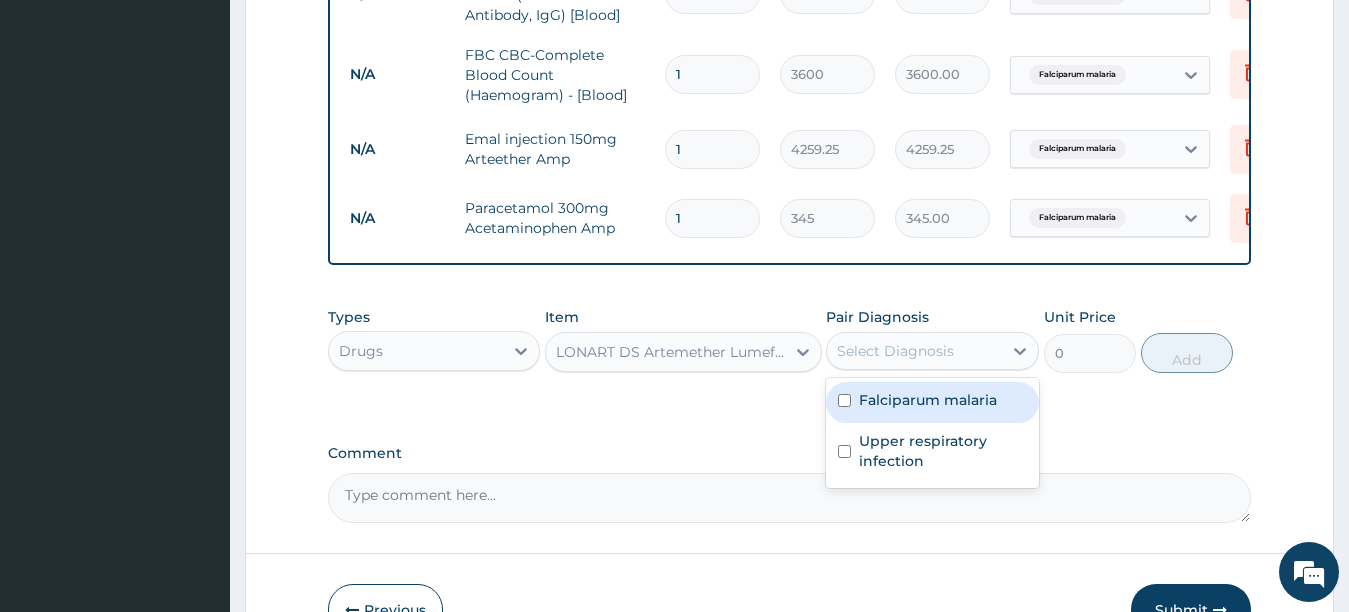 click at bounding box center [844, 400] 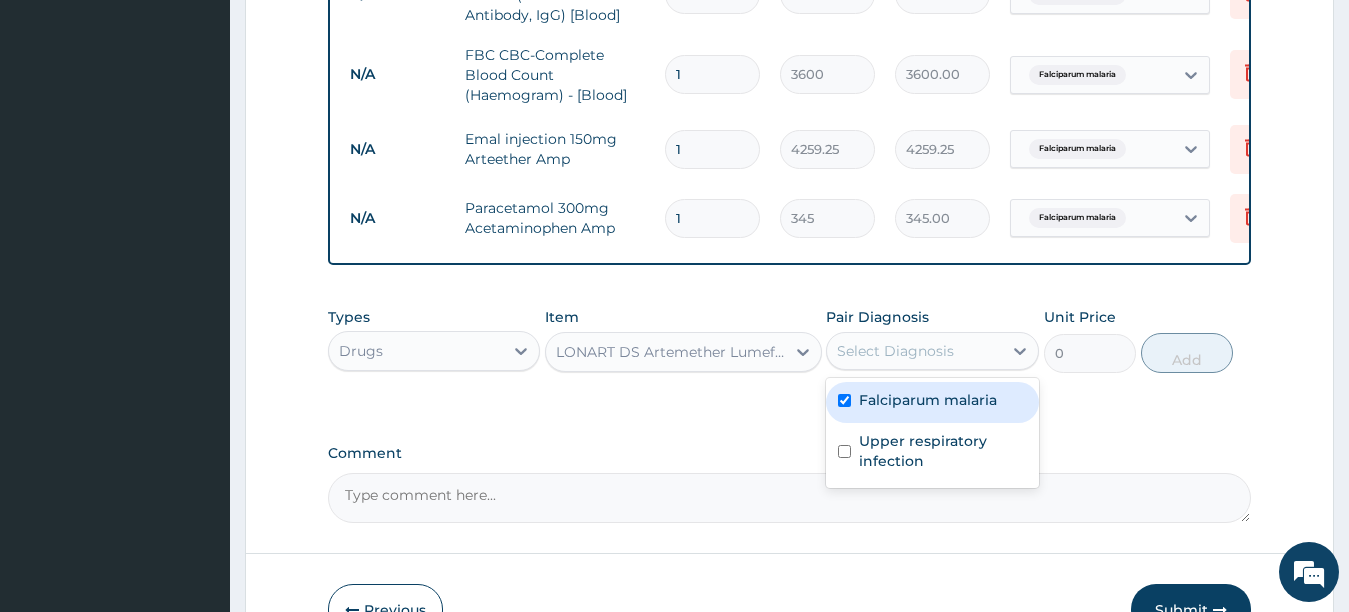 checkbox on "true" 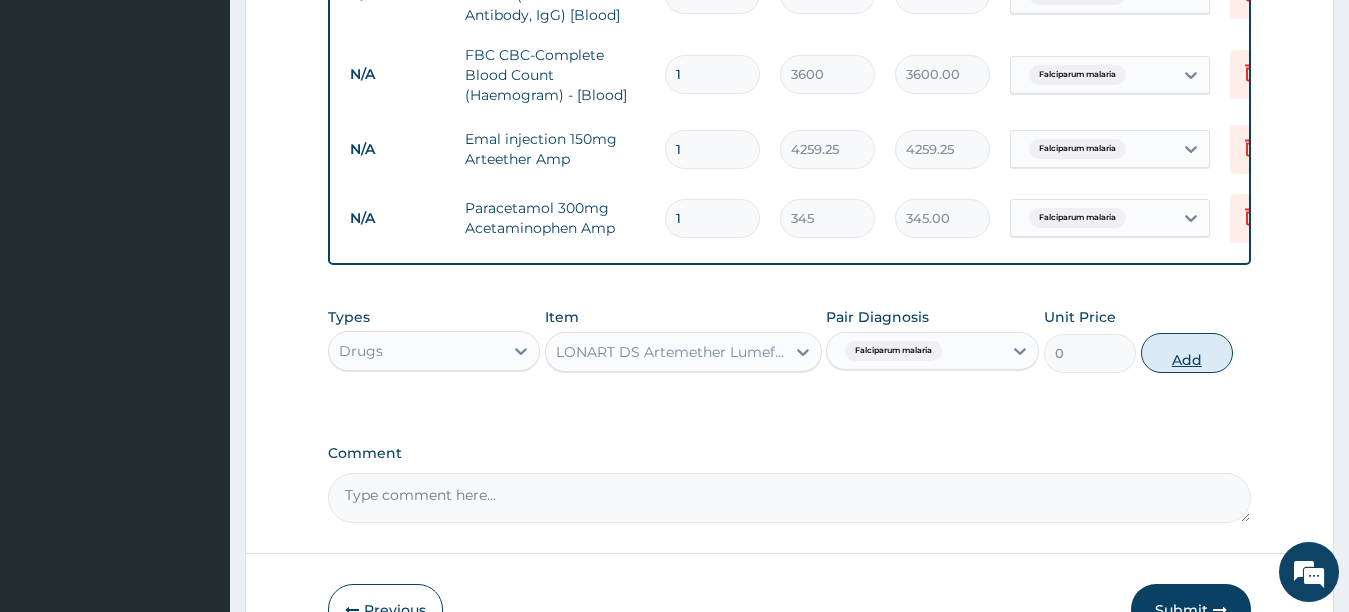 click on "Add" at bounding box center [1187, 353] 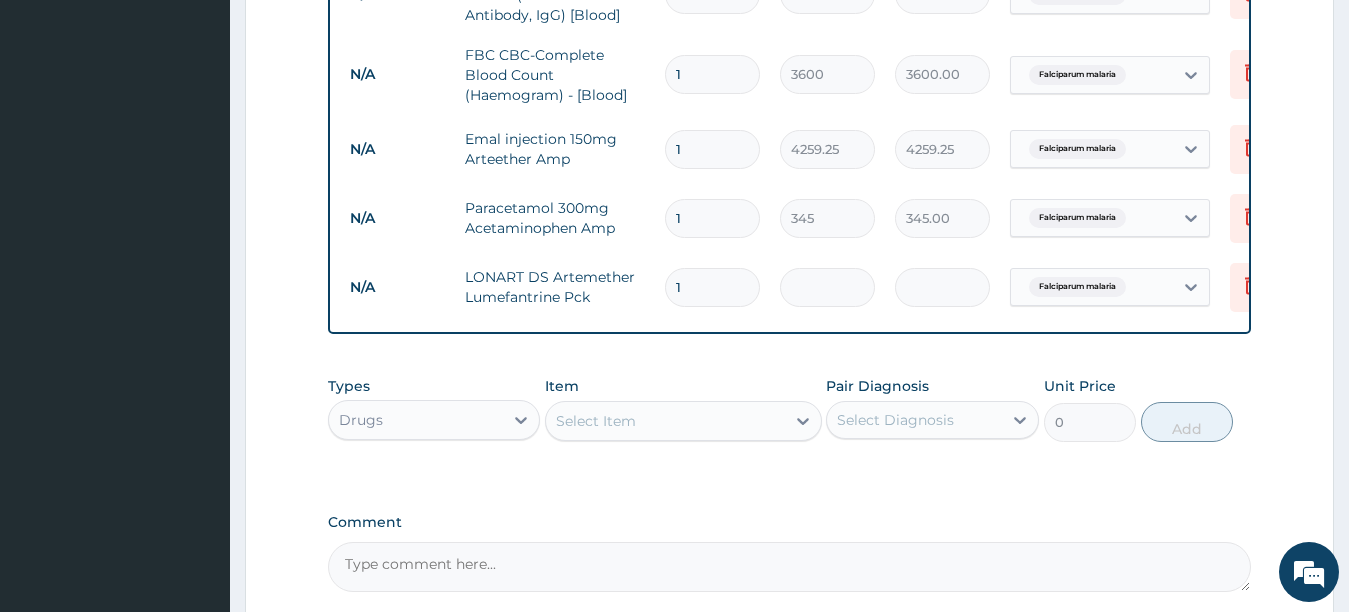 click on "Select Item" at bounding box center [665, 421] 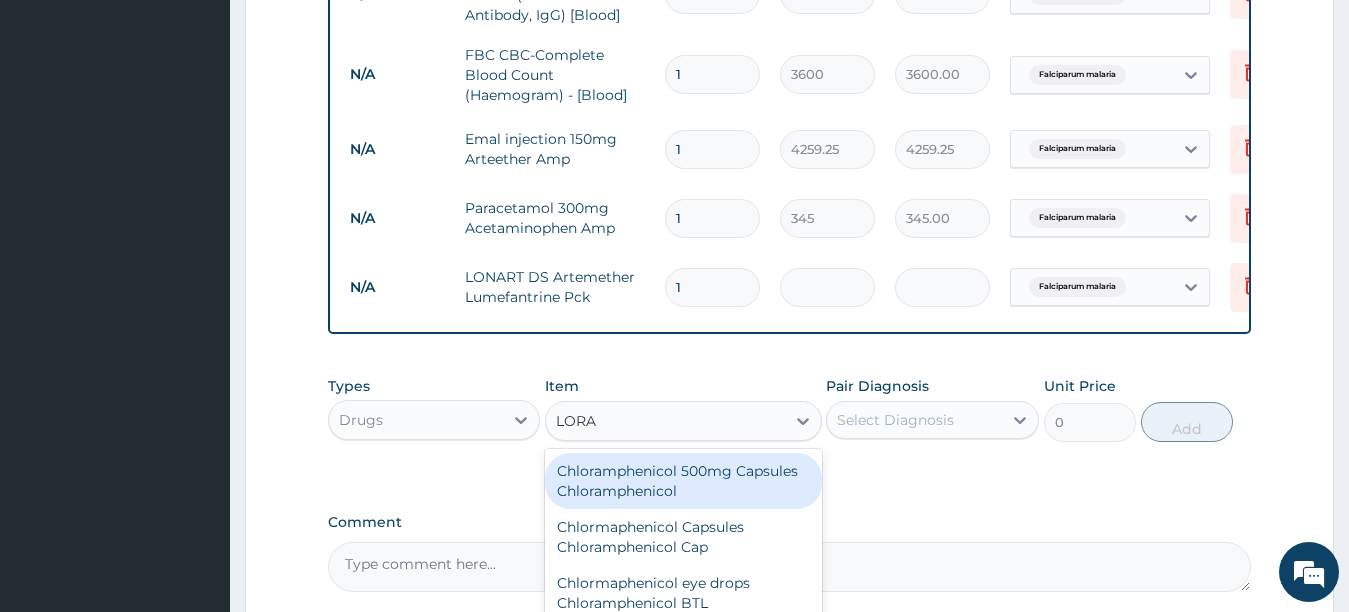 type on "LORAT" 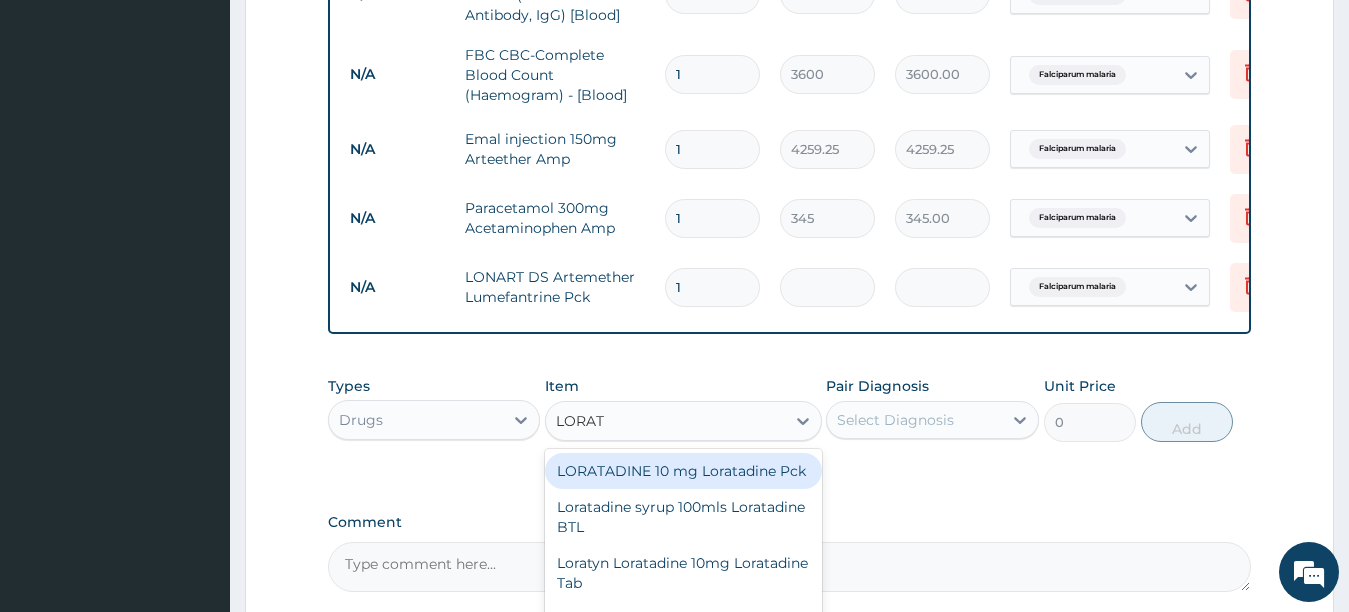 click on "LORATADINE 10 mg Loratadine Pck" at bounding box center [683, 471] 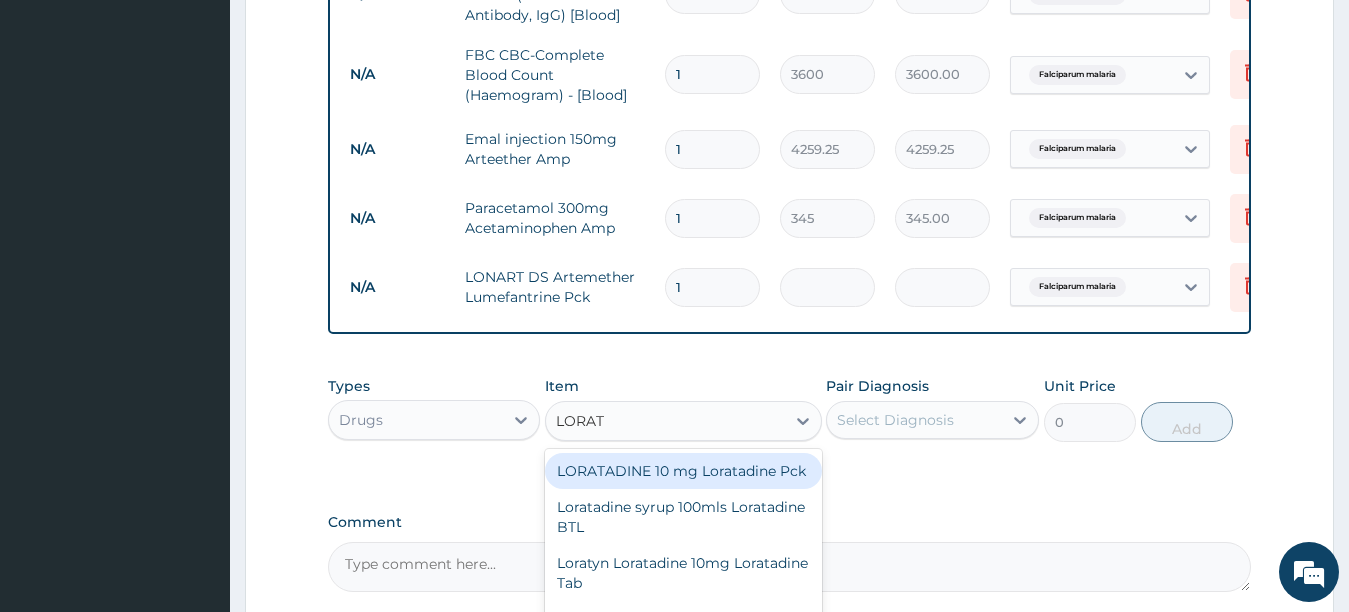type 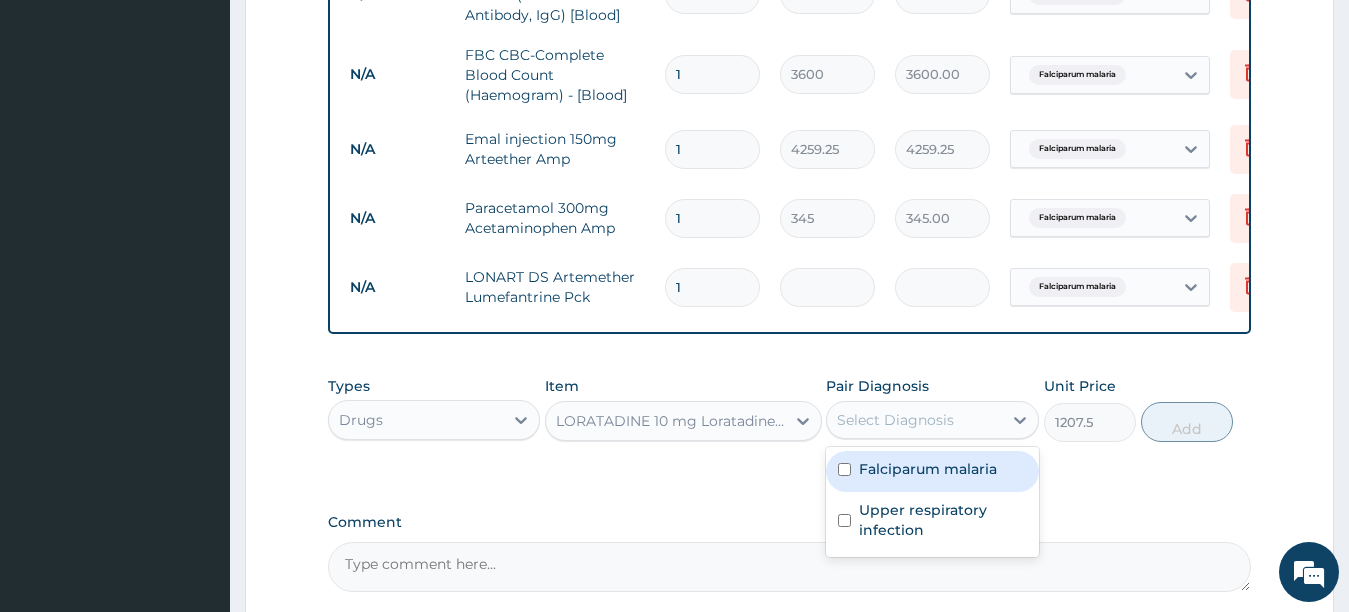 click on "Select Diagnosis" at bounding box center [932, 420] 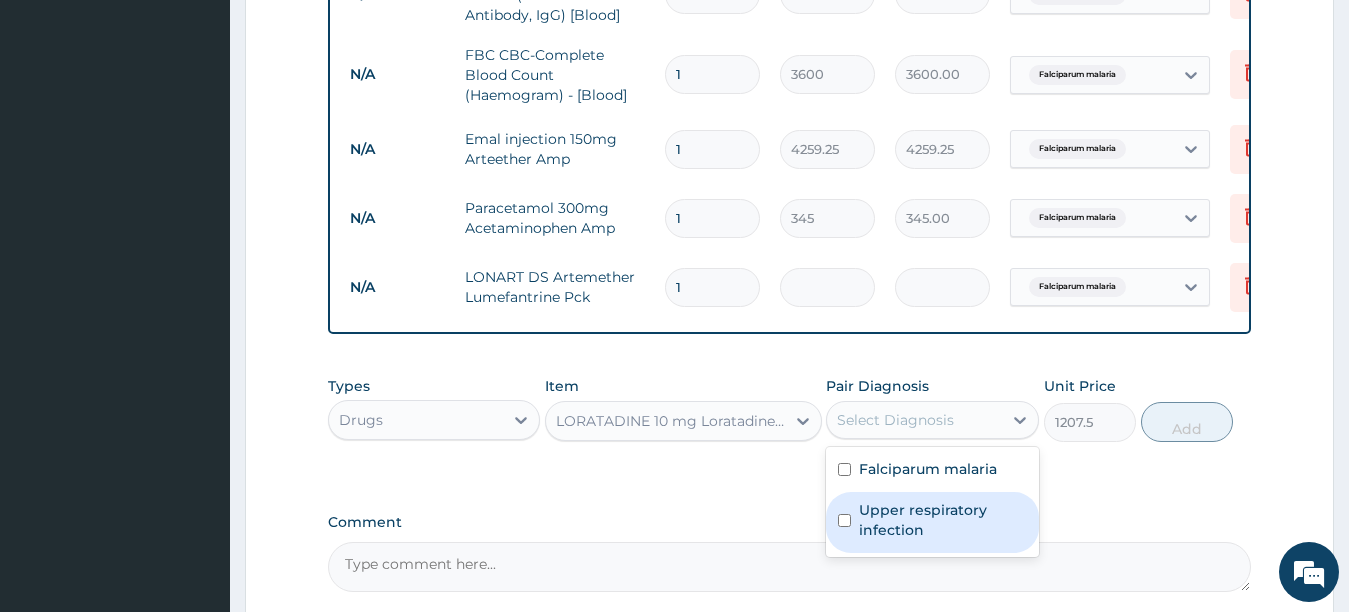 click on "Upper respiratory infection" at bounding box center (932, 522) 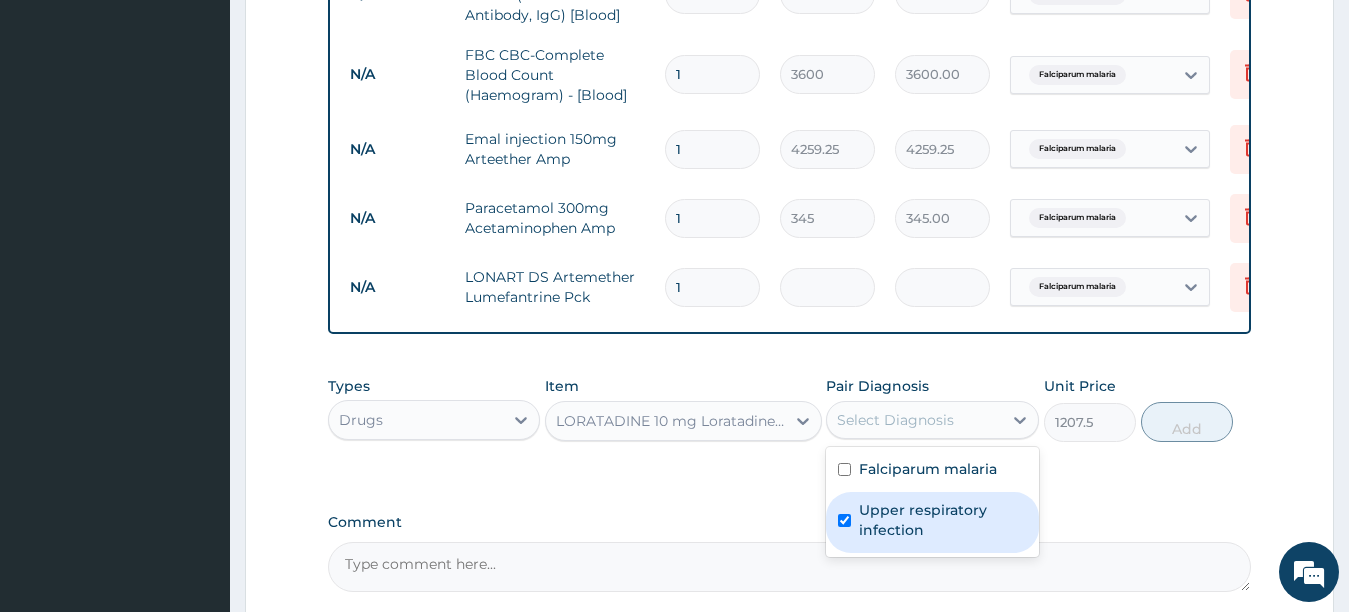 checkbox on "true" 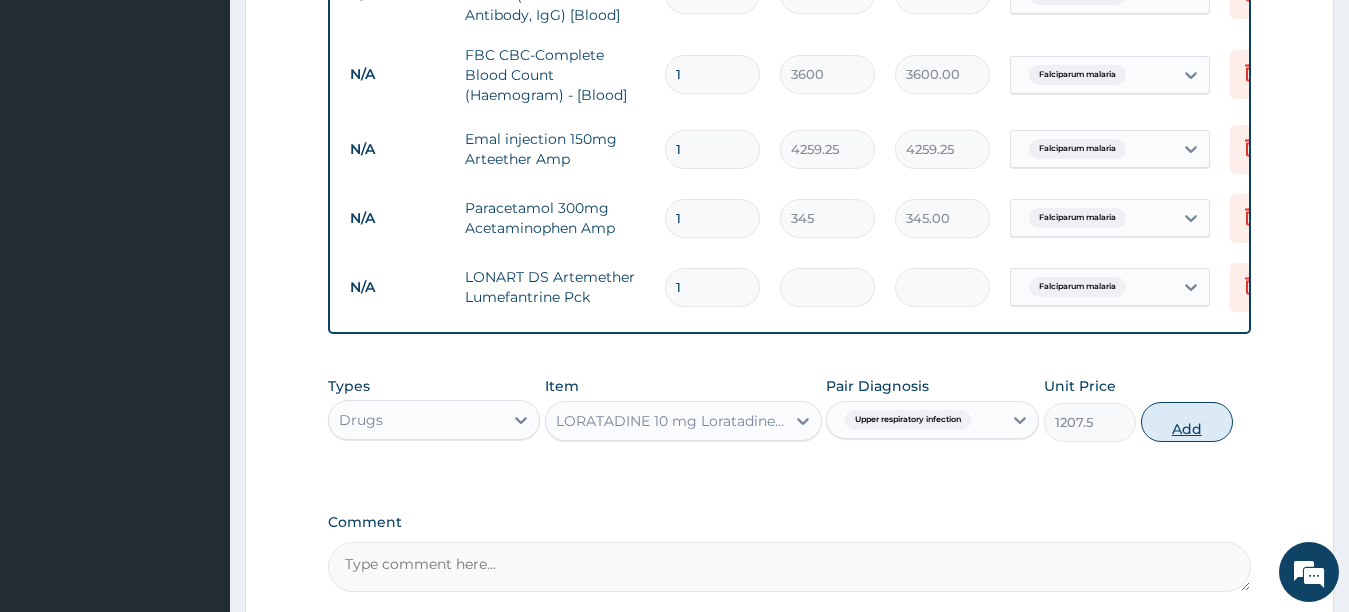 click on "Add" at bounding box center (1187, 422) 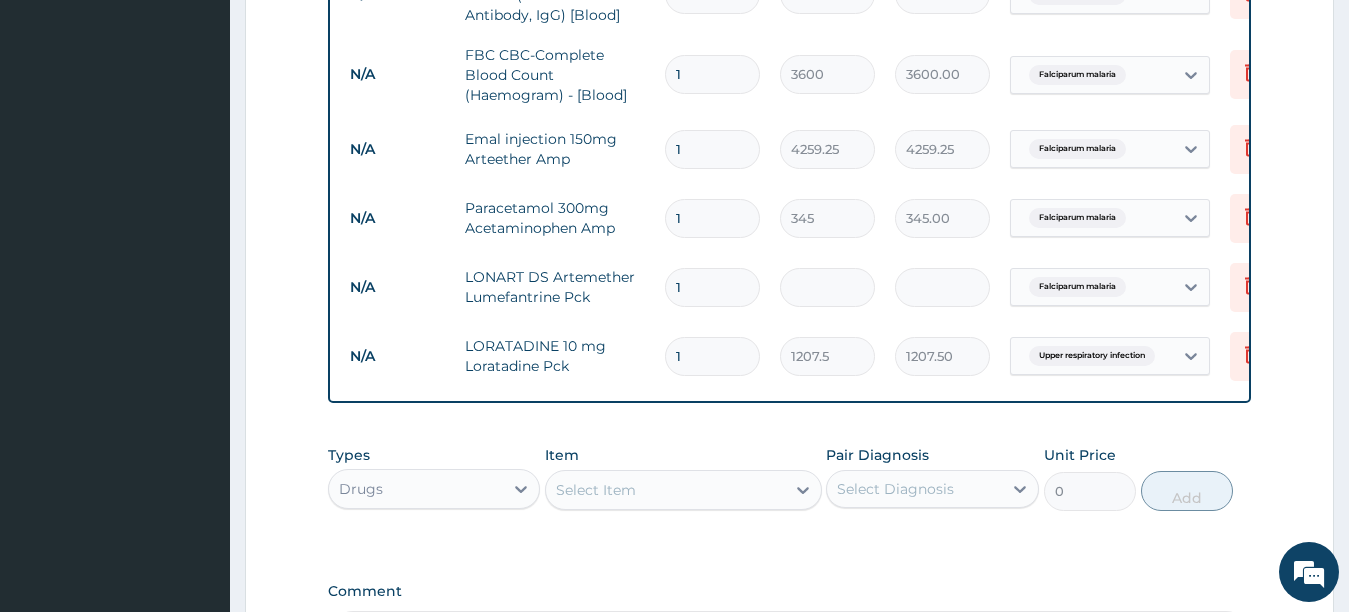 click on "Select Item" at bounding box center [665, 490] 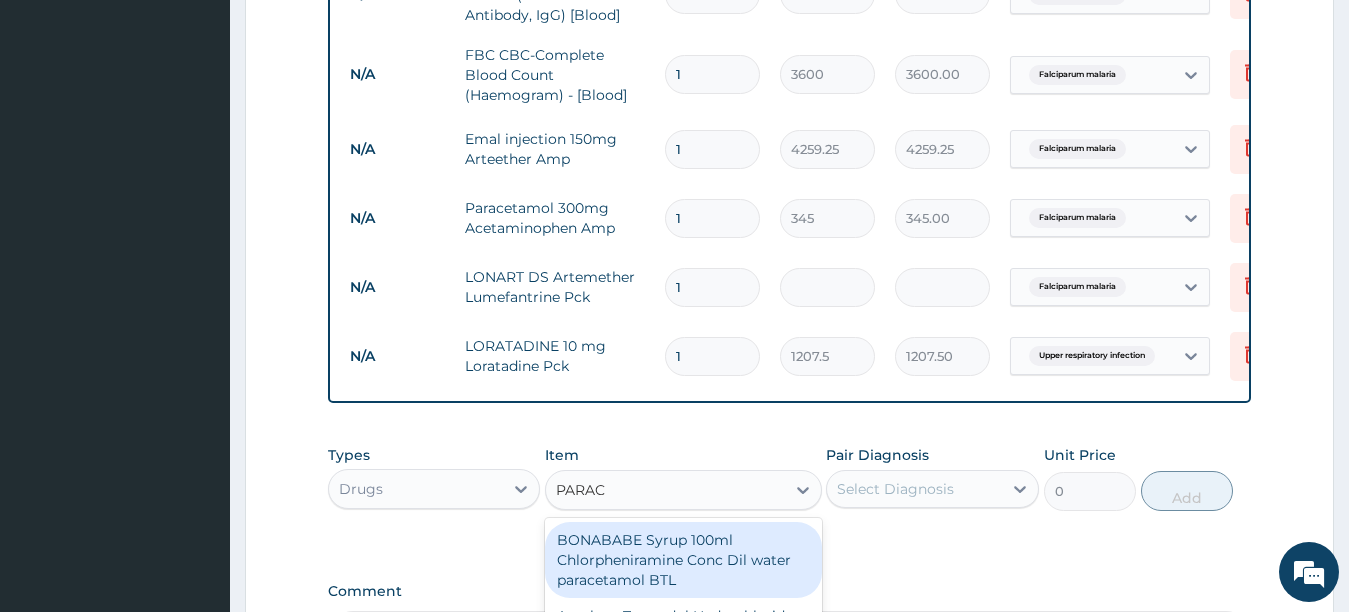 type on "PARACE" 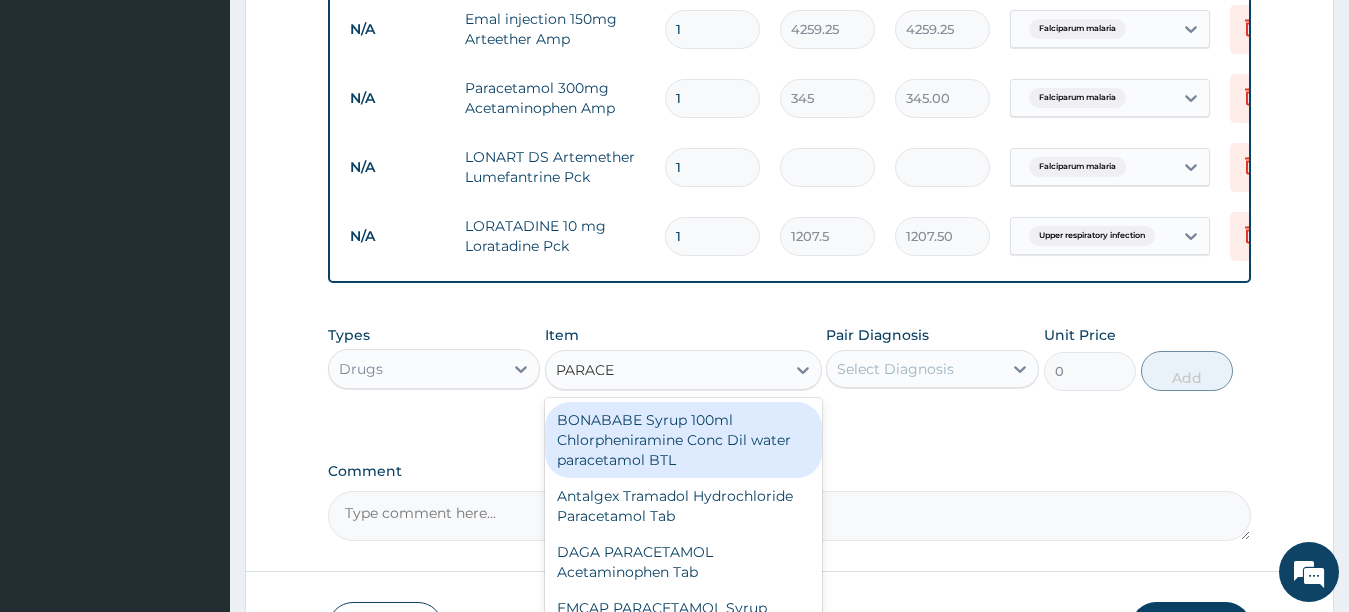 scroll, scrollTop: 1268, scrollLeft: 0, axis: vertical 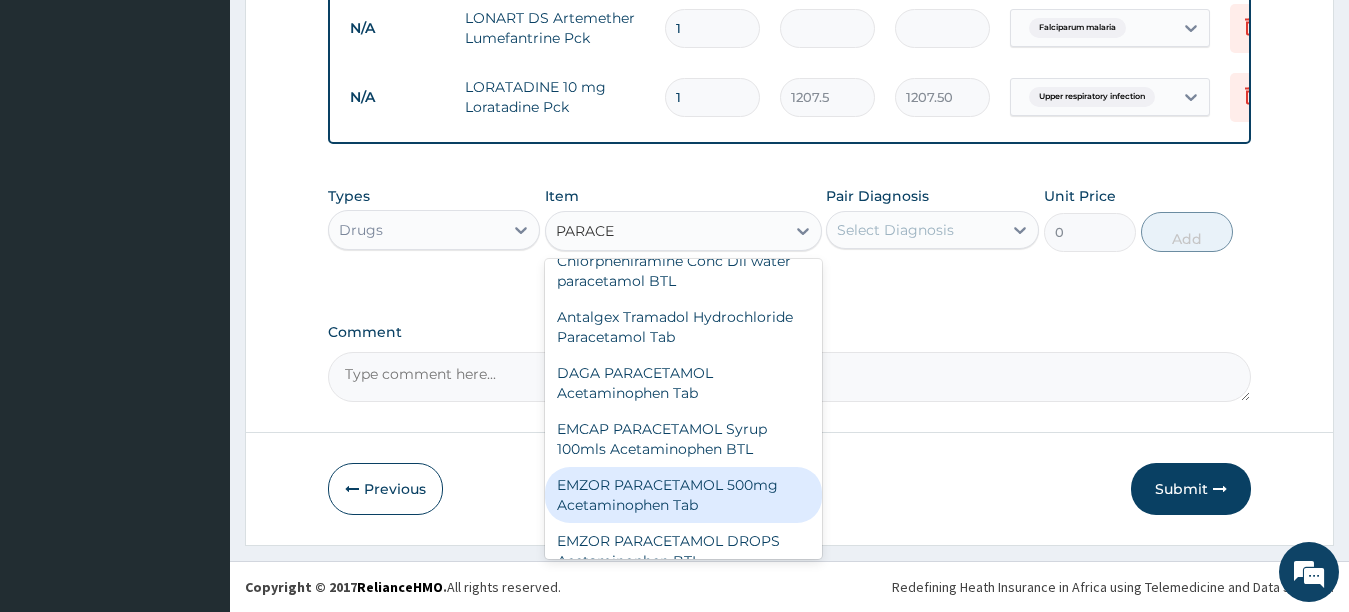 click on "EMZOR PARACETAMOL 500mg Acetaminophen Tab" at bounding box center [683, 495] 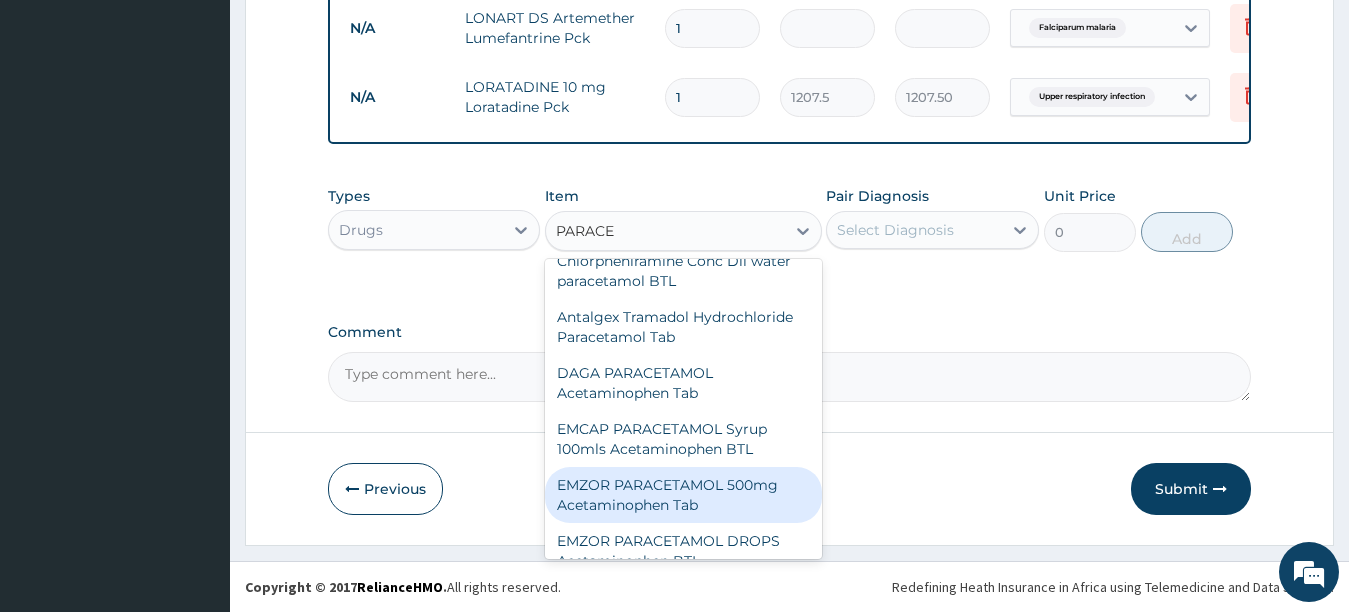 type 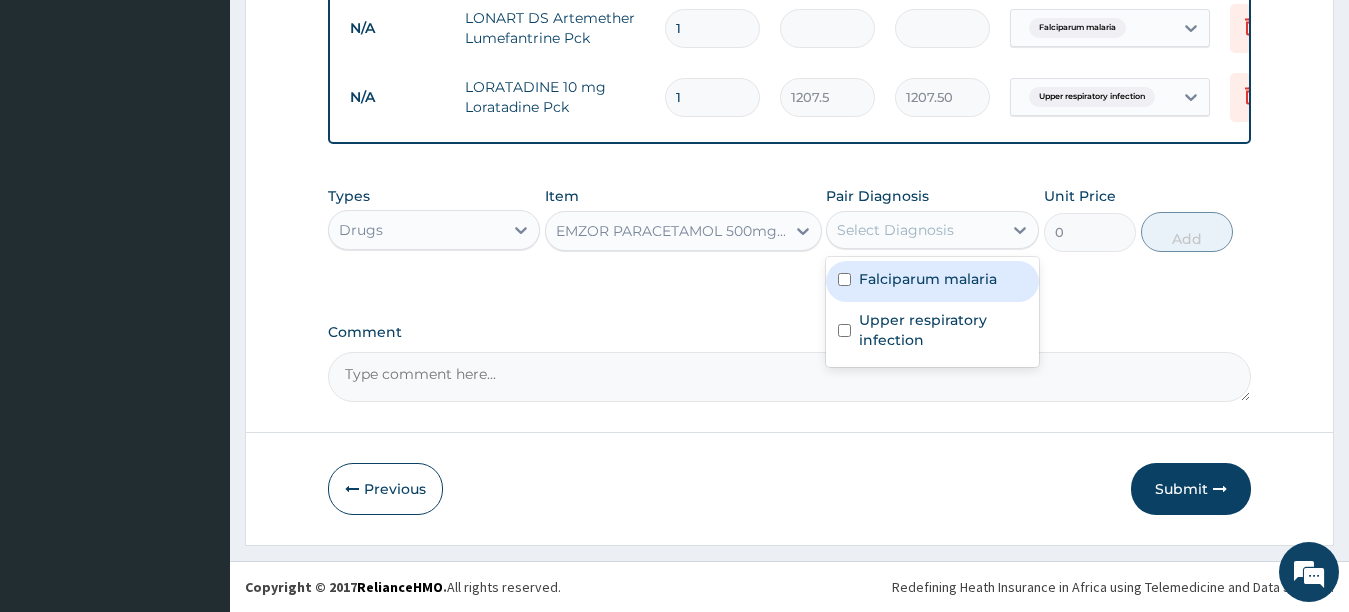 click on "Select Diagnosis" at bounding box center [895, 230] 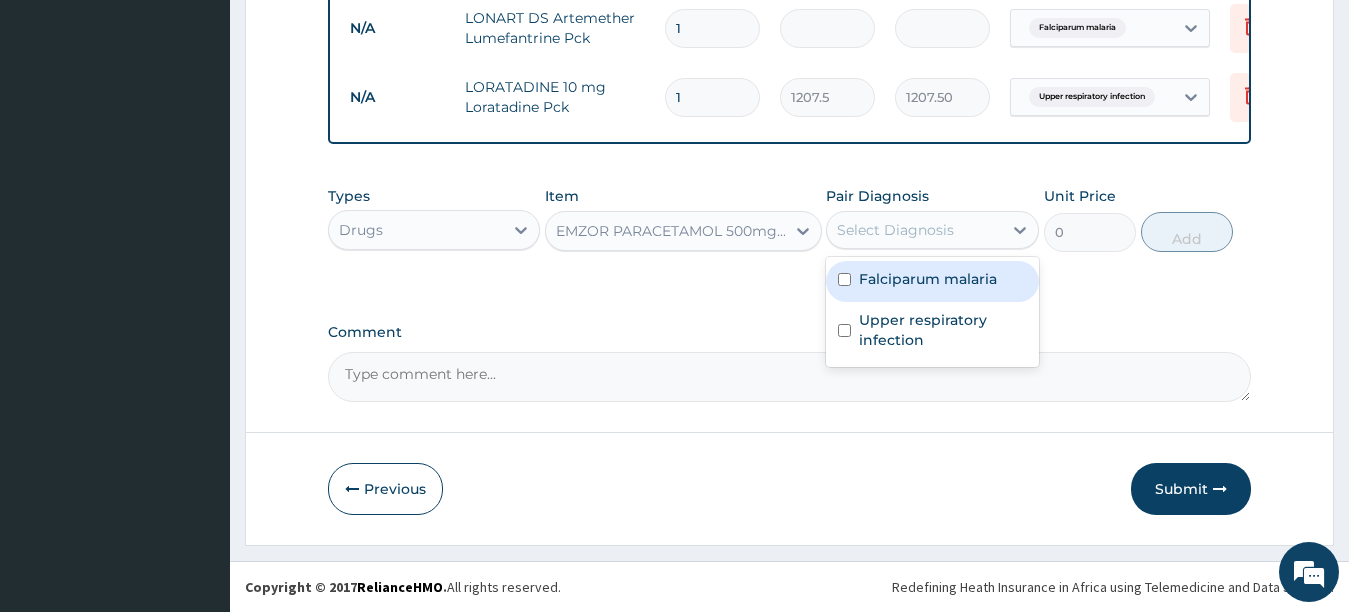 click at bounding box center [844, 279] 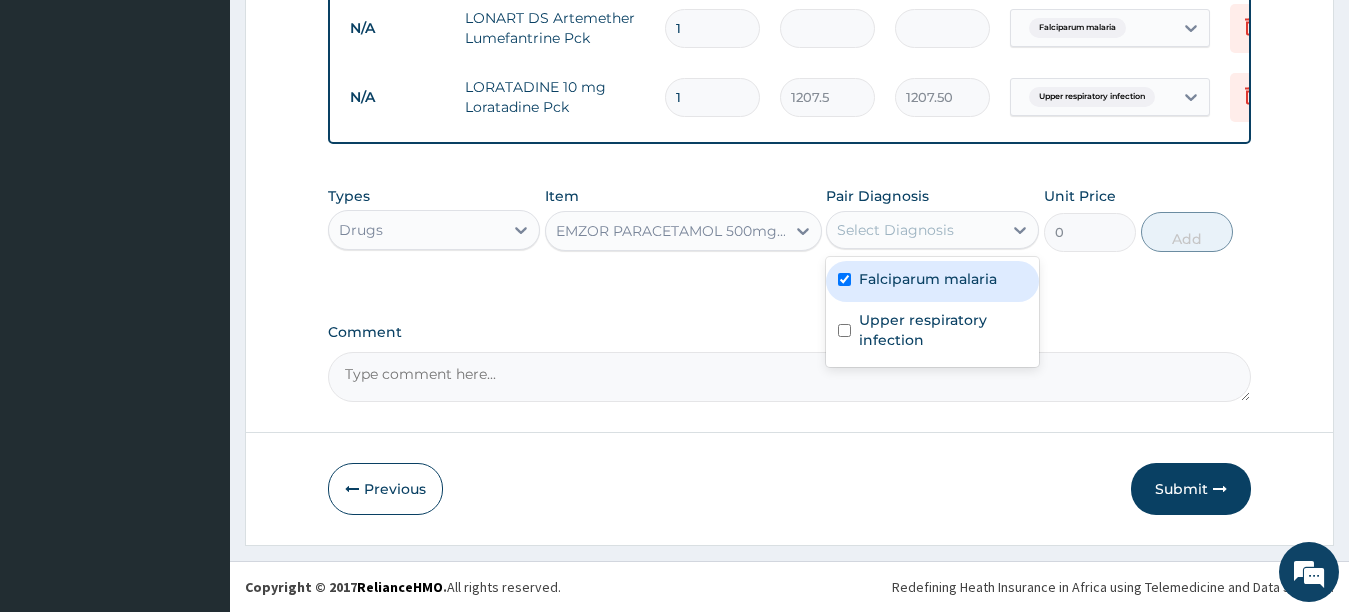 checkbox on "true" 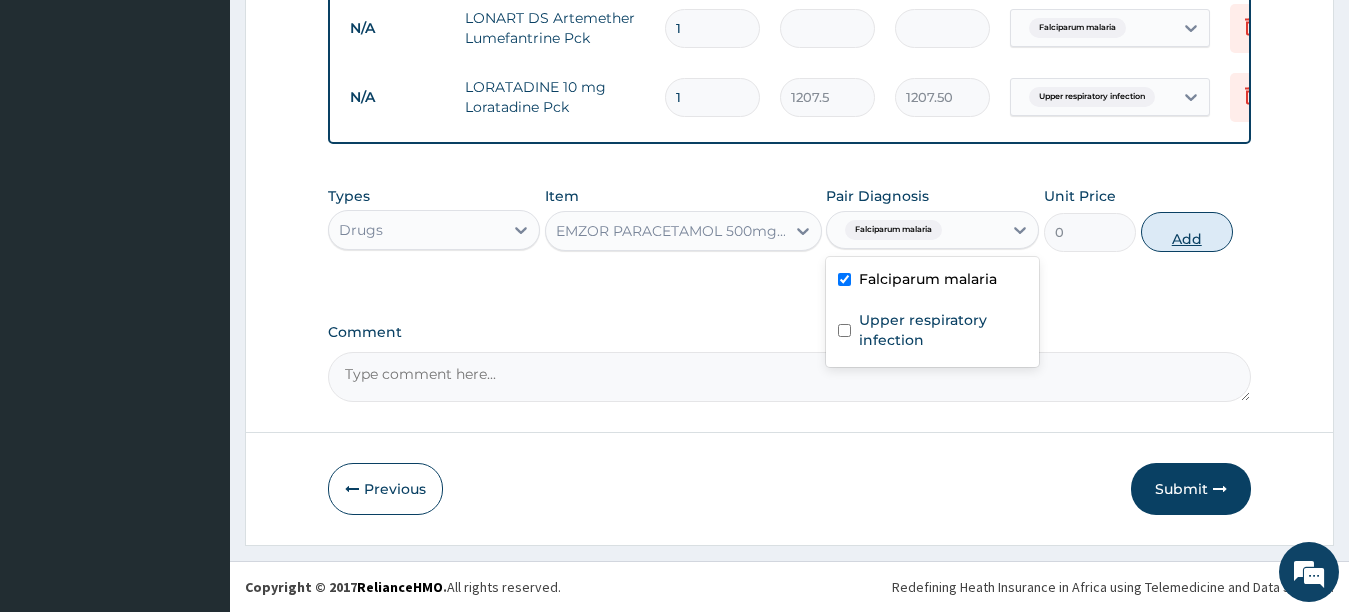 click on "Add" at bounding box center [1187, 232] 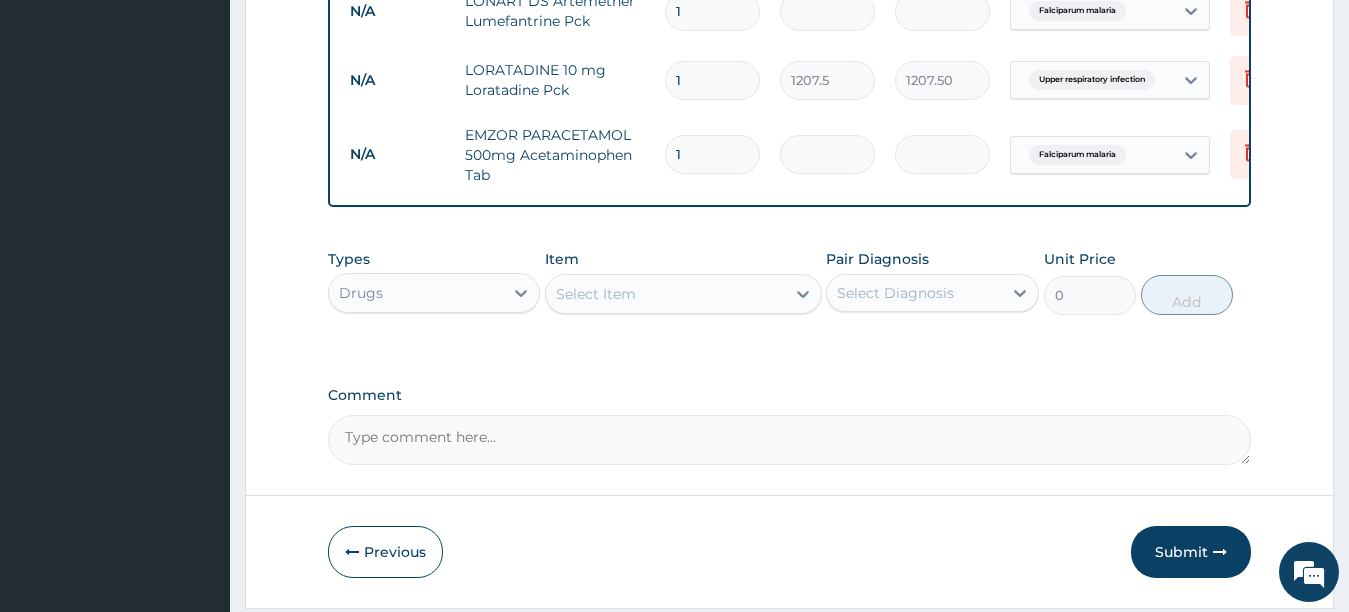 click on "Select Item" at bounding box center [665, 294] 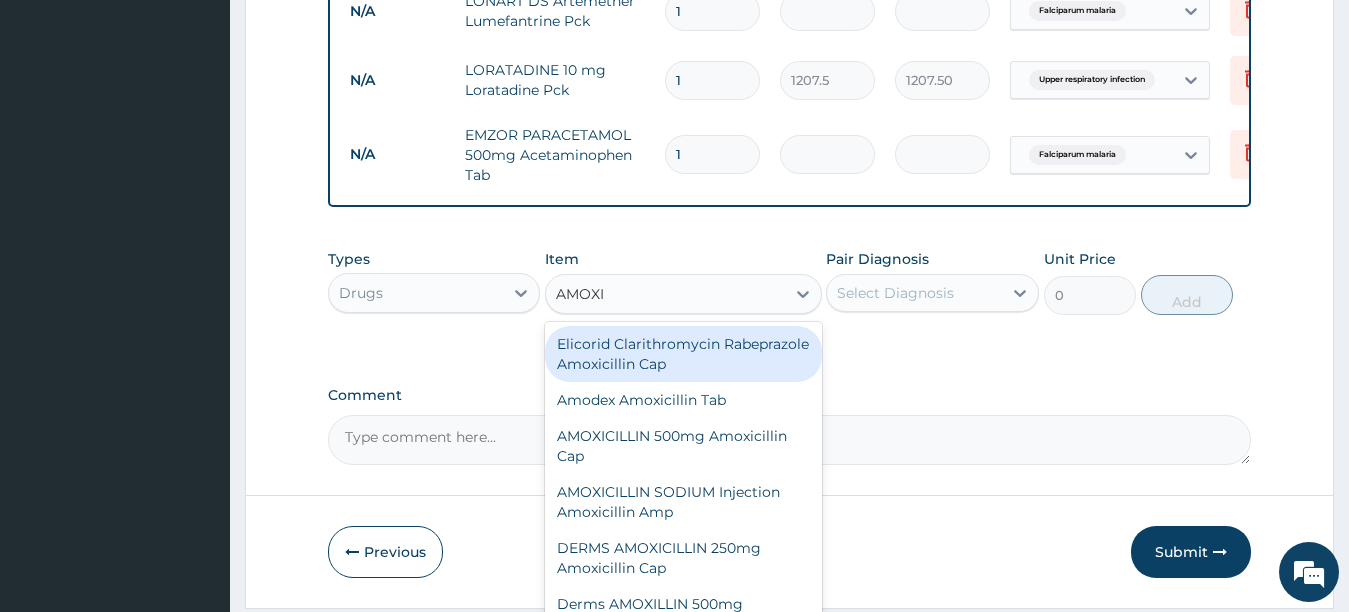 type on "AMOXIC" 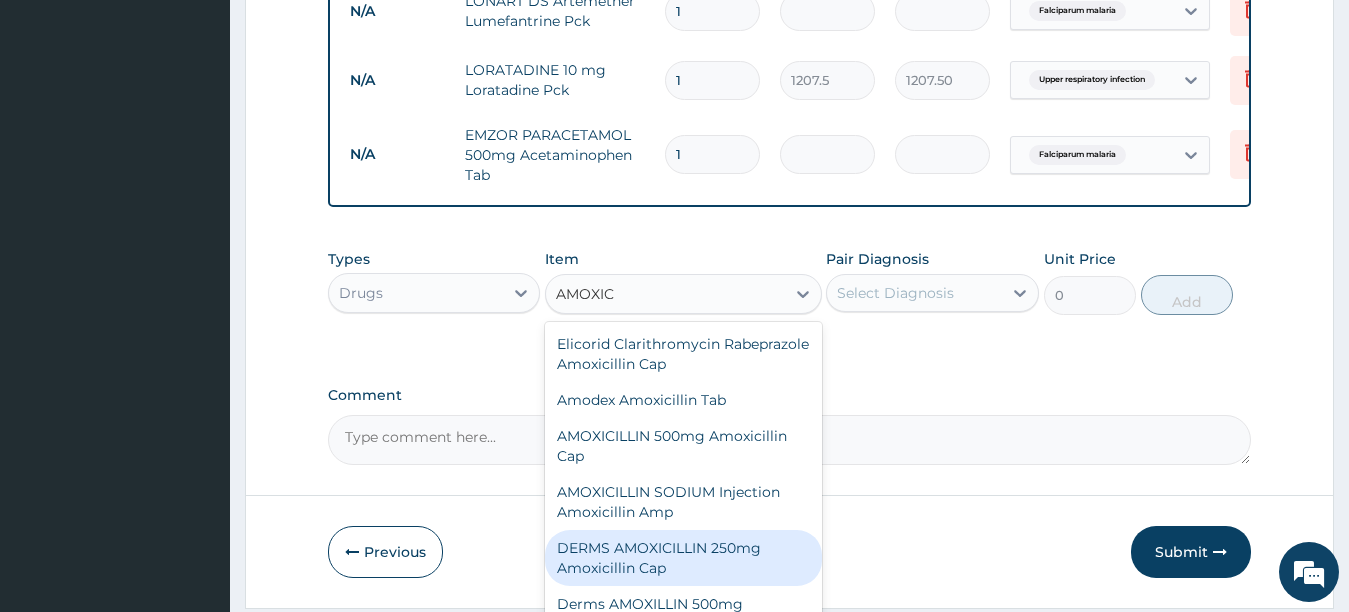 scroll, scrollTop: 263, scrollLeft: 0, axis: vertical 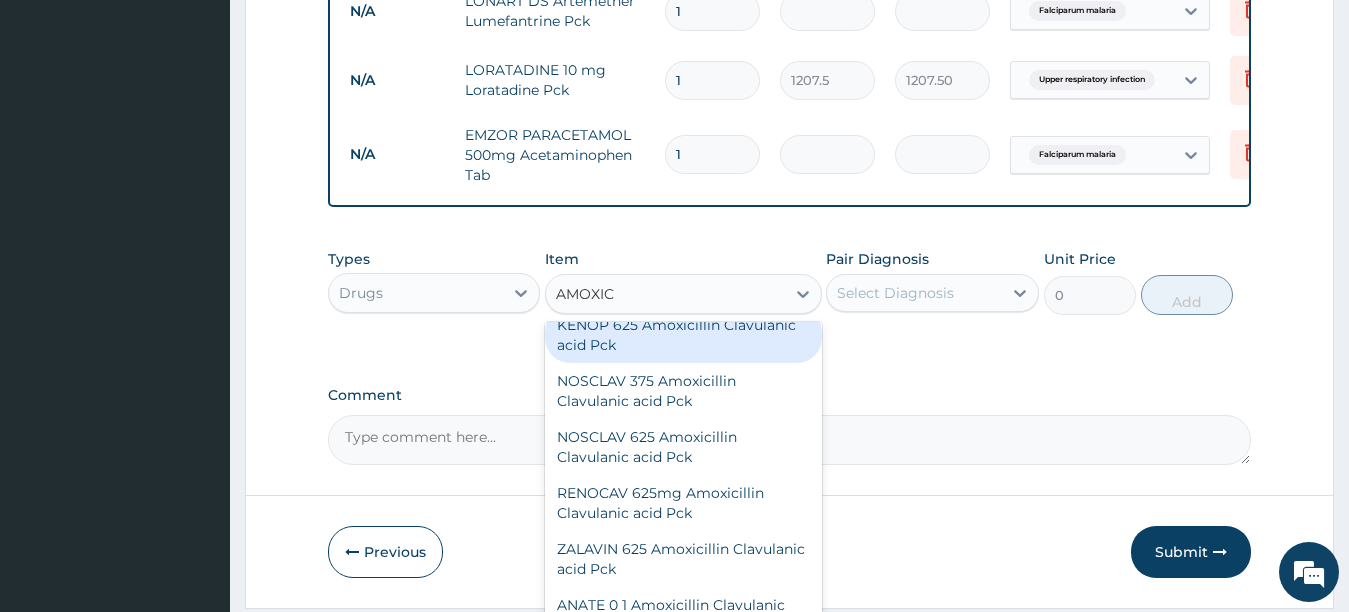 click on "KENOP 625 Amoxicillin Clavulanic acid Pck" at bounding box center (683, 335) 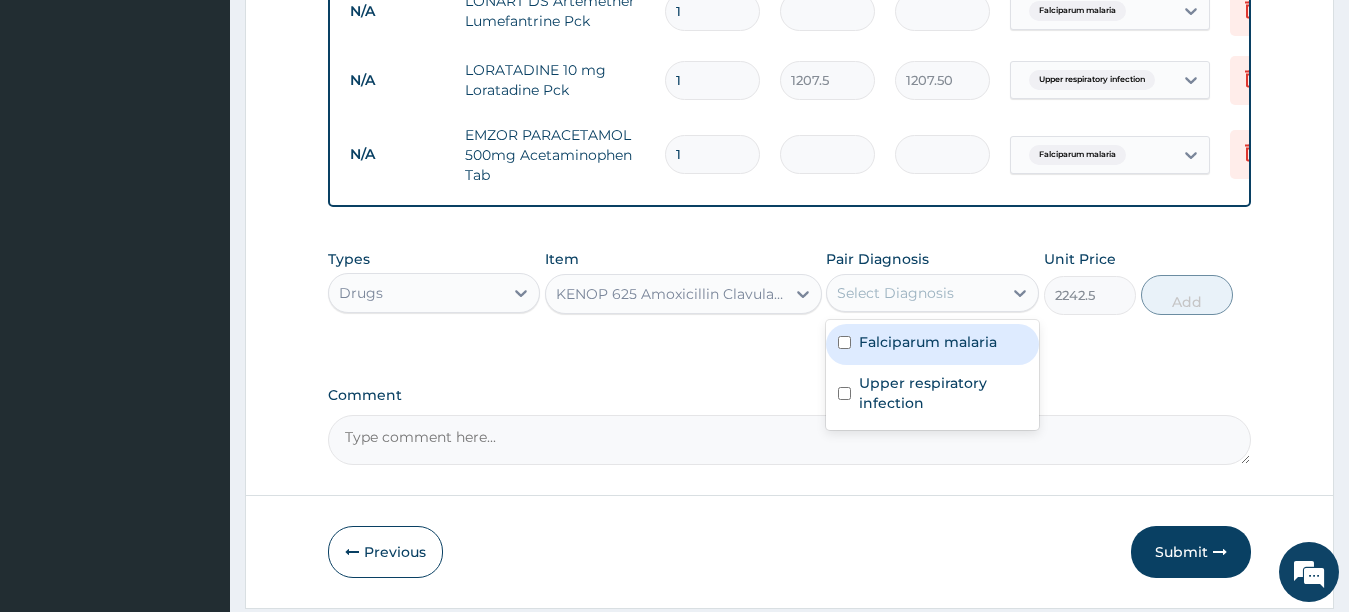 click on "Select Diagnosis" at bounding box center (914, 293) 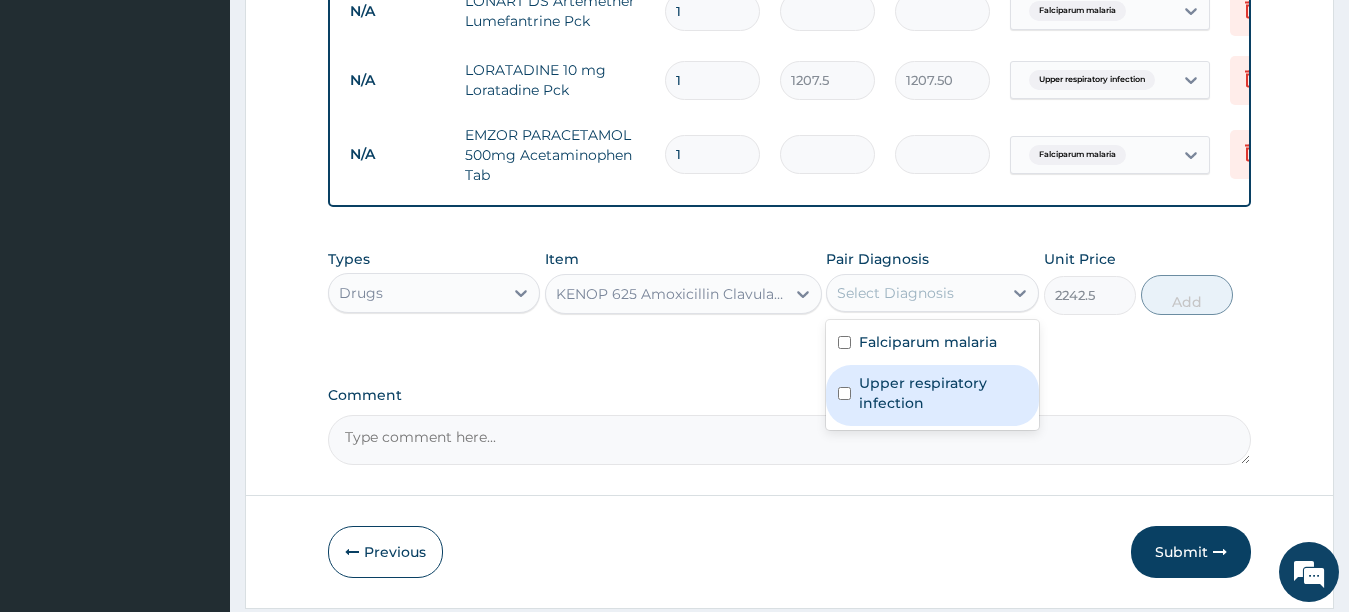 click at bounding box center (844, 393) 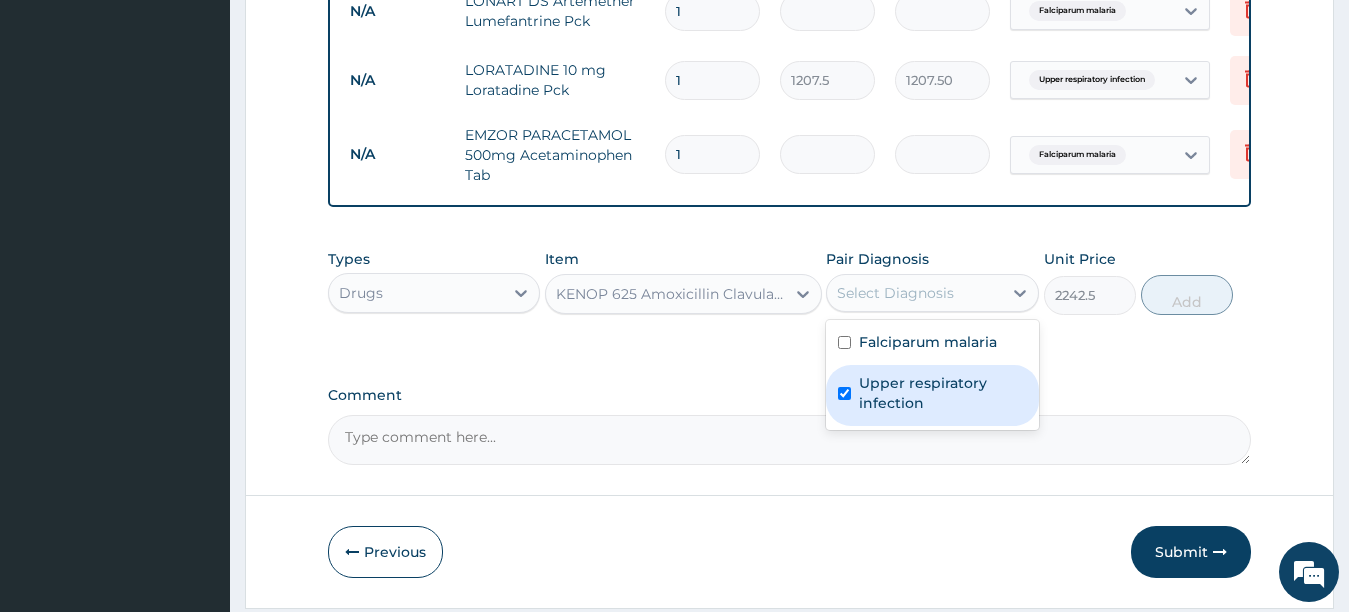 checkbox on "true" 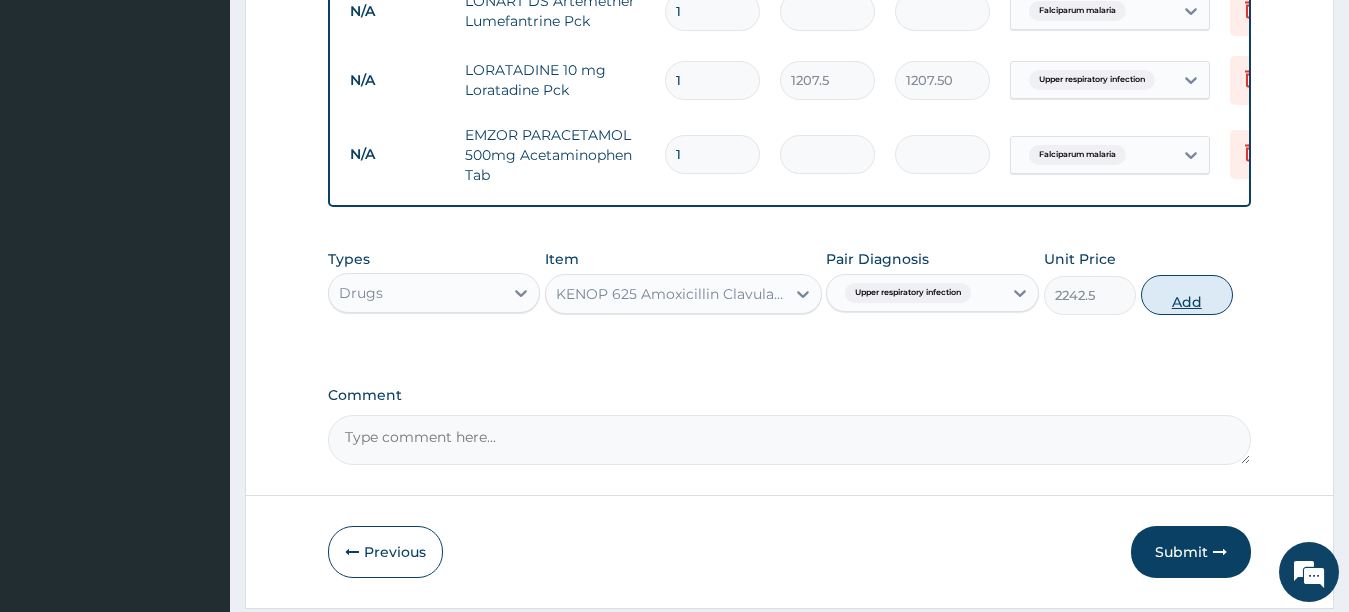 click on "Add" at bounding box center (1187, 295) 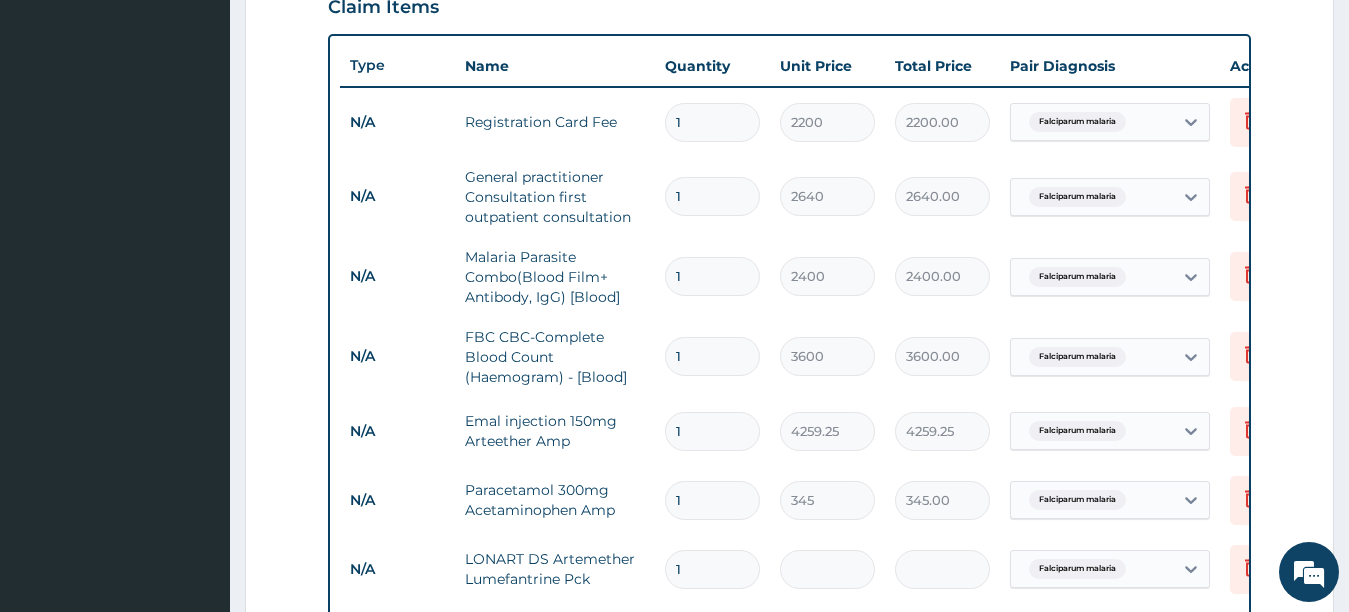 scroll, scrollTop: 708, scrollLeft: 0, axis: vertical 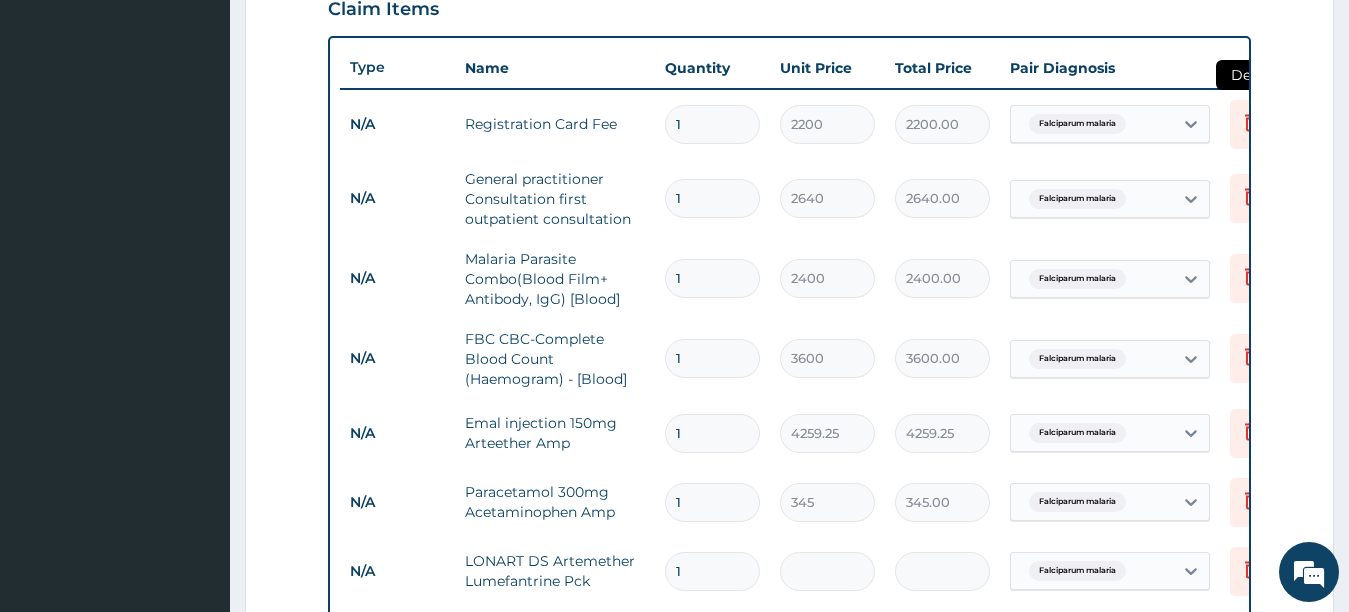 click 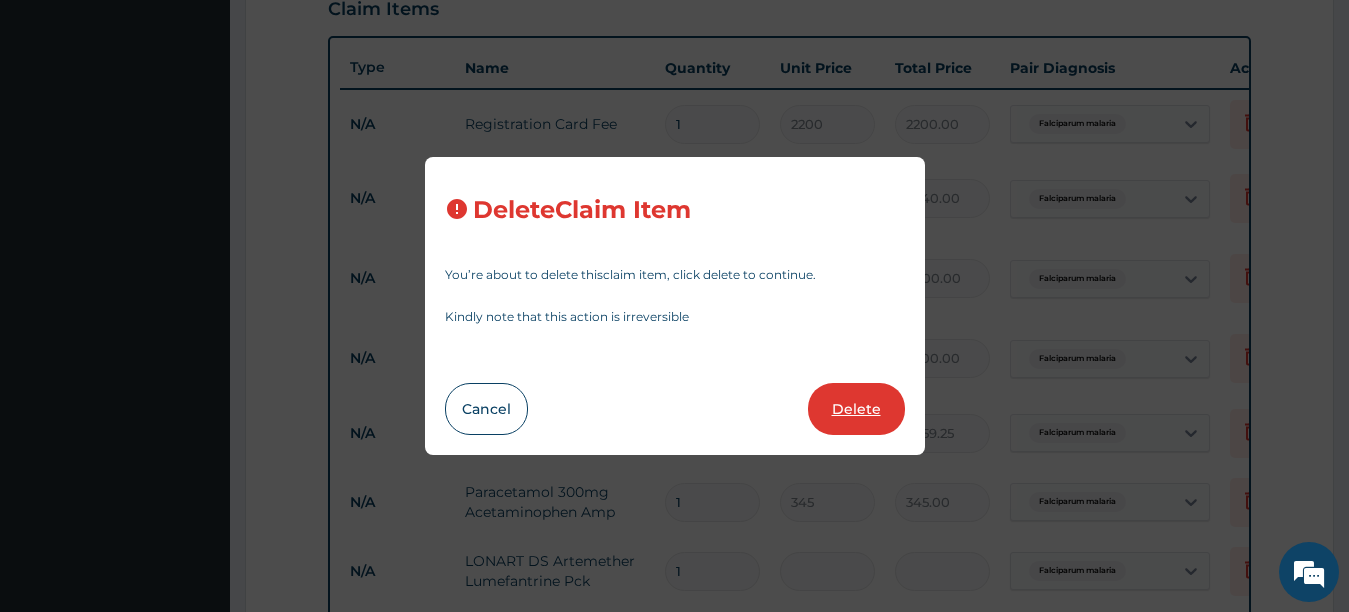 click on "Delete" at bounding box center [856, 409] 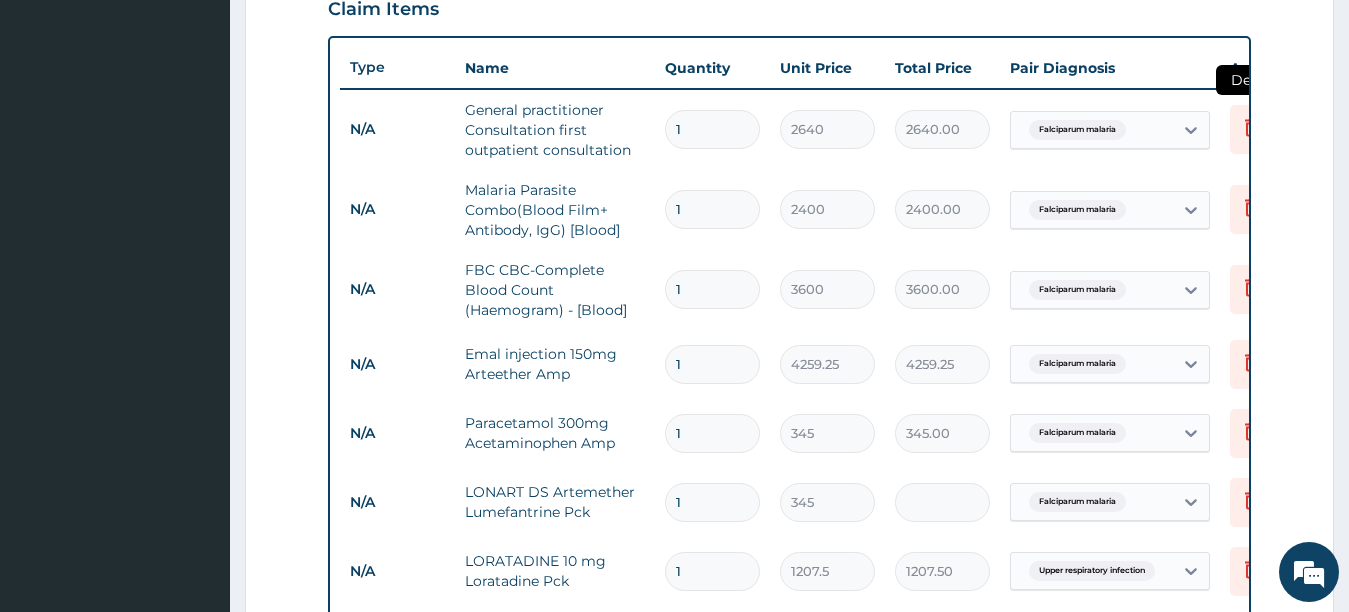click 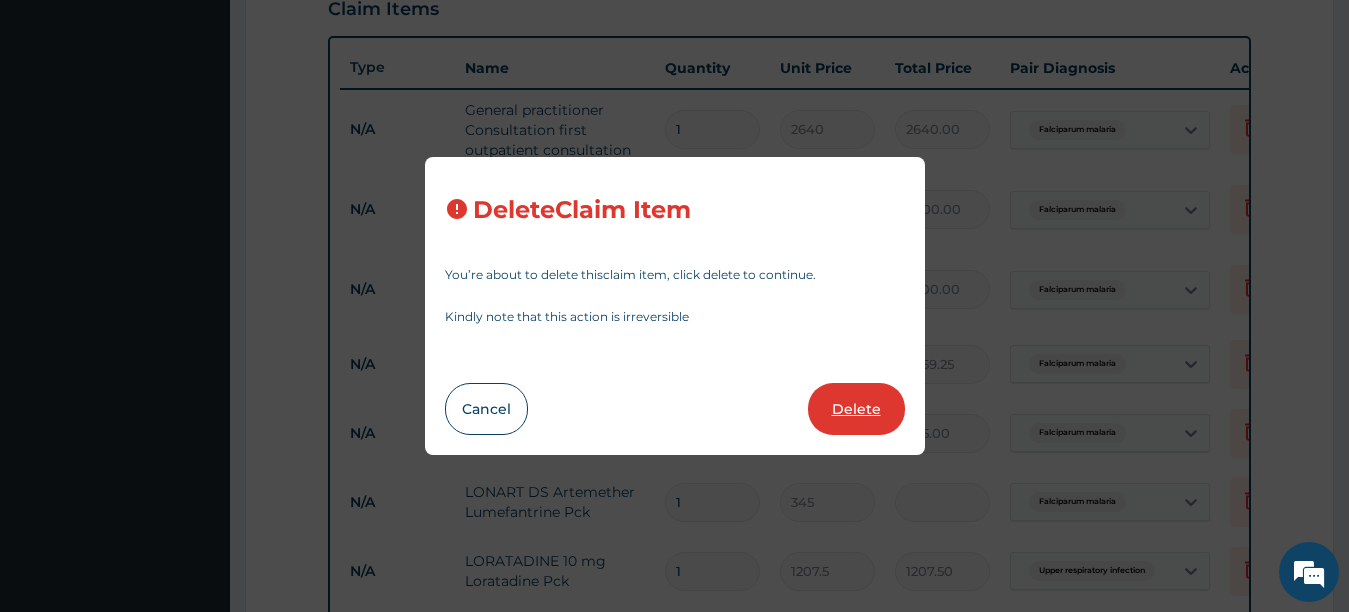 click on "Delete" at bounding box center [856, 409] 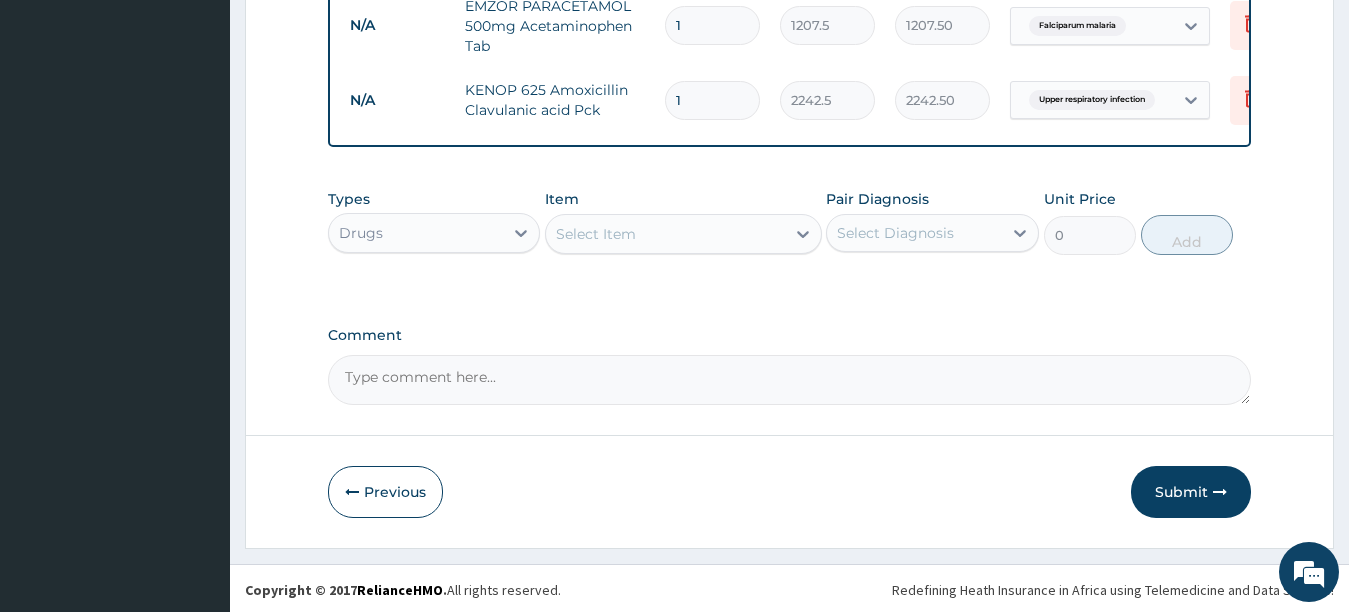 scroll, scrollTop: 1268, scrollLeft: 0, axis: vertical 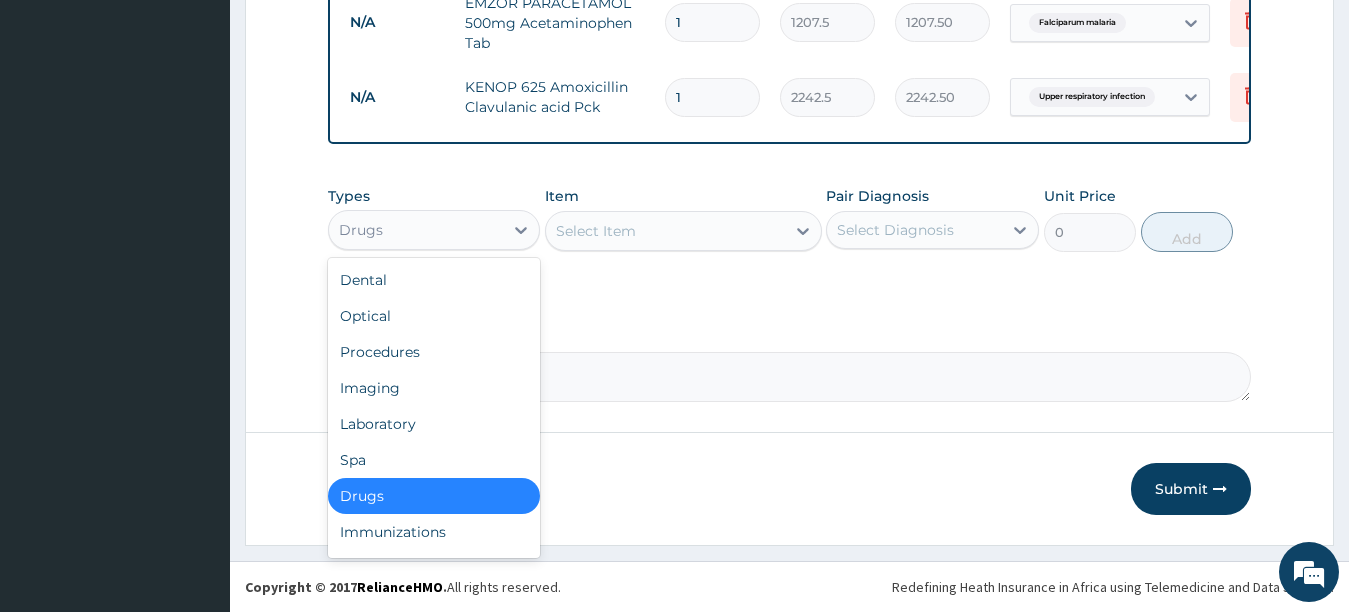 click on "Drugs" at bounding box center [416, 230] 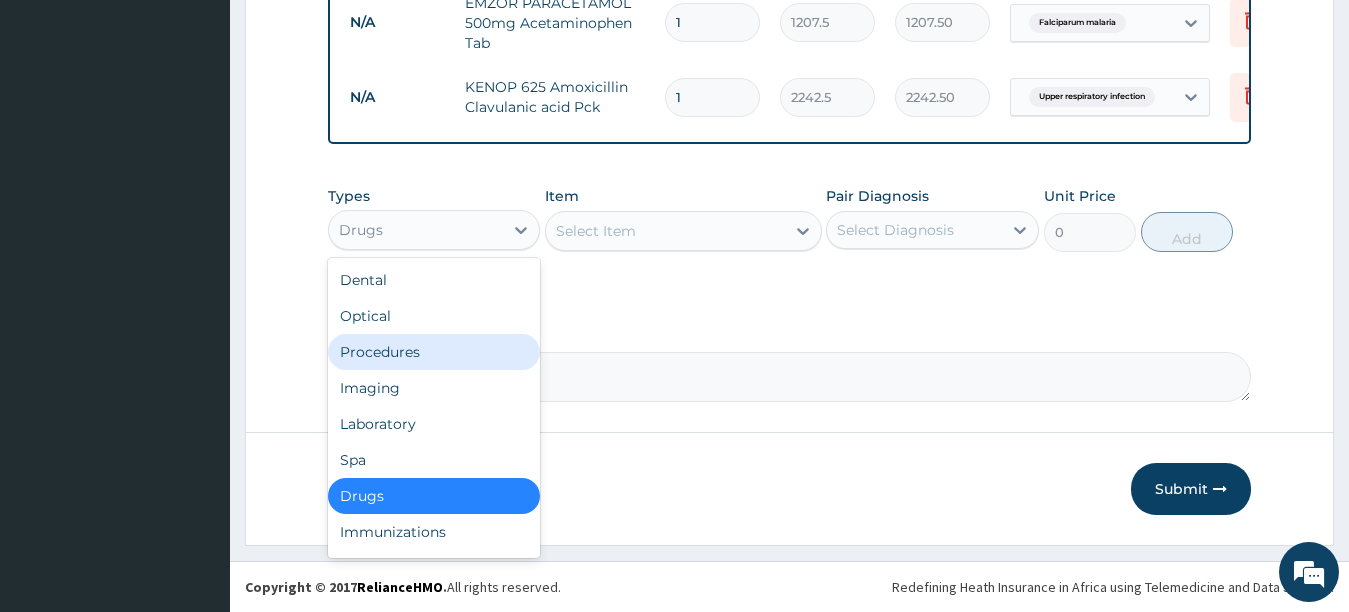 click on "Procedures" at bounding box center [434, 352] 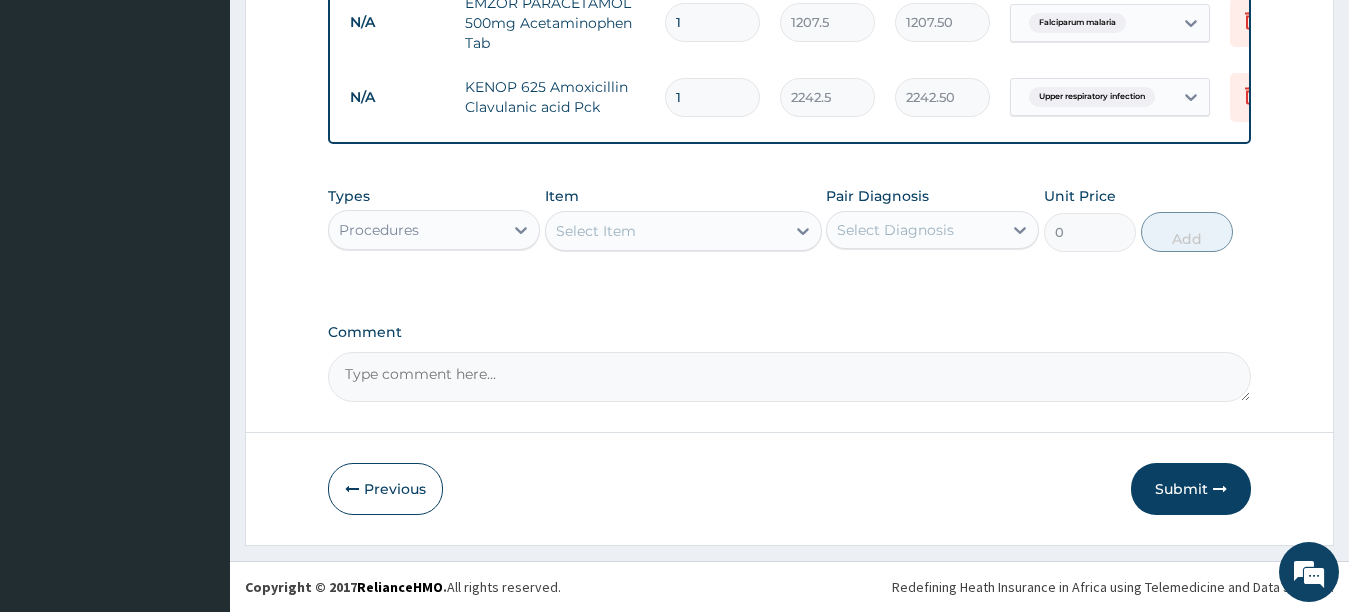 click on "Select Item" at bounding box center (665, 231) 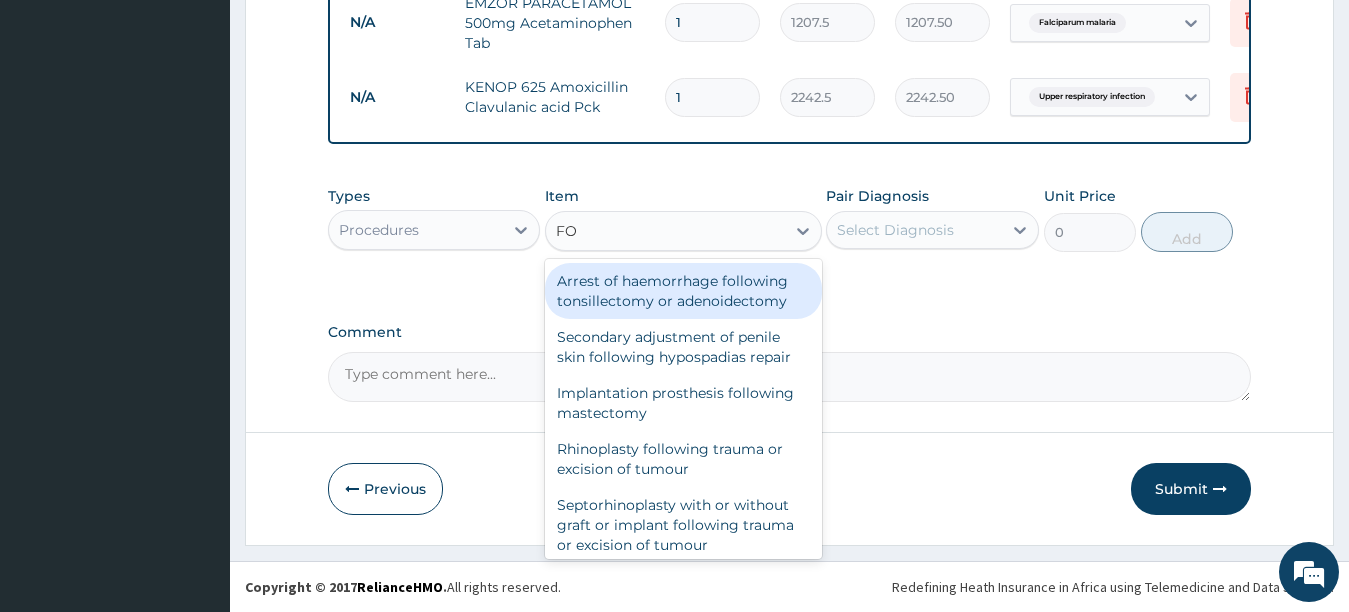 type on "F" 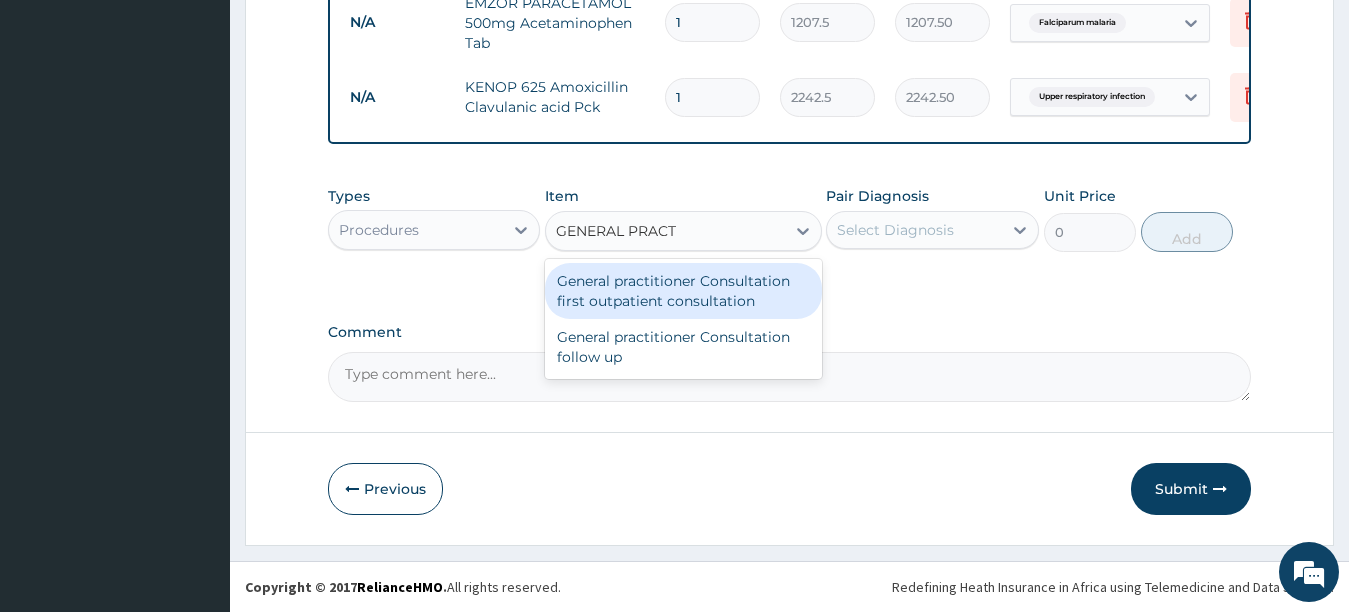type on "GENERAL PRACTI" 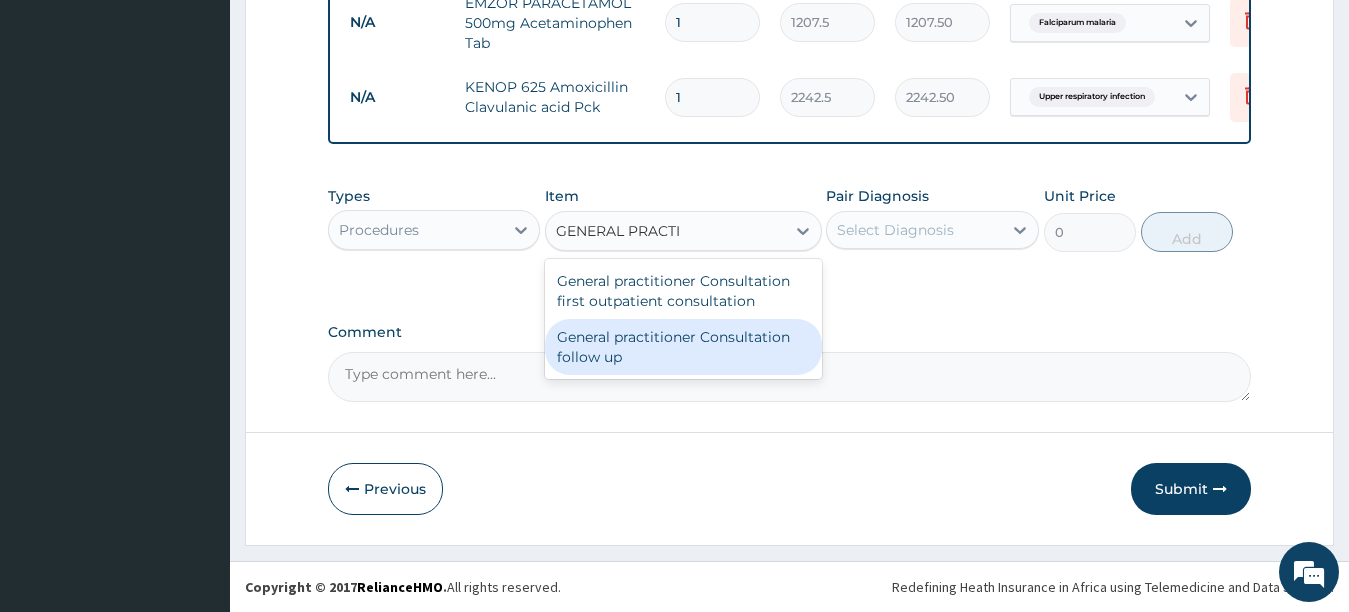 click on "General practitioner Consultation follow up" at bounding box center (683, 347) 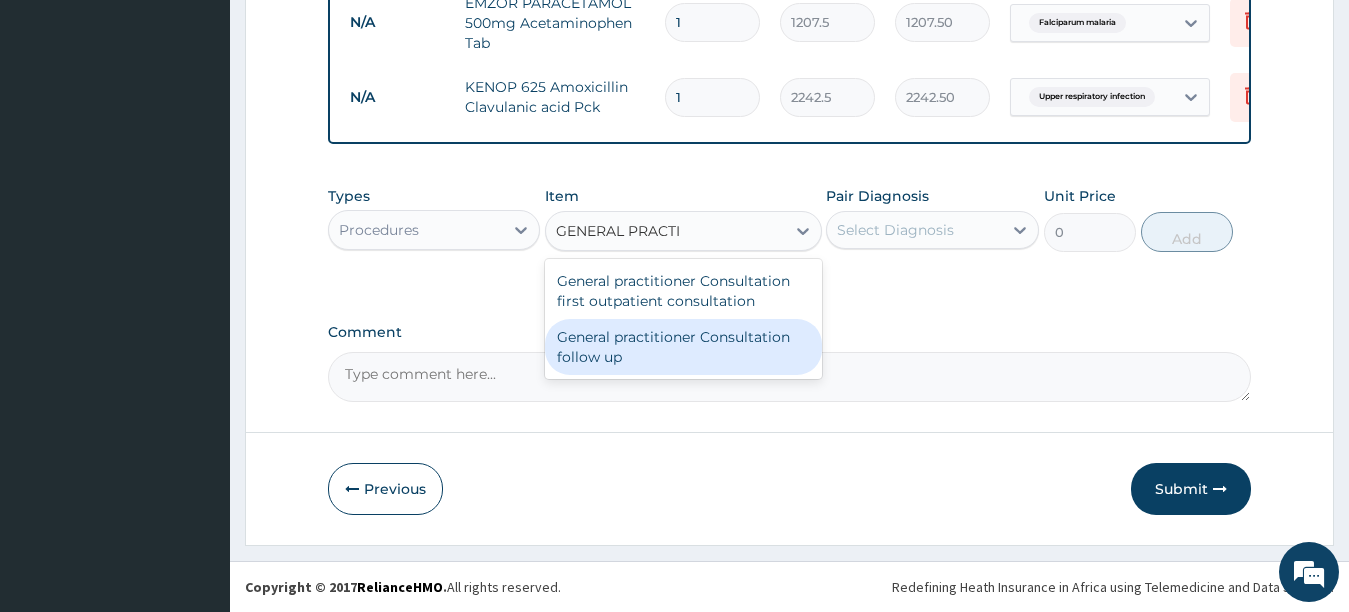 type 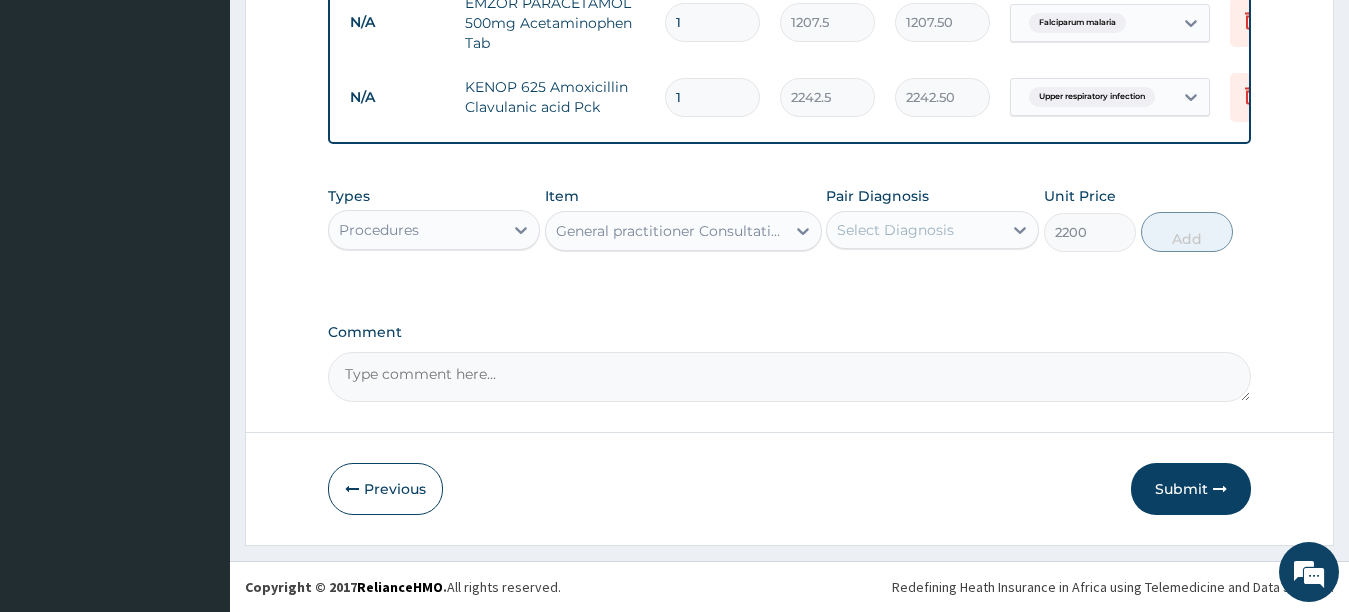 click on "Select Diagnosis" at bounding box center (914, 230) 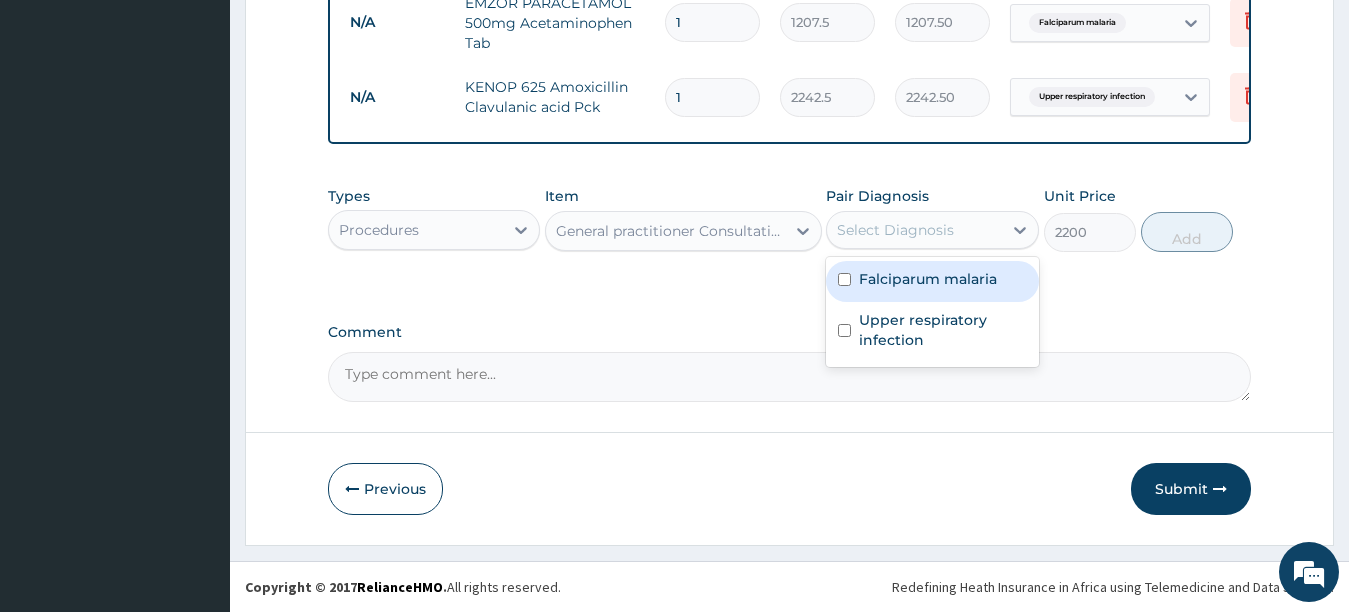 click at bounding box center [844, 279] 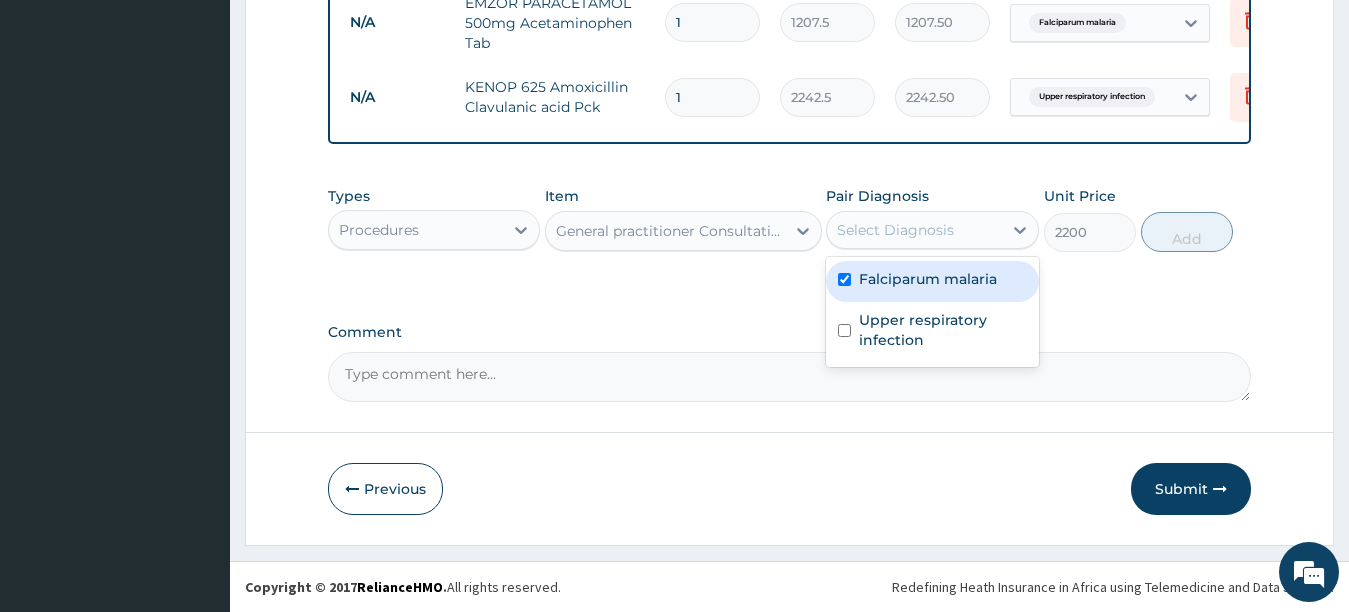 checkbox on "true" 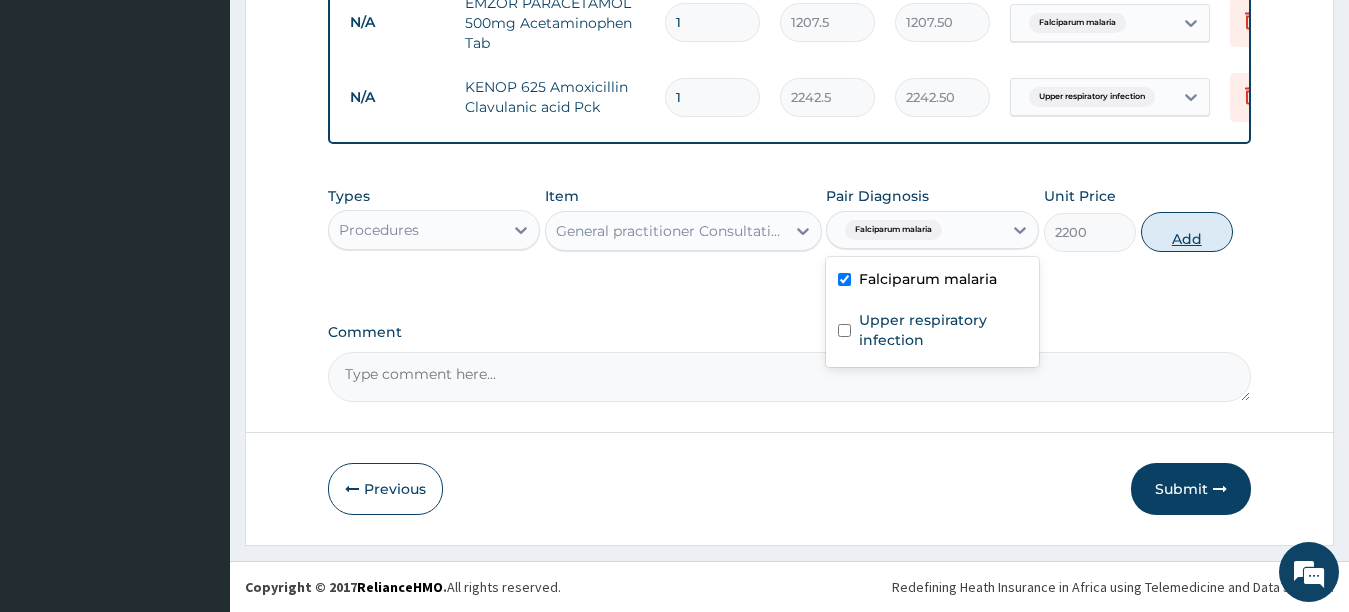 click on "Add" at bounding box center [1187, 232] 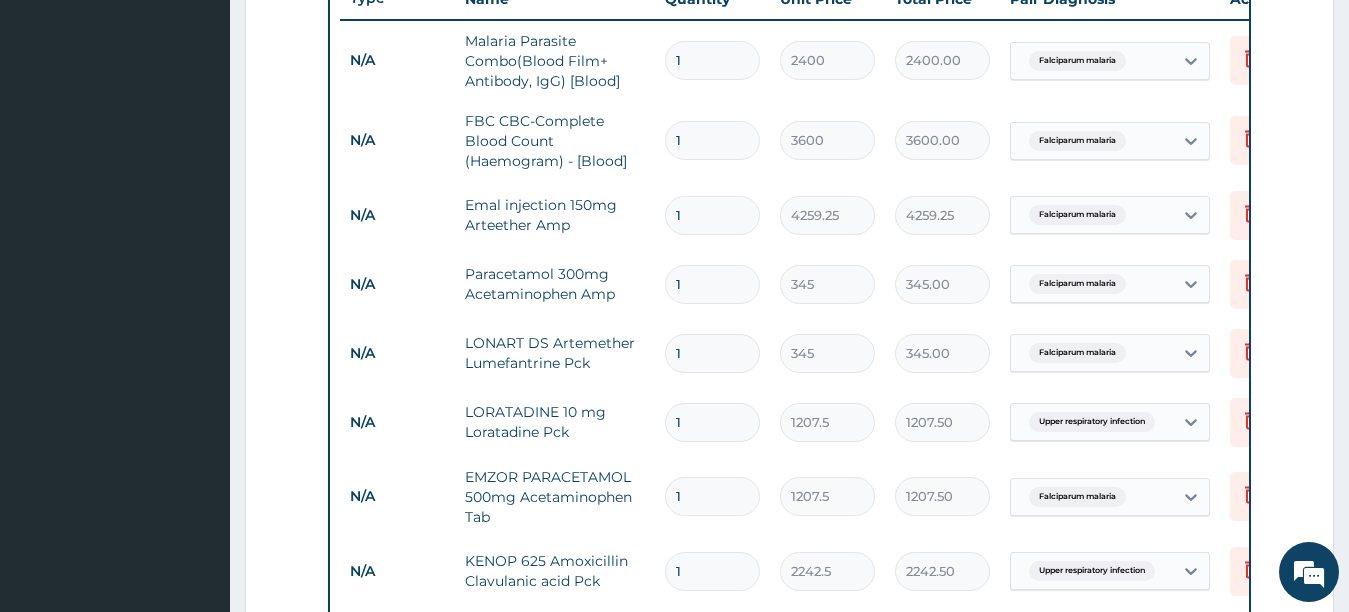 scroll, scrollTop: 757, scrollLeft: 0, axis: vertical 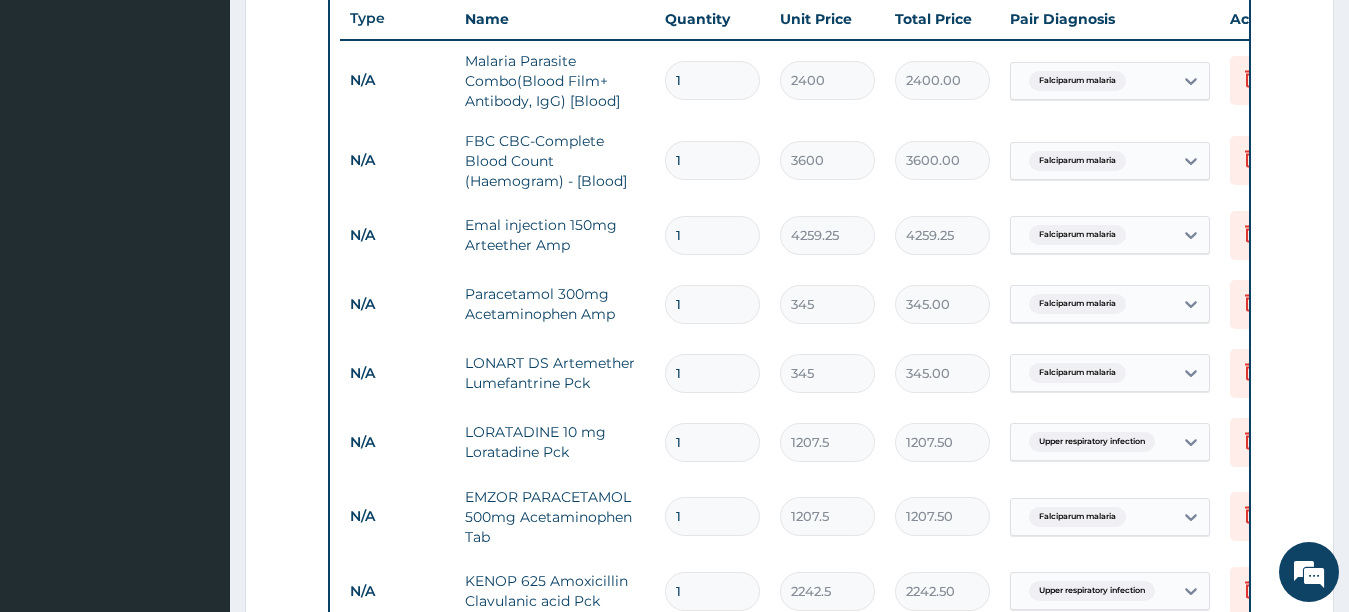 click on "1" at bounding box center [712, 235] 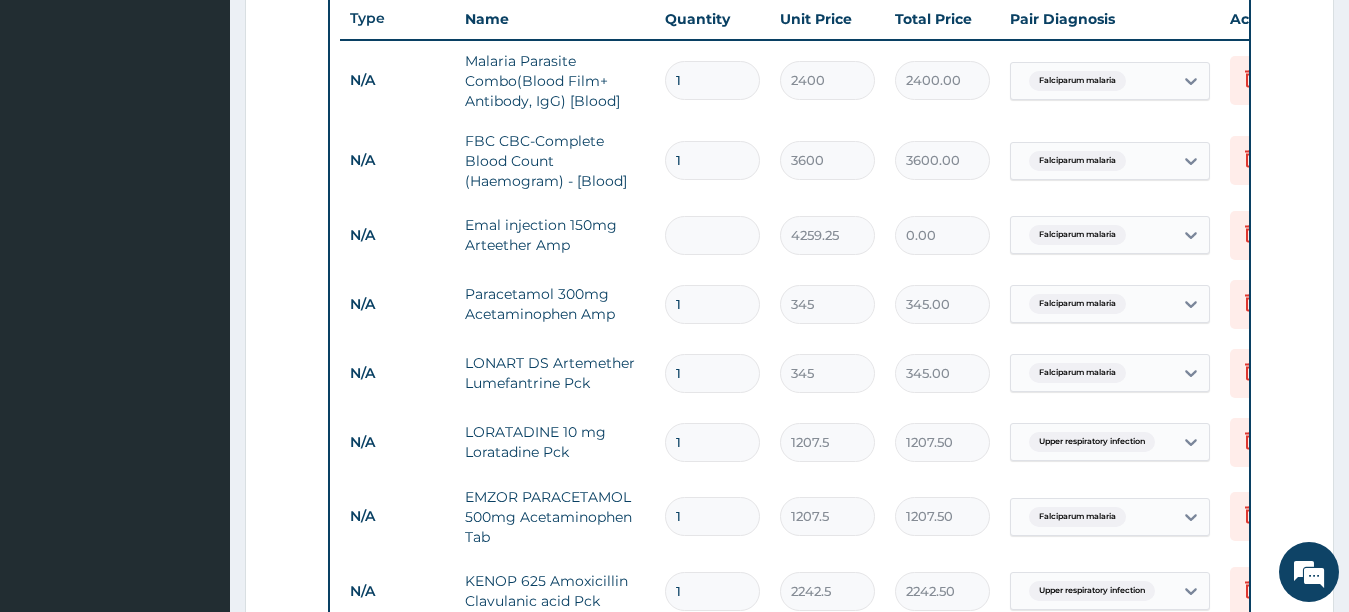 type on "3" 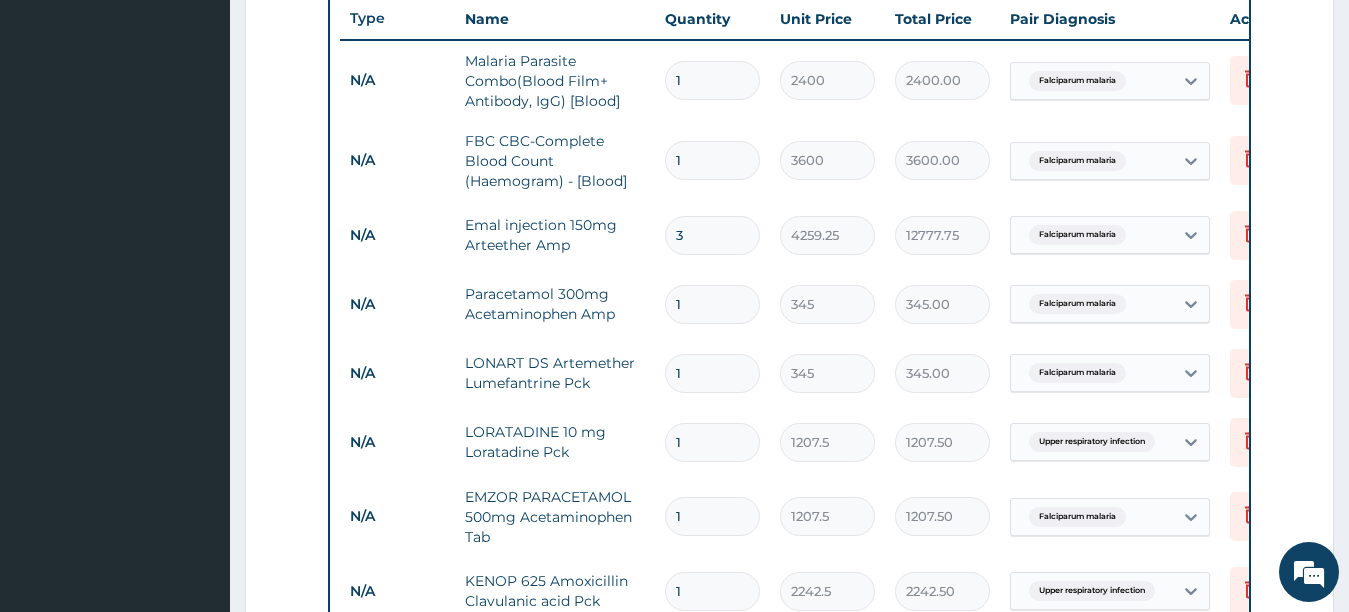 type on "3" 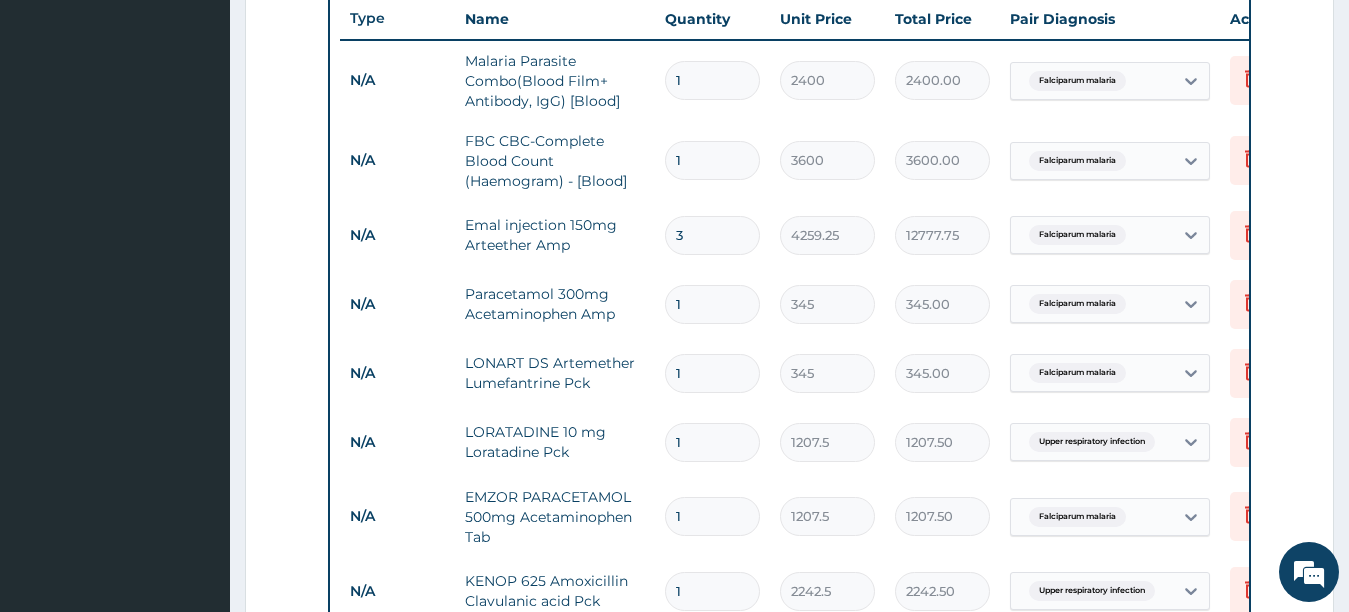 click on "1" at bounding box center (712, 304) 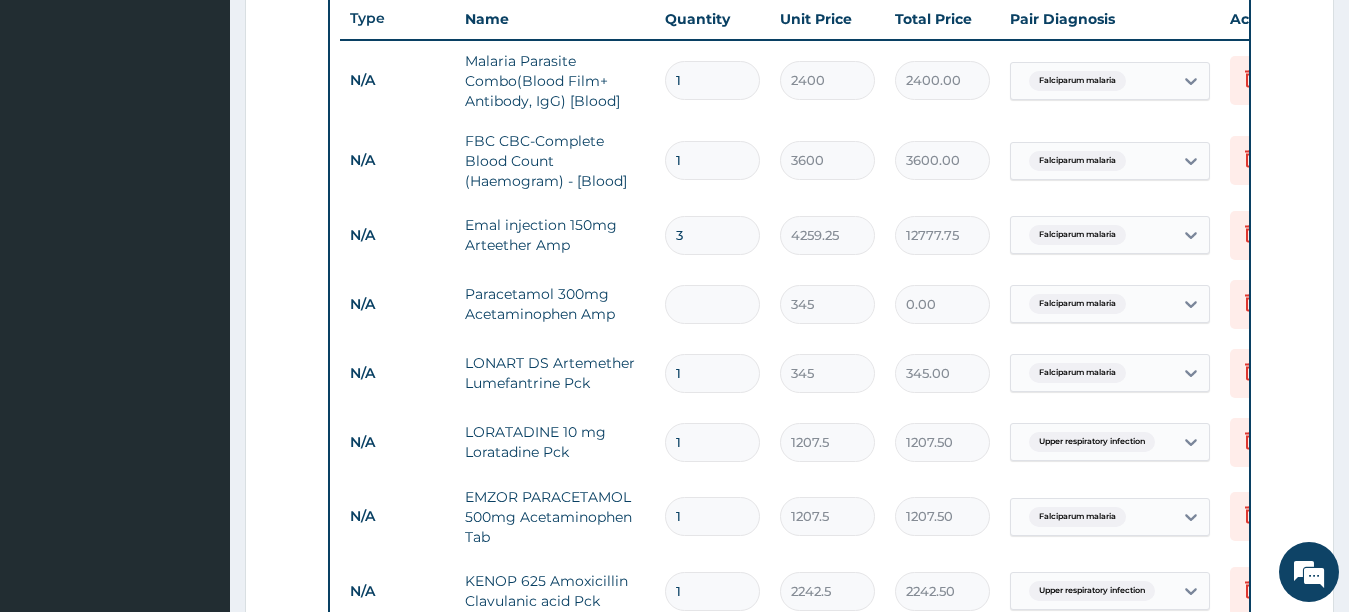 type on "2" 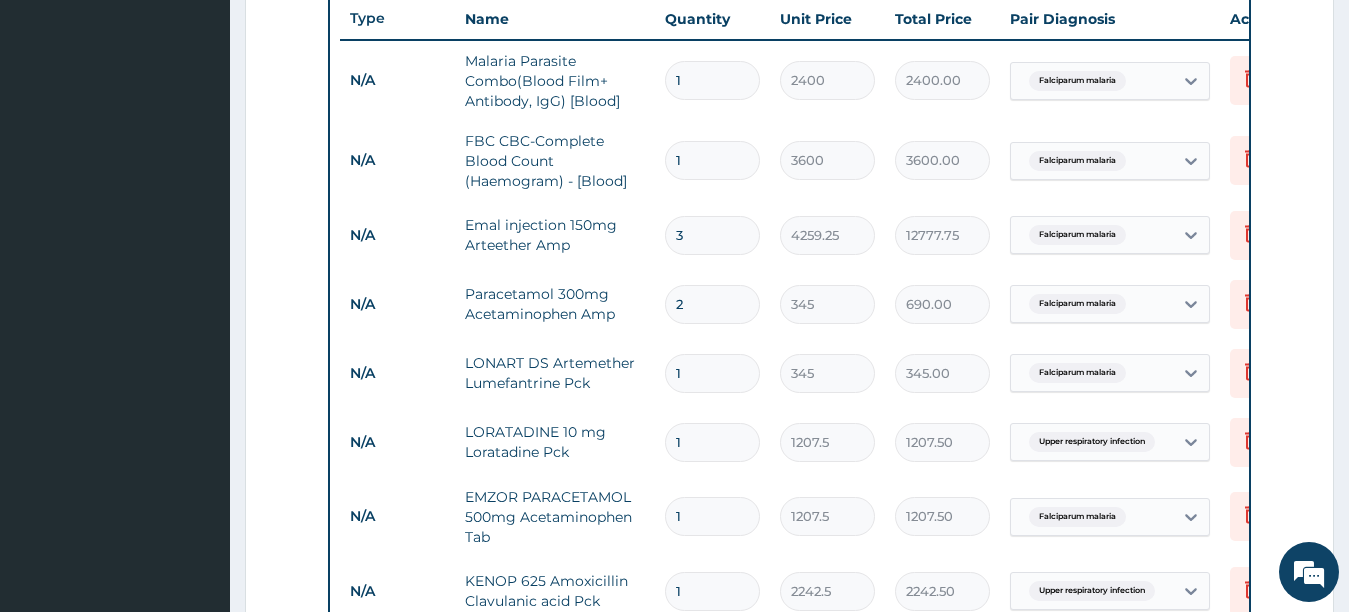 type on "2" 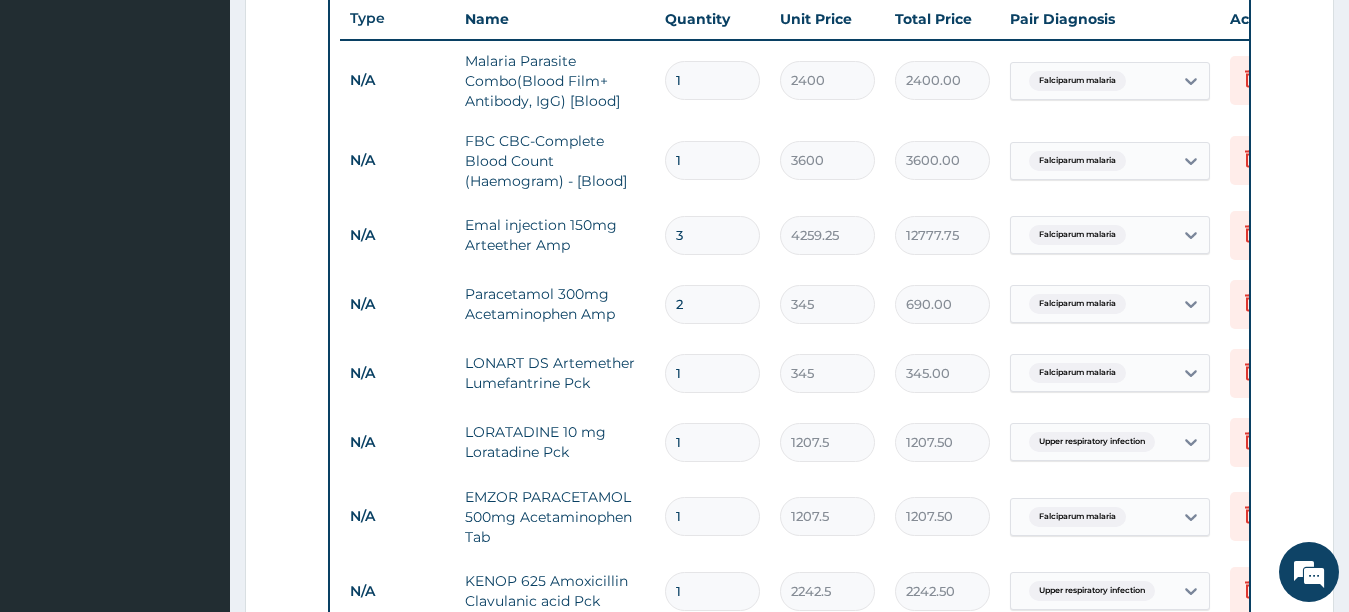 click on "1" at bounding box center [712, 442] 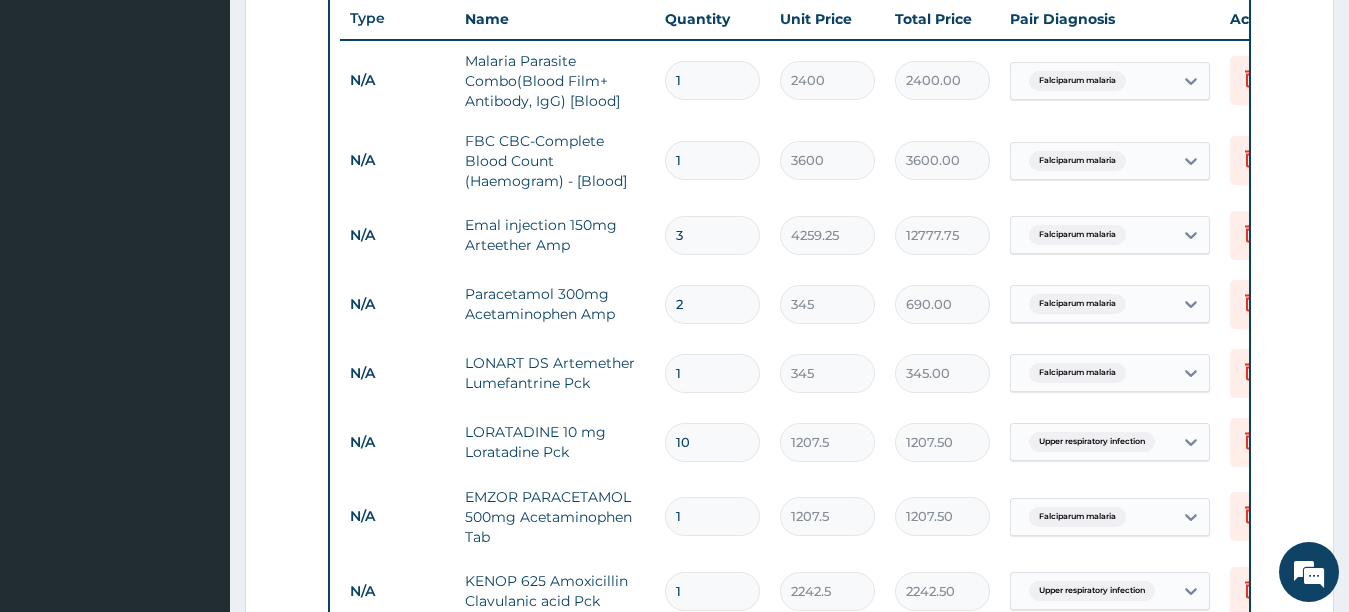 type on "12075.00" 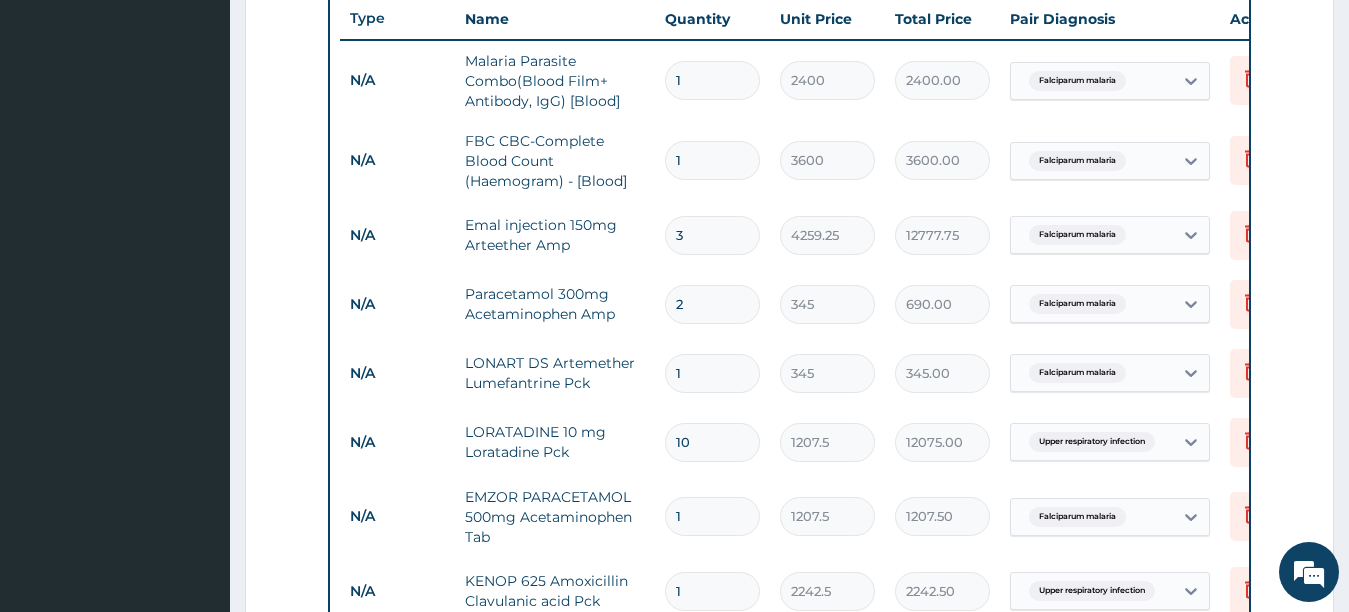 type on "10" 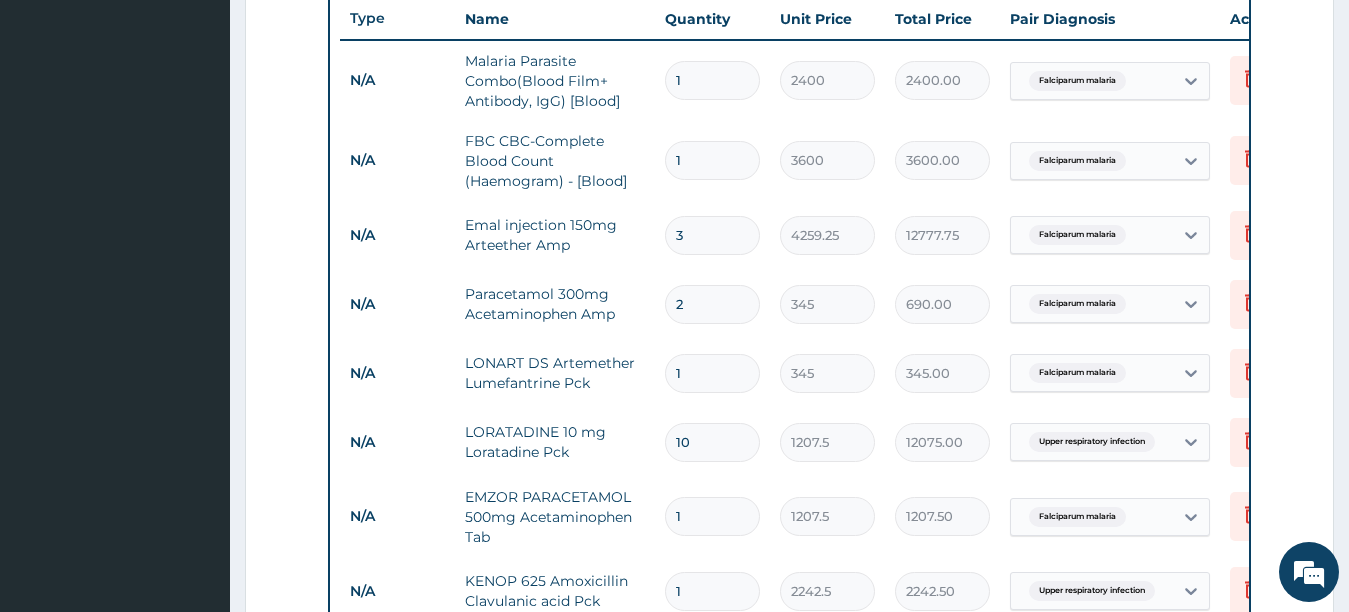 click on "1" at bounding box center (712, 516) 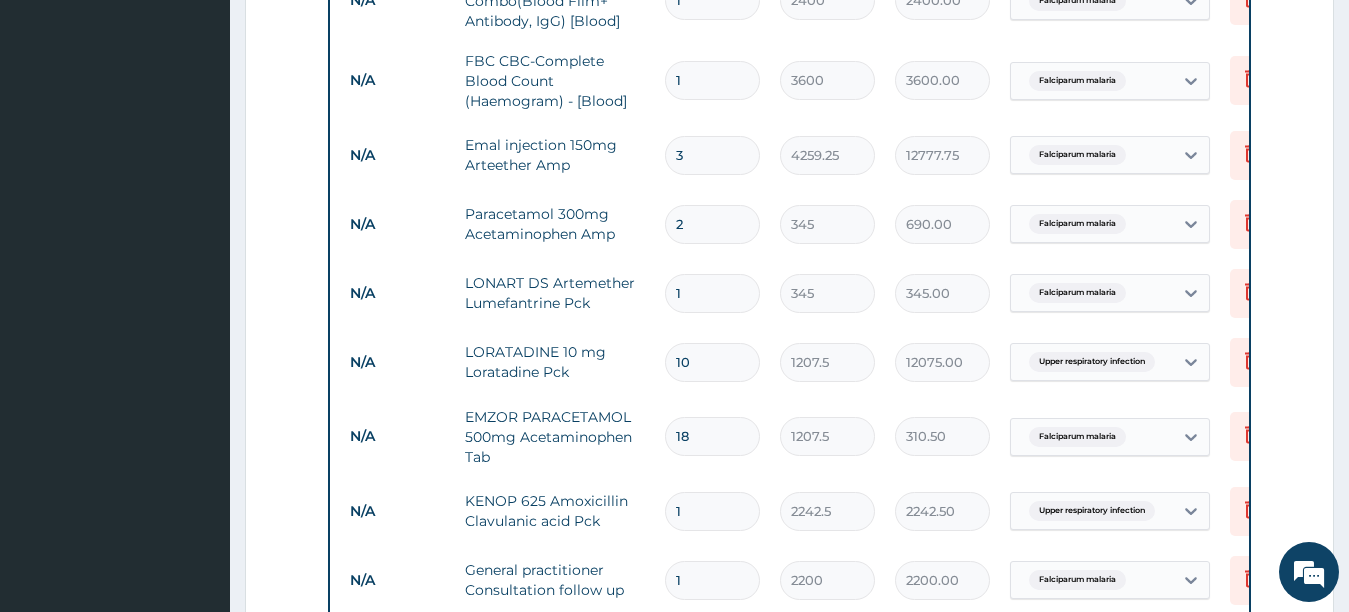 scroll, scrollTop: 977, scrollLeft: 0, axis: vertical 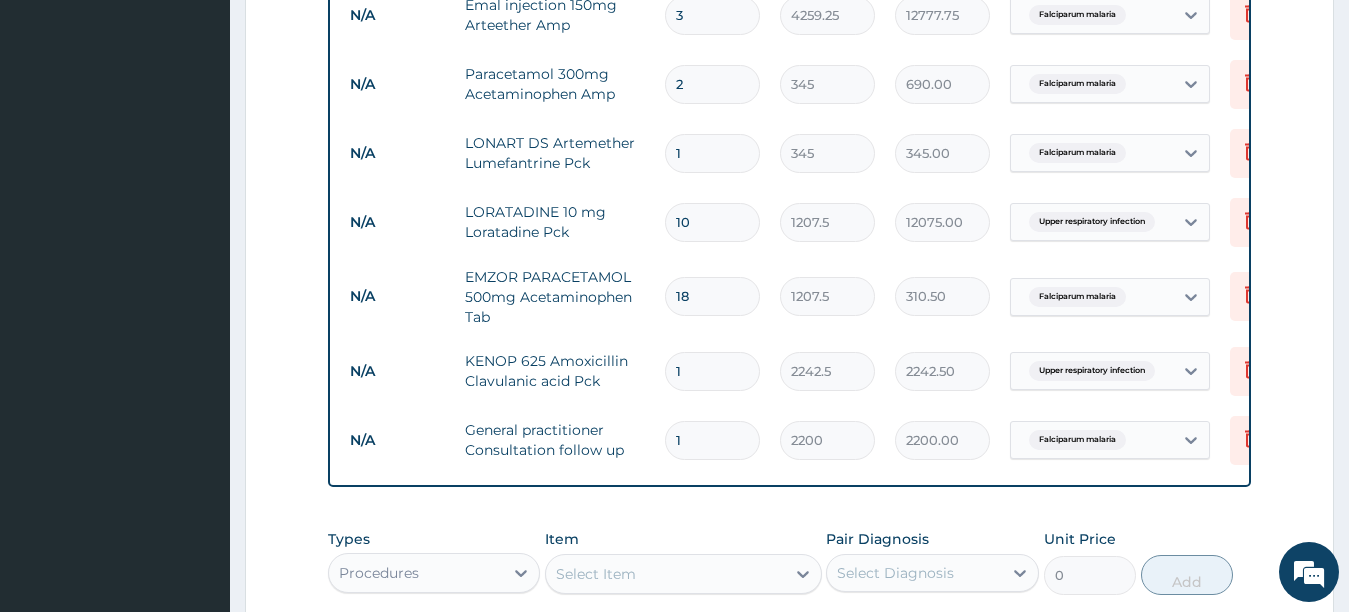 type on "18" 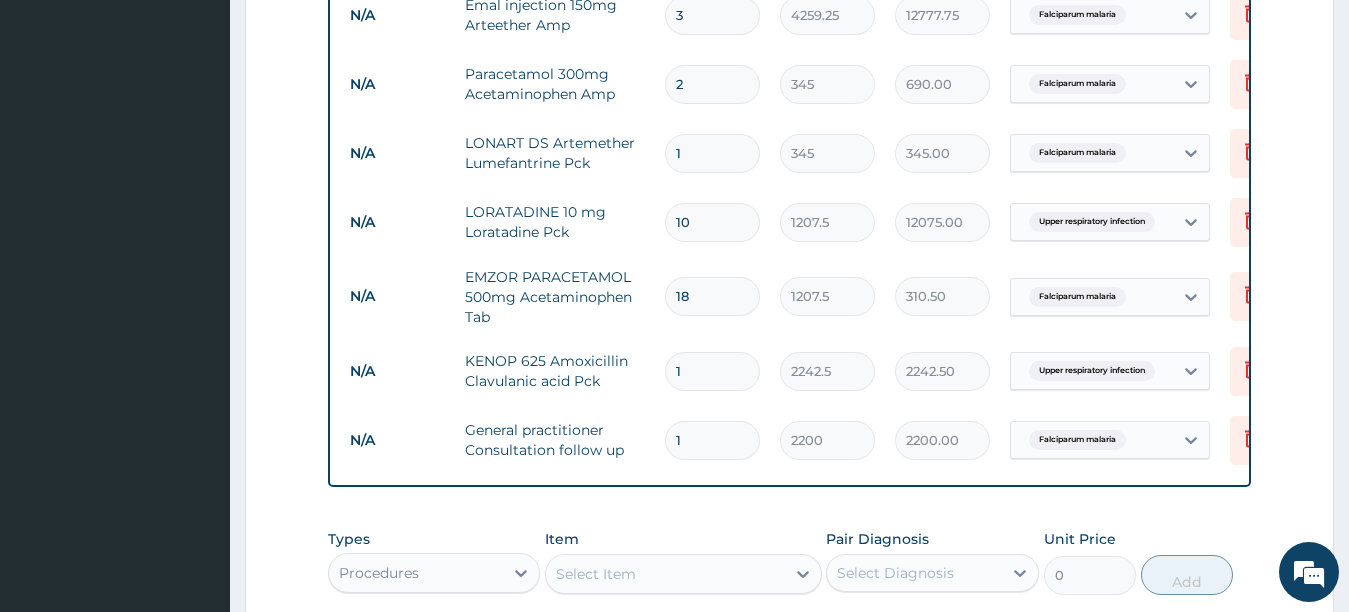 click on "1" at bounding box center [712, 371] 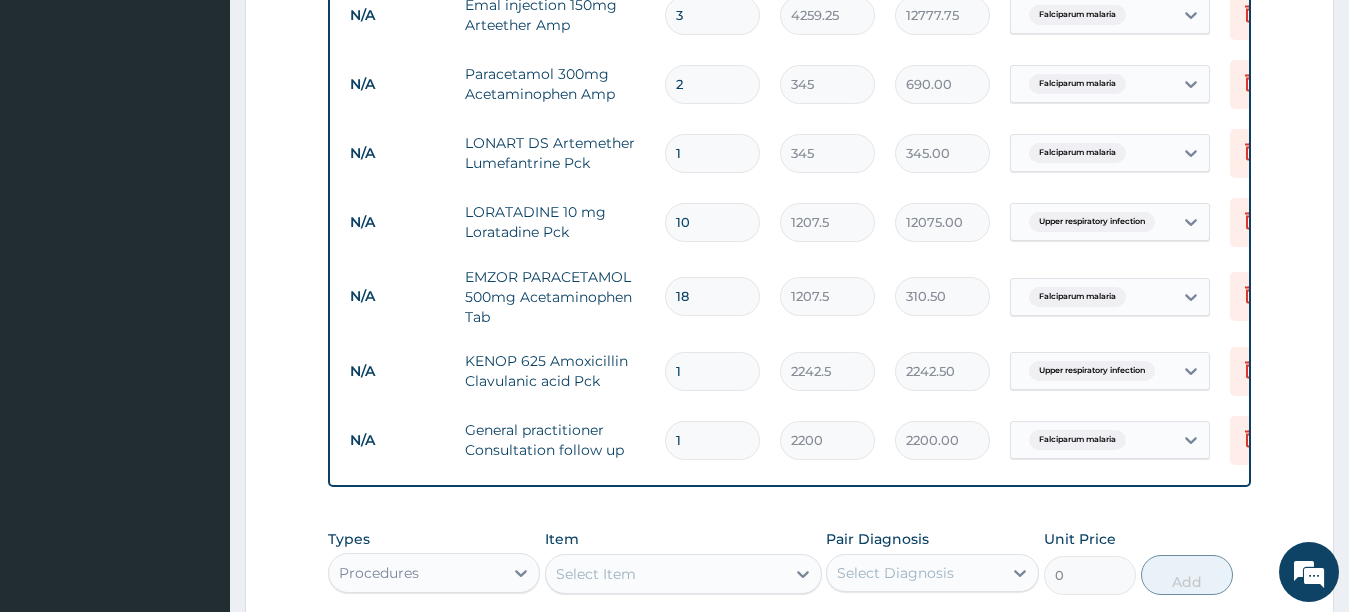 type 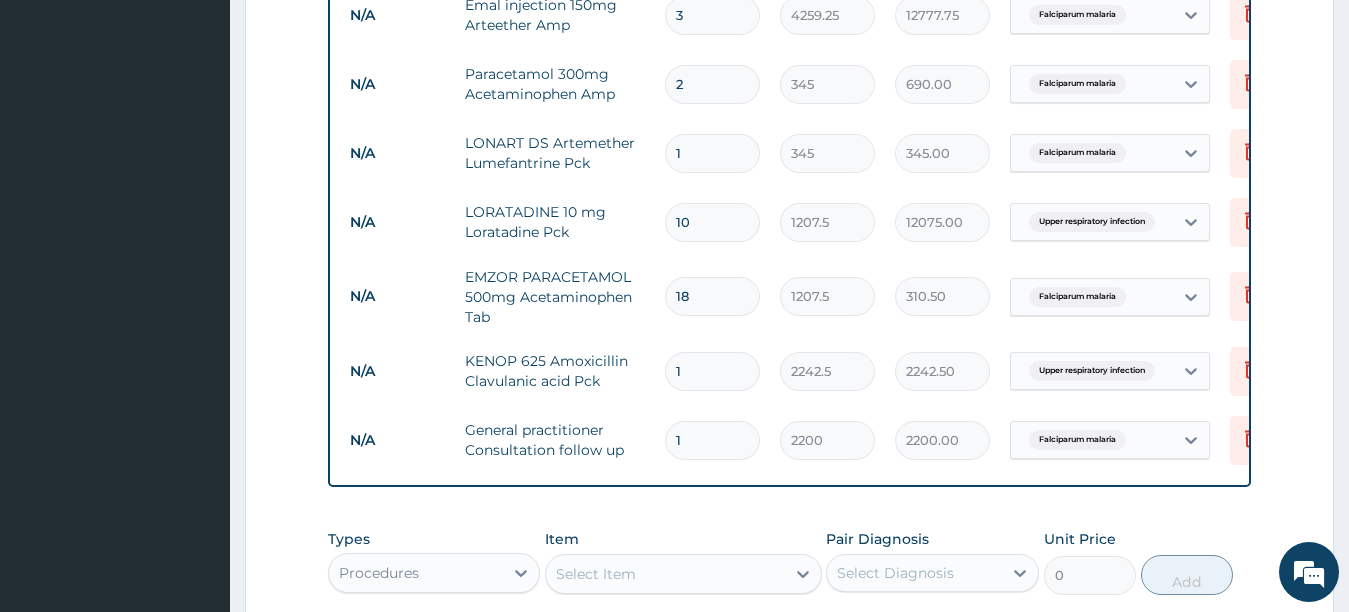 type on "0.00" 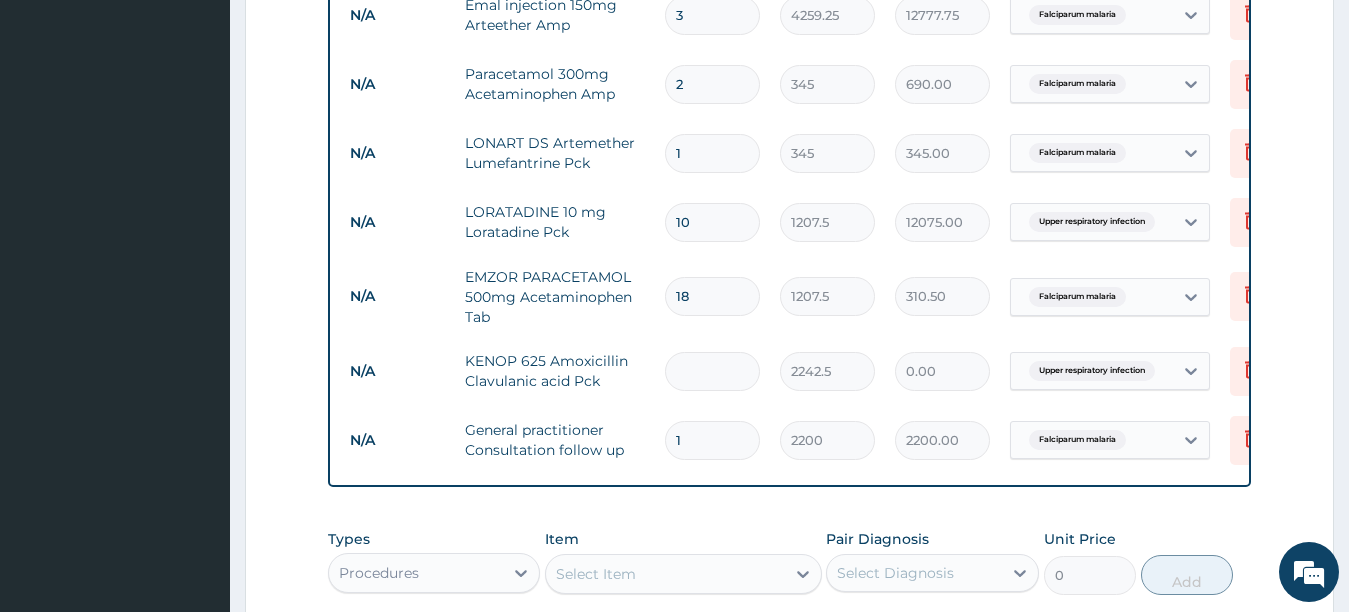 type on "1" 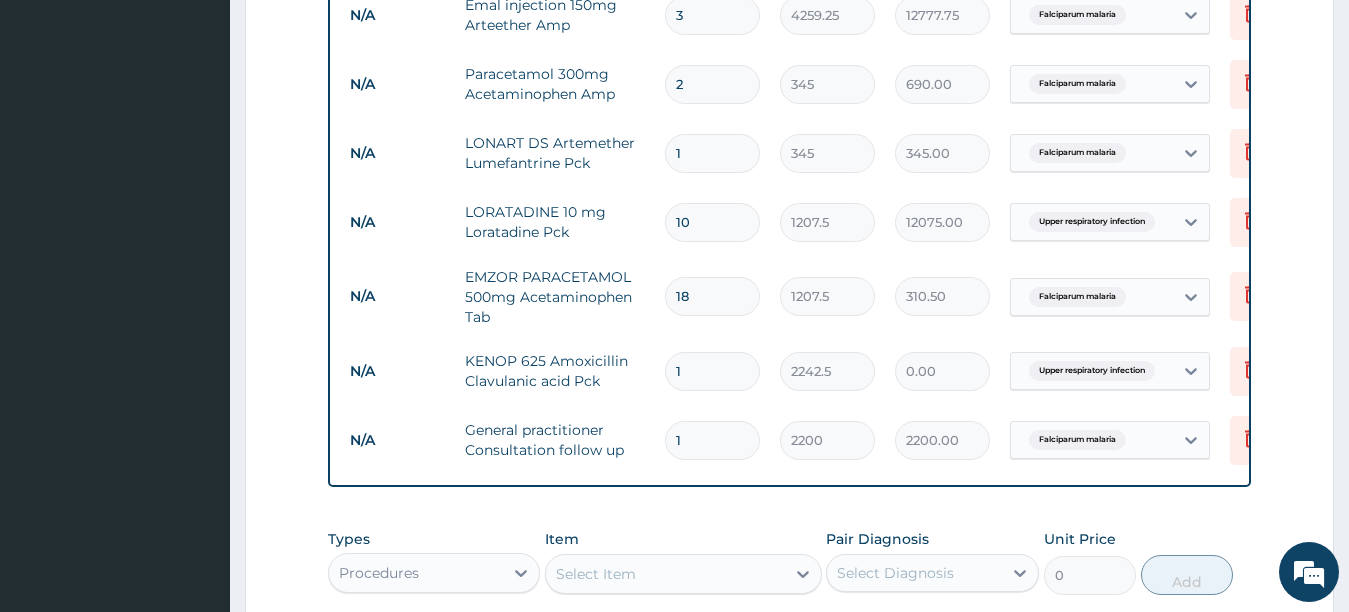 type on "2242.50" 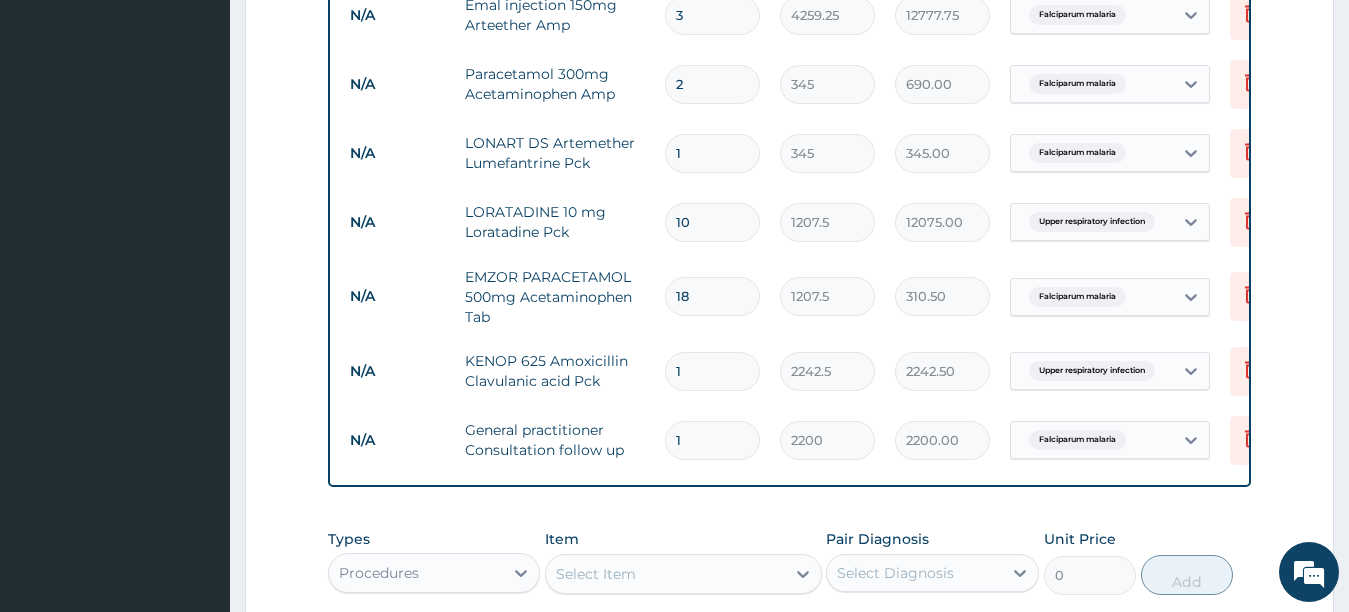 type 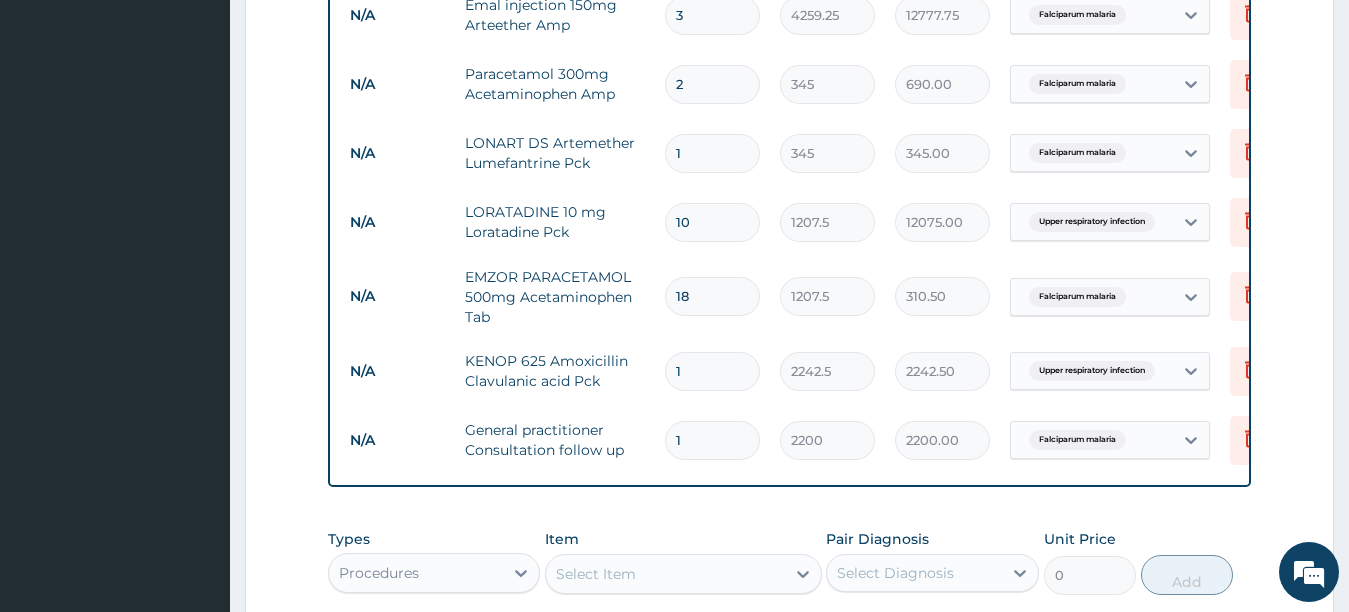 type on "0.00" 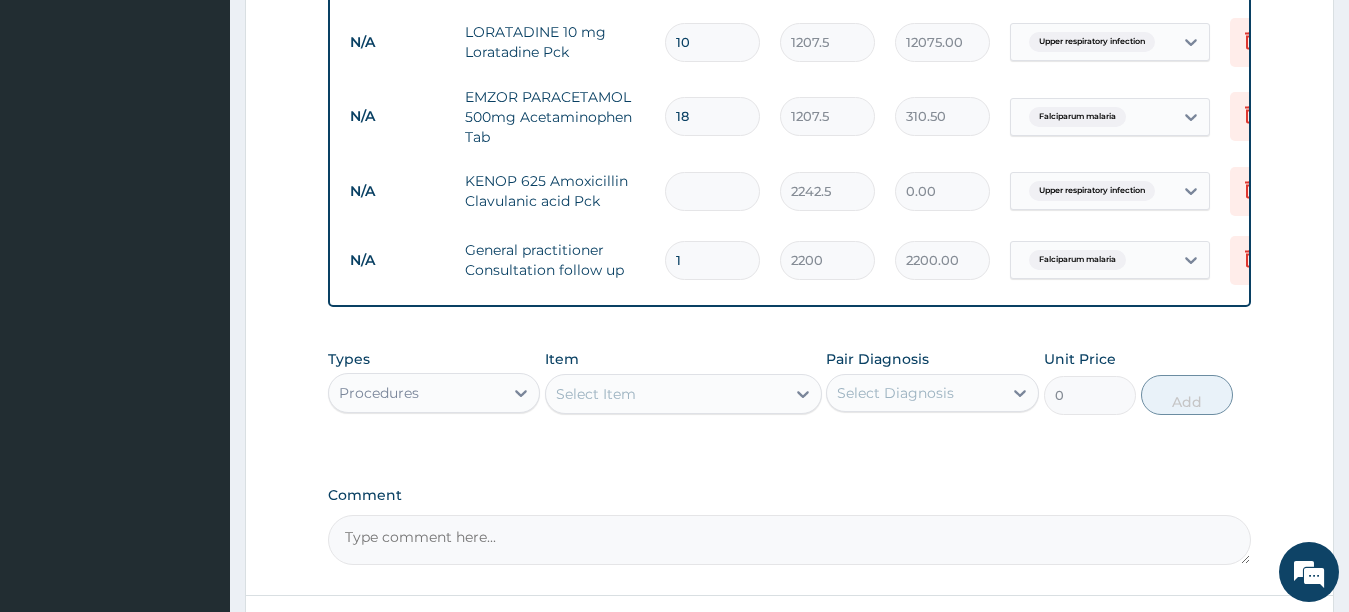 scroll, scrollTop: 1257, scrollLeft: 0, axis: vertical 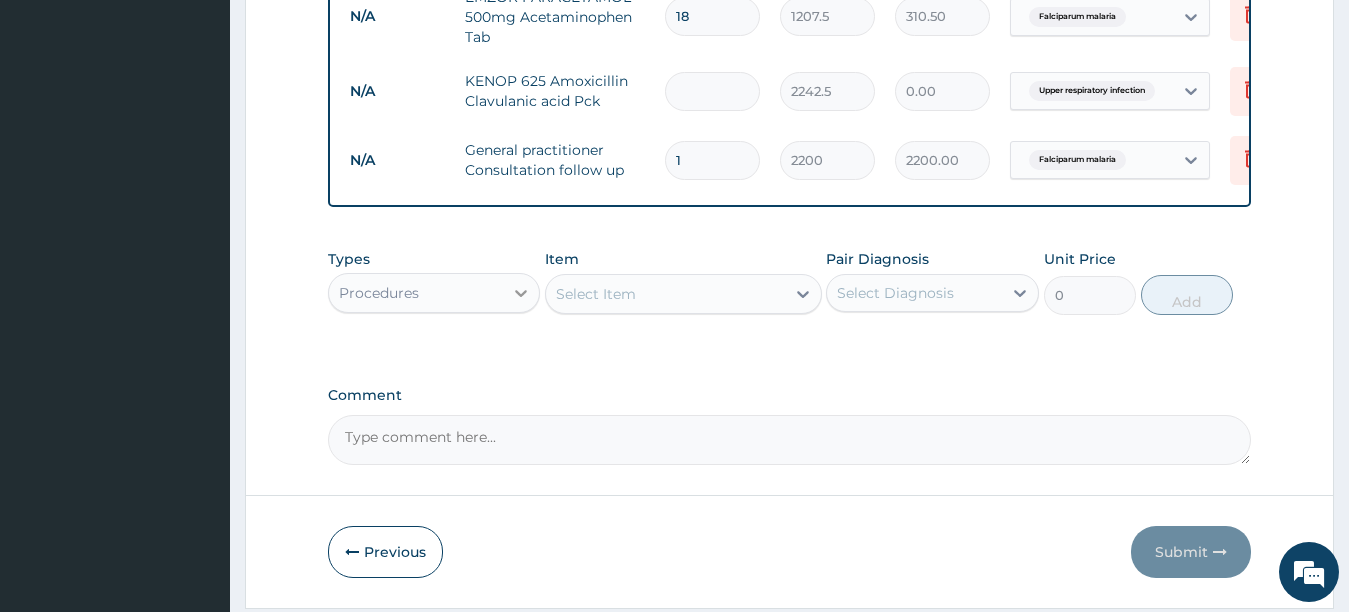 type 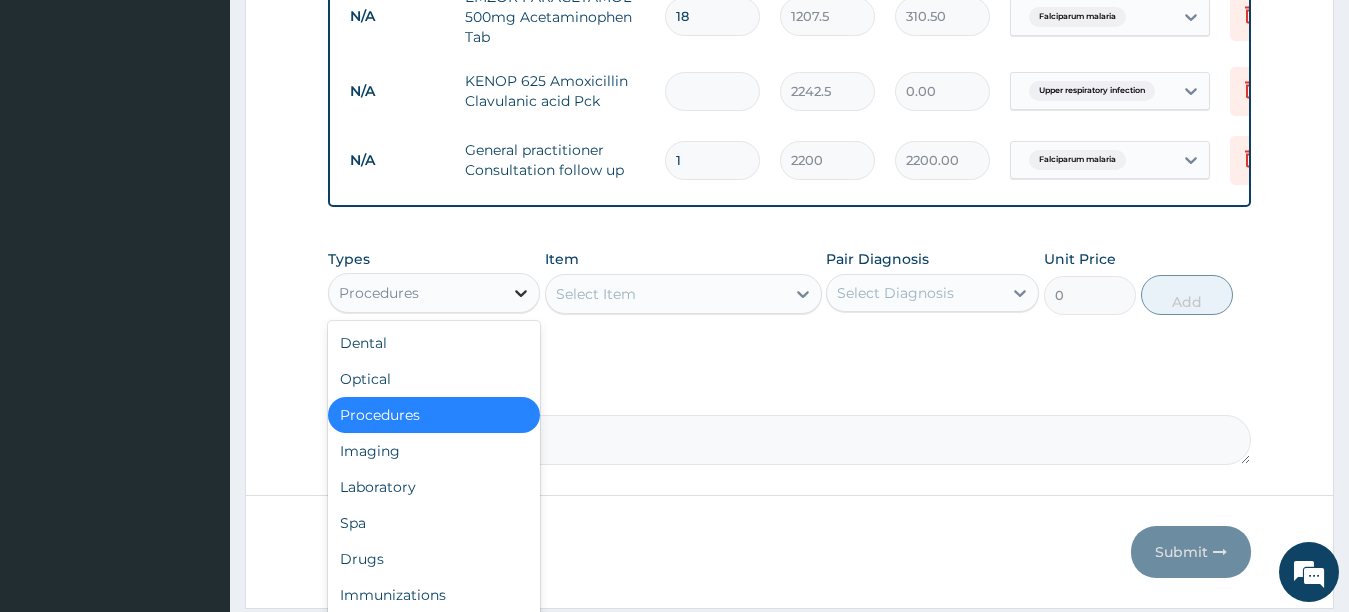 click 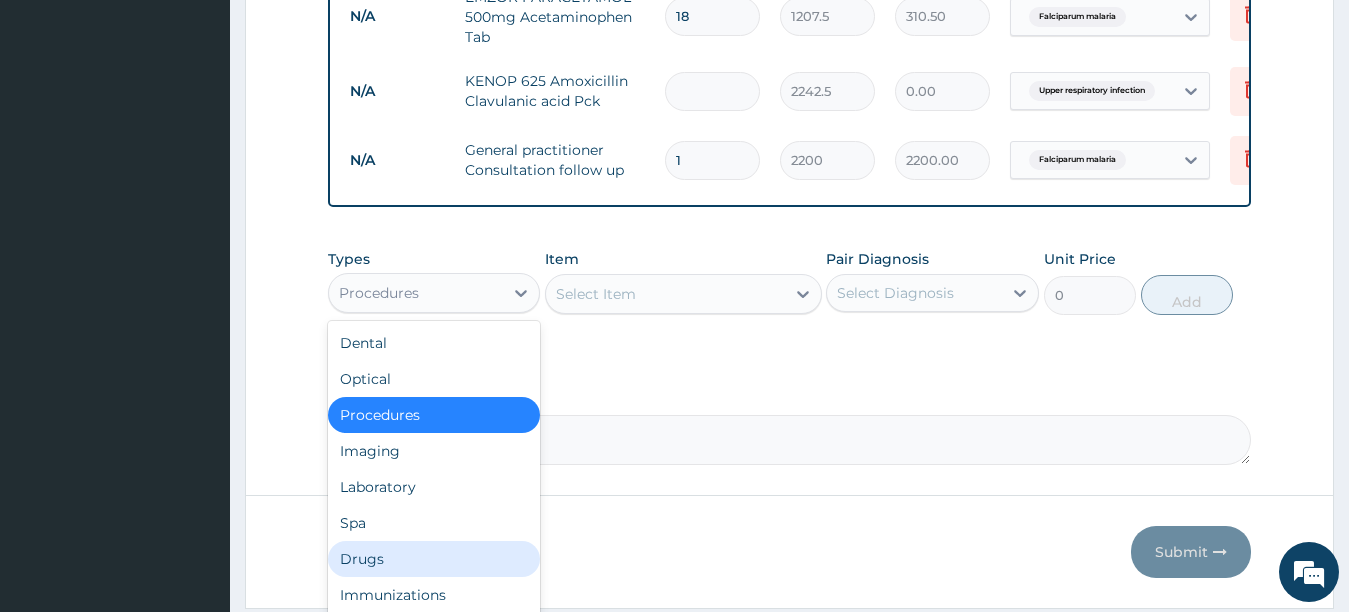 click on "Drugs" at bounding box center (434, 559) 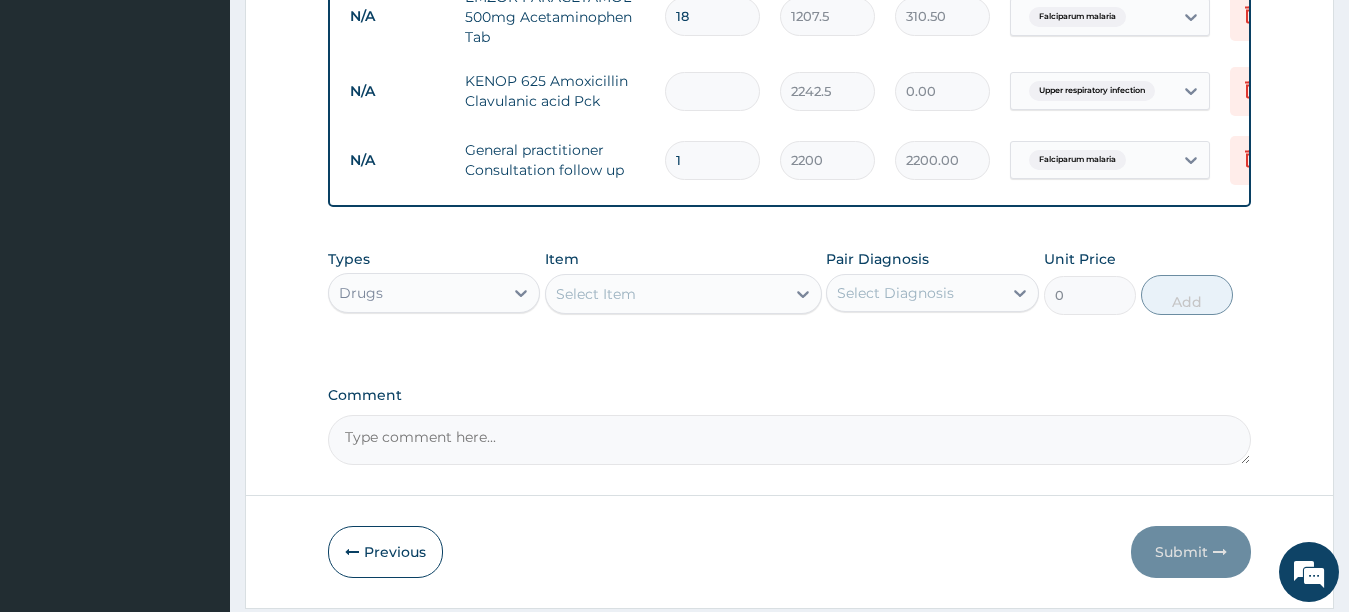 click on "Select Item" at bounding box center [665, 294] 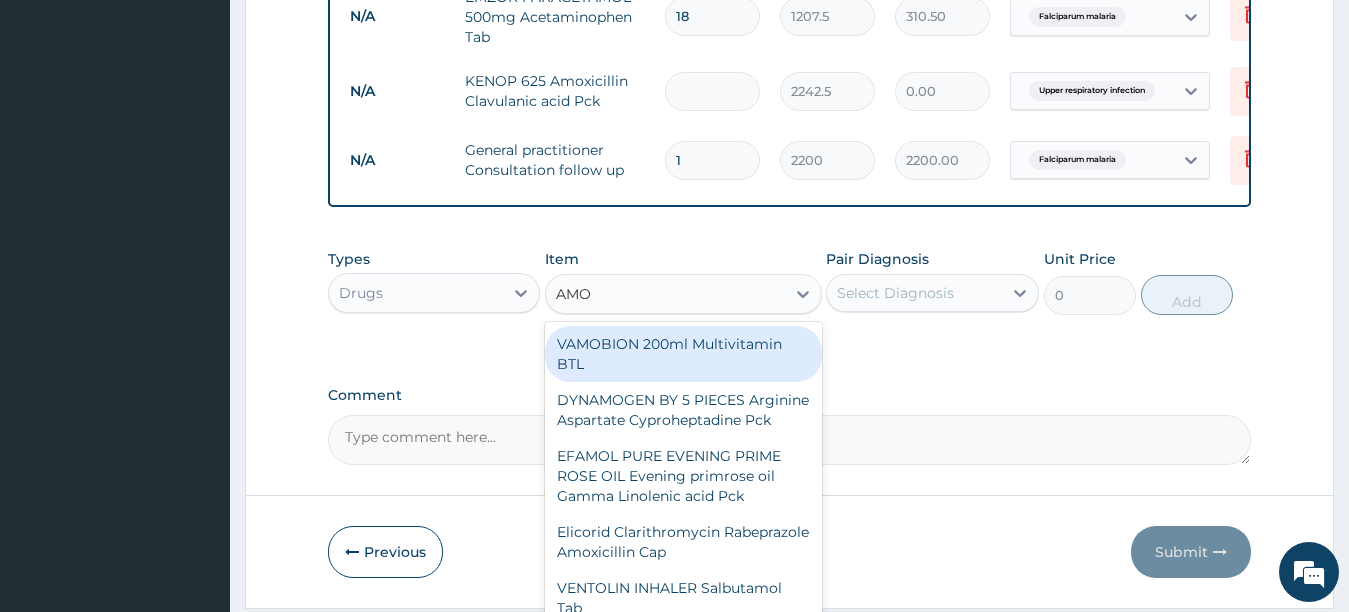 type on "AMOX" 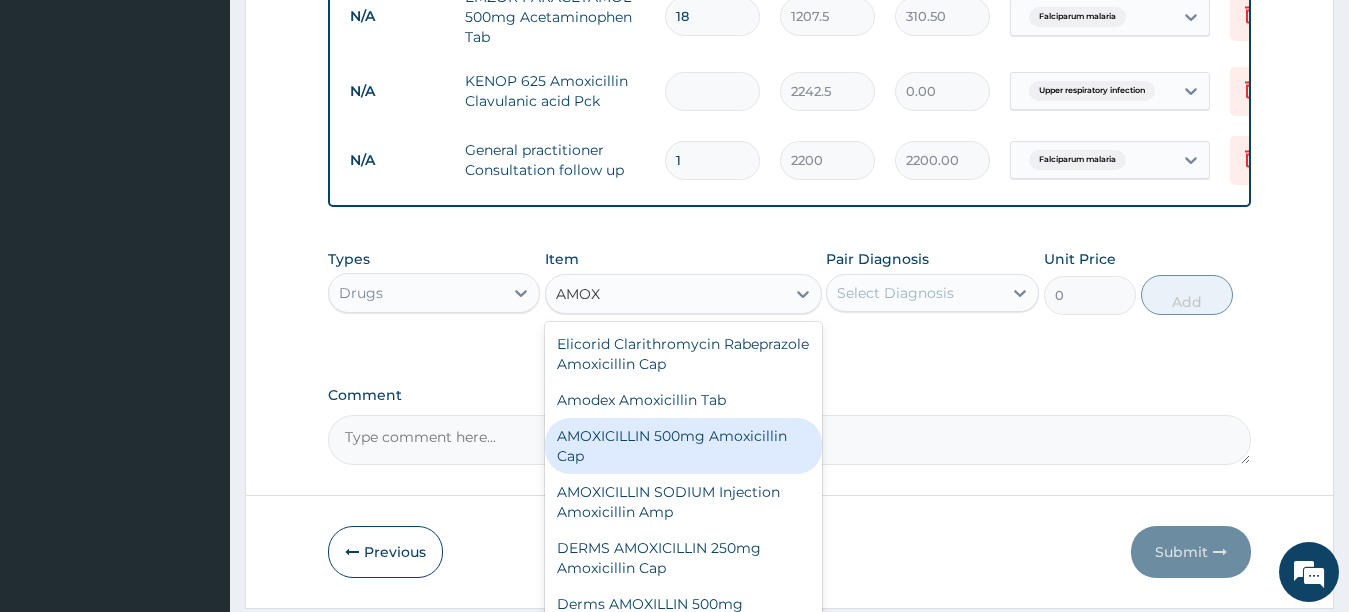 click on "AMOXICILLIN 500mg Amoxicillin Cap" at bounding box center [683, 446] 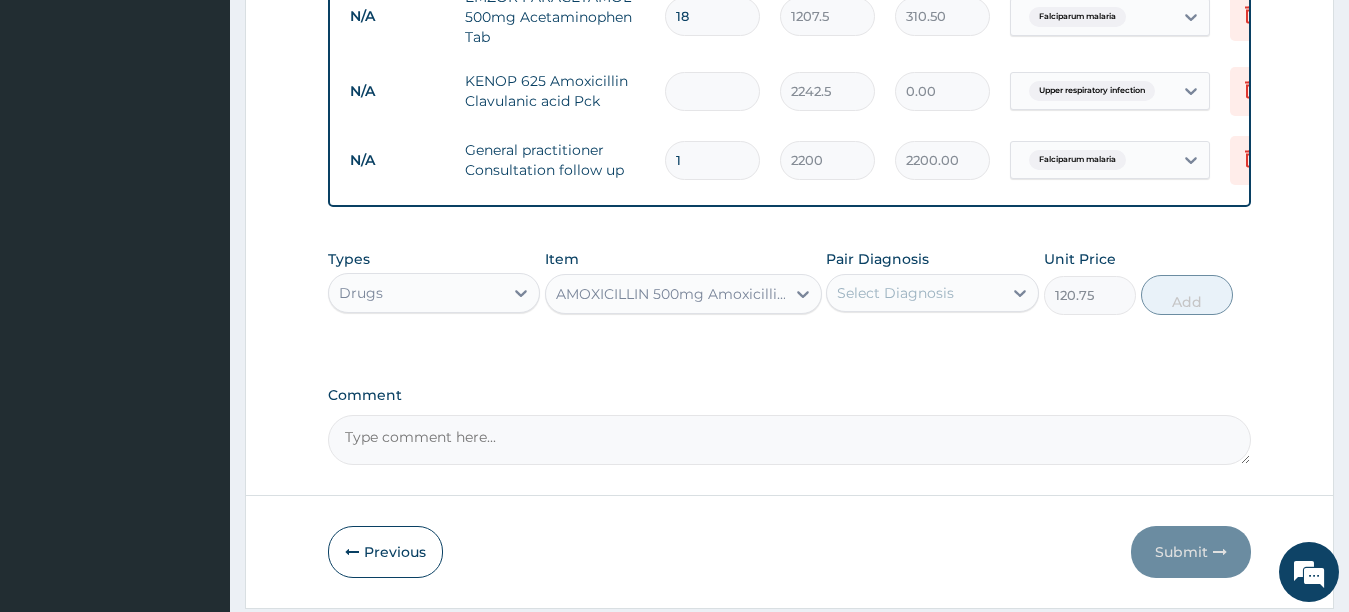 click on "Select Diagnosis" at bounding box center (895, 293) 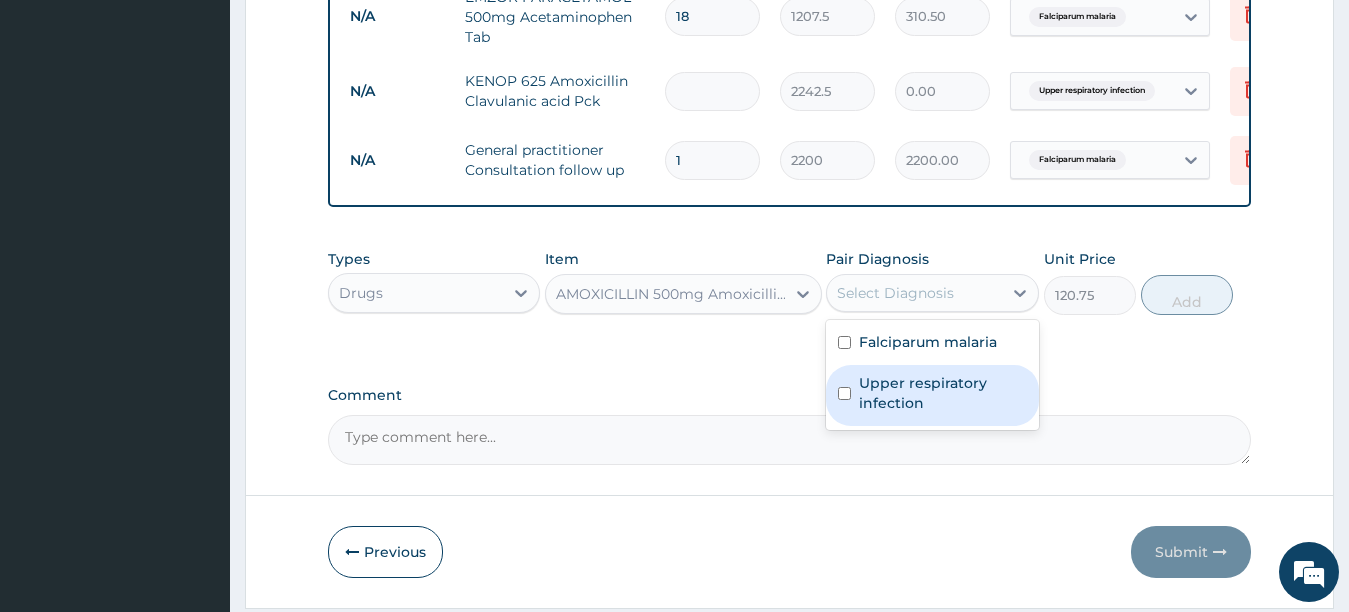 click on "Upper respiratory infection" at bounding box center (932, 395) 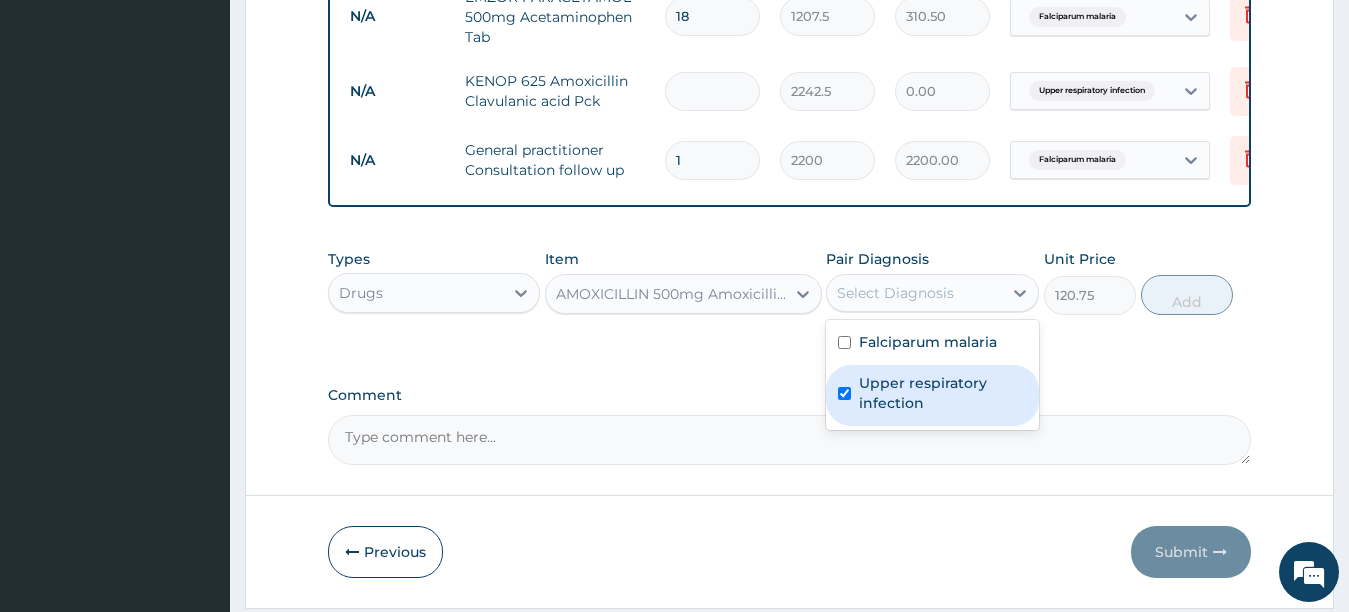 checkbox on "true" 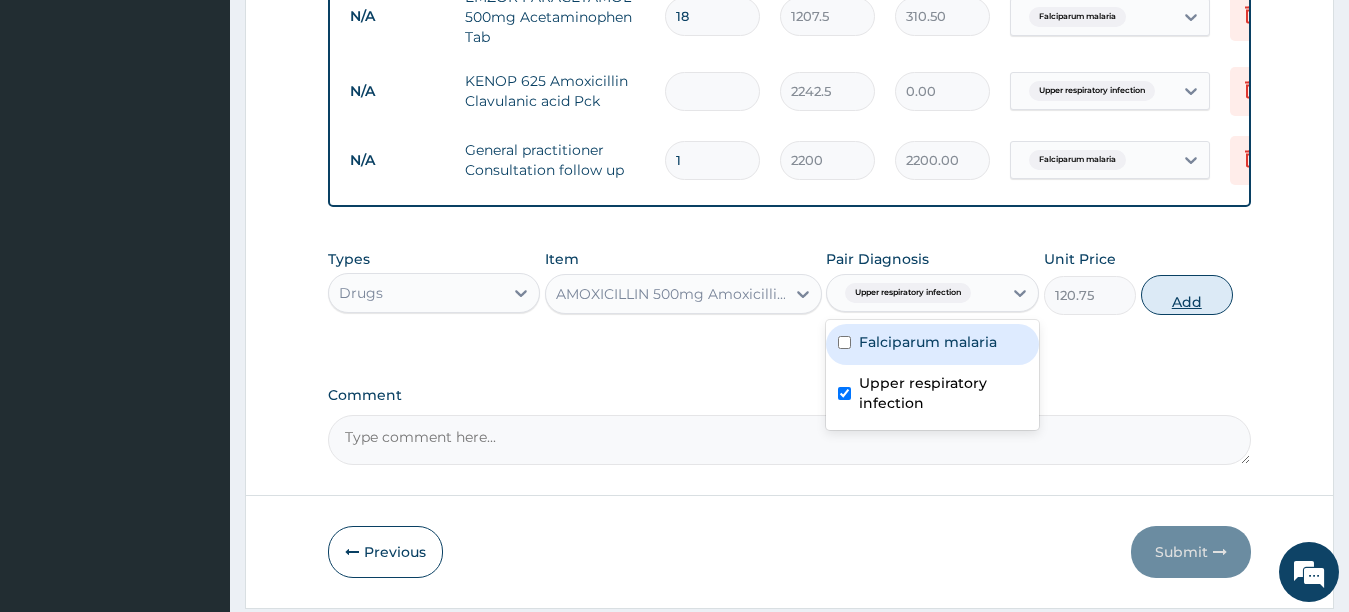 click on "Add" at bounding box center (1187, 295) 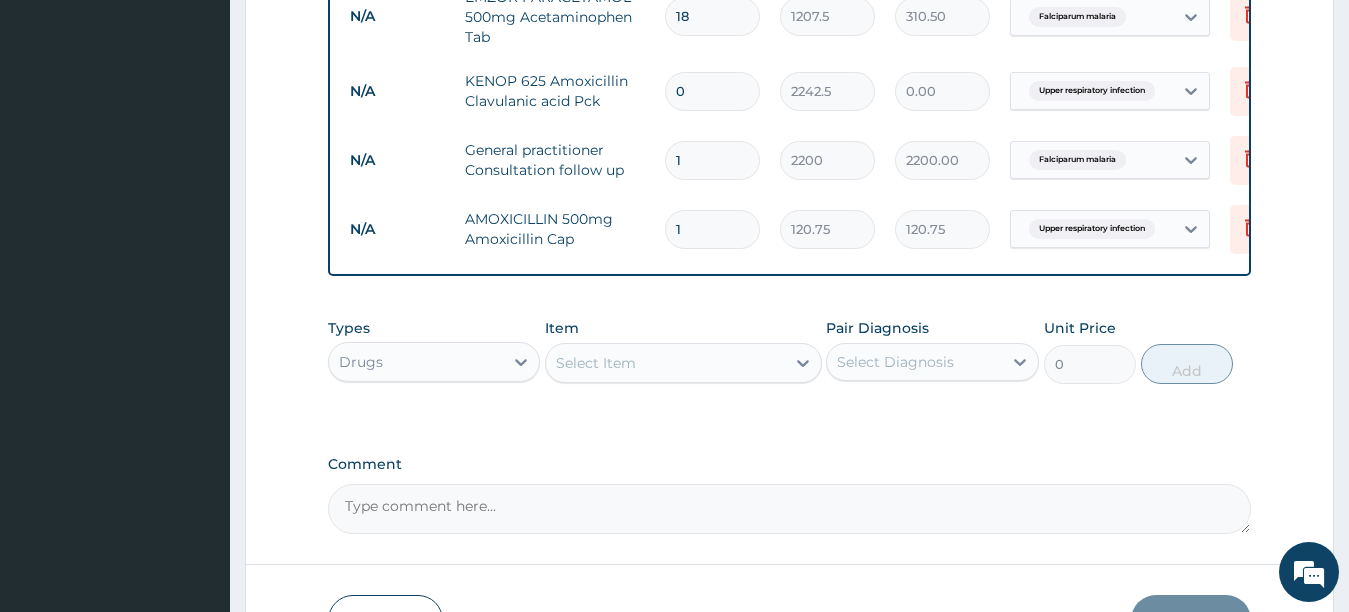 type on "14" 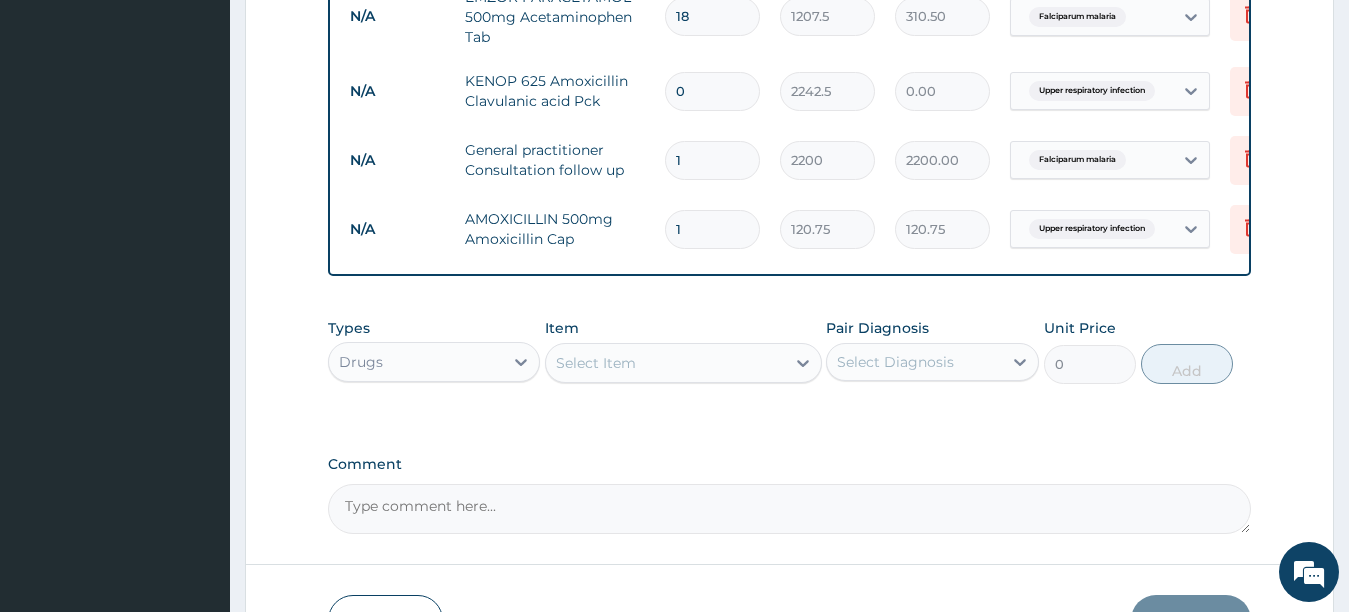 type on "1690.50" 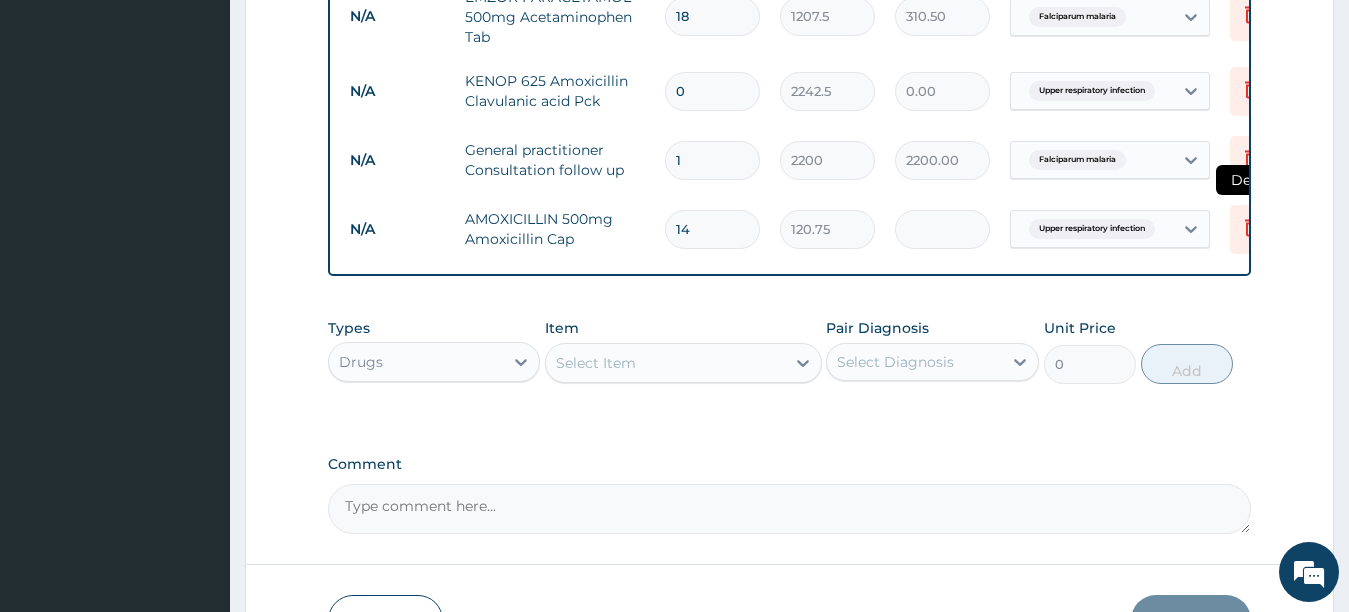 type on "14" 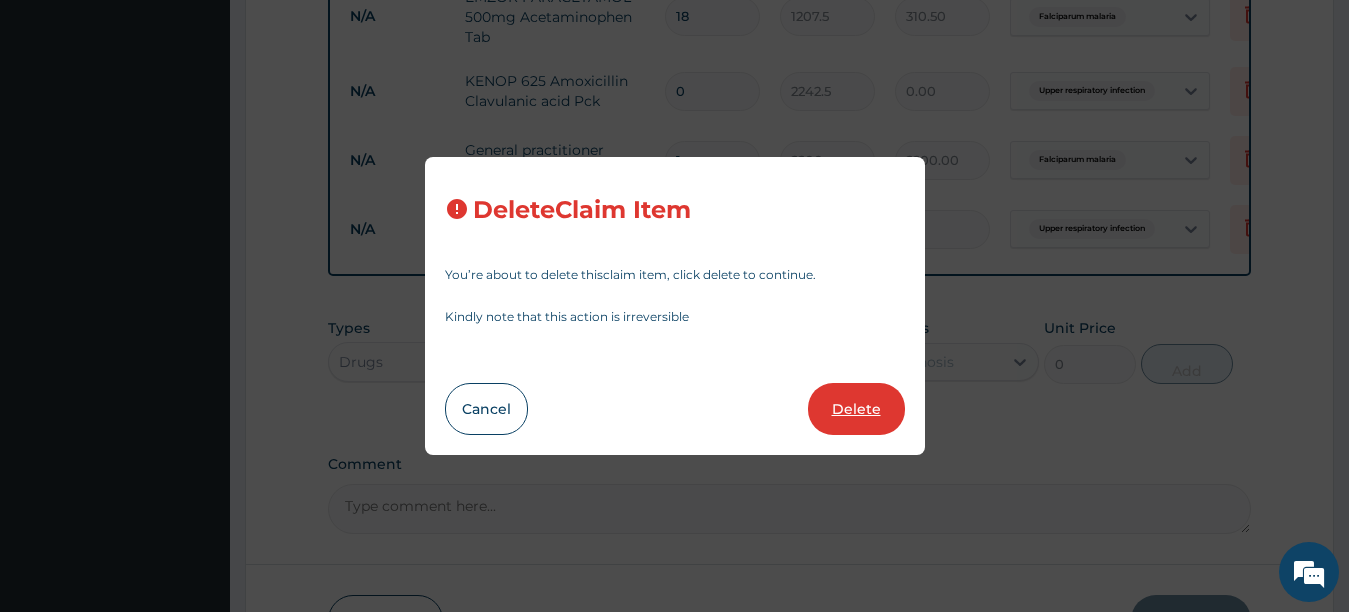 click on "Delete" at bounding box center [856, 409] 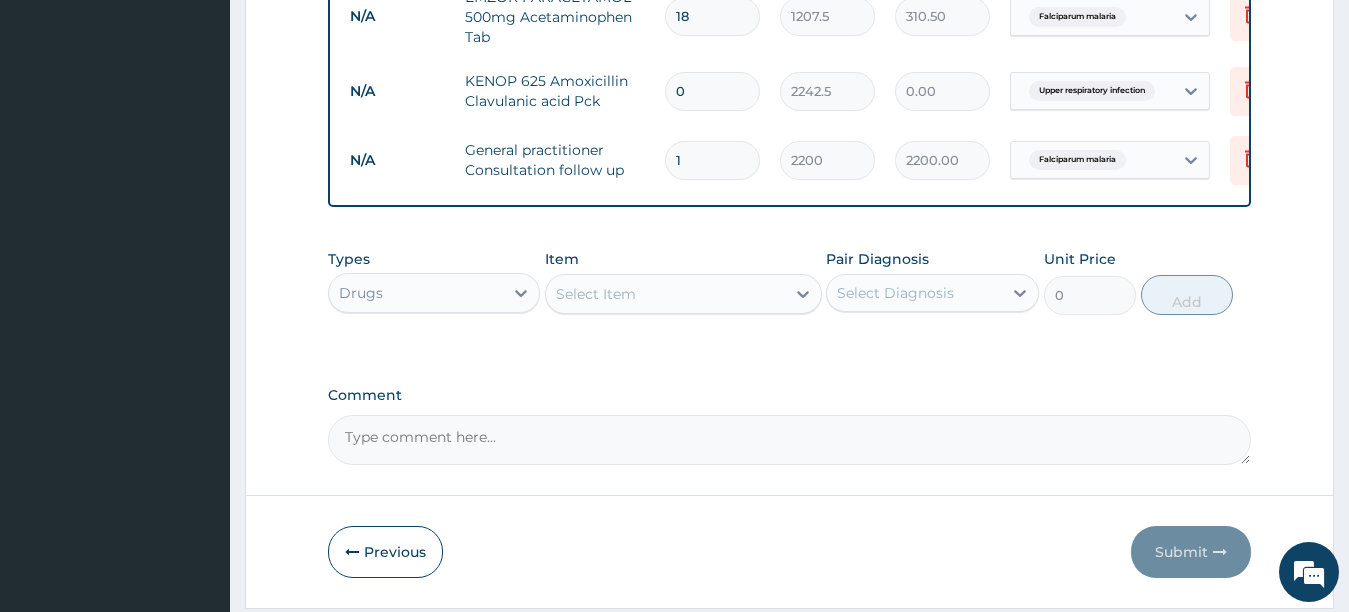 click on "0" at bounding box center [712, 91] 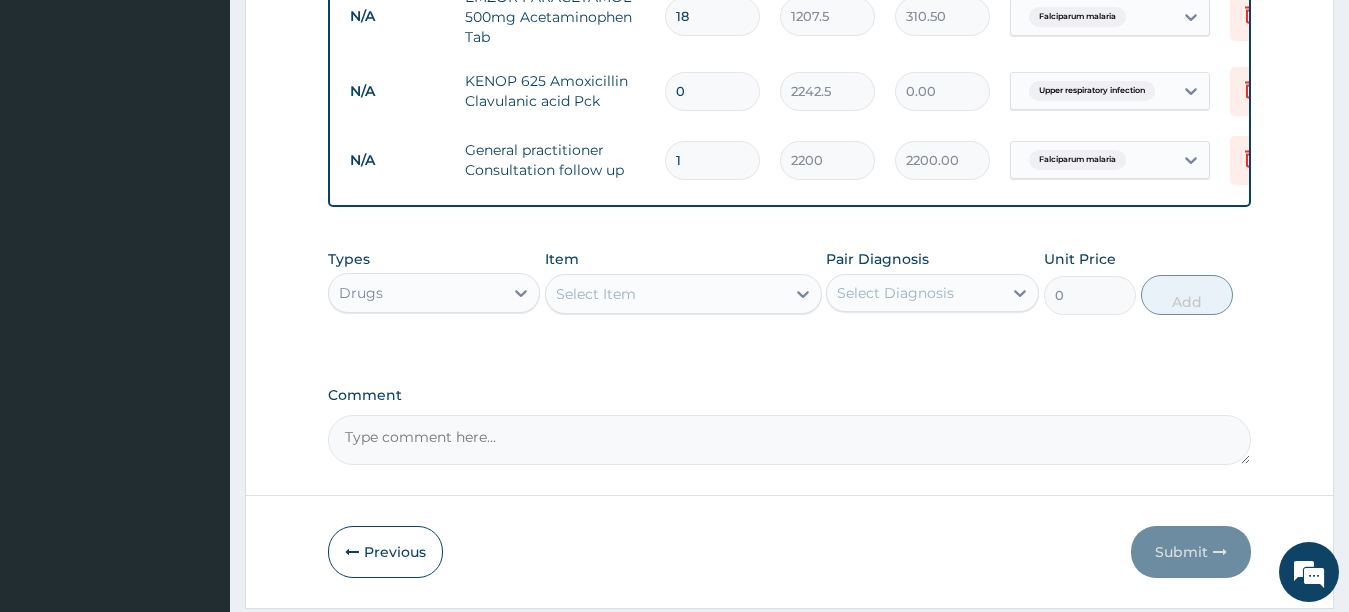 type on "01" 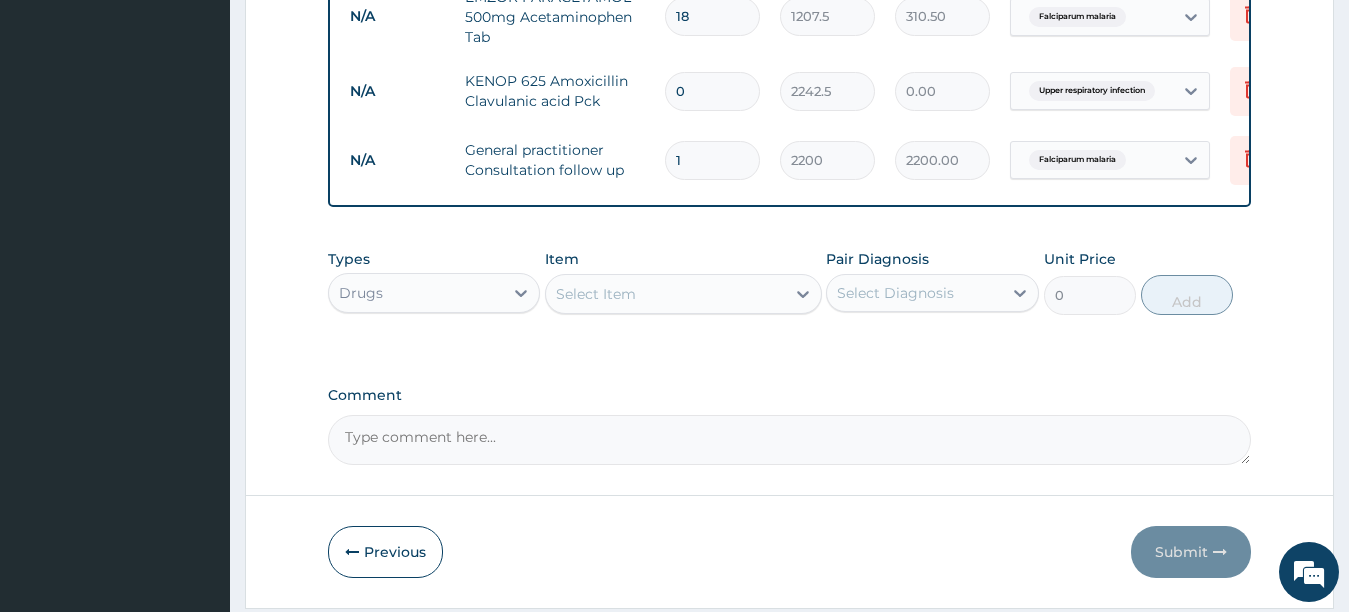 type on "2242.50" 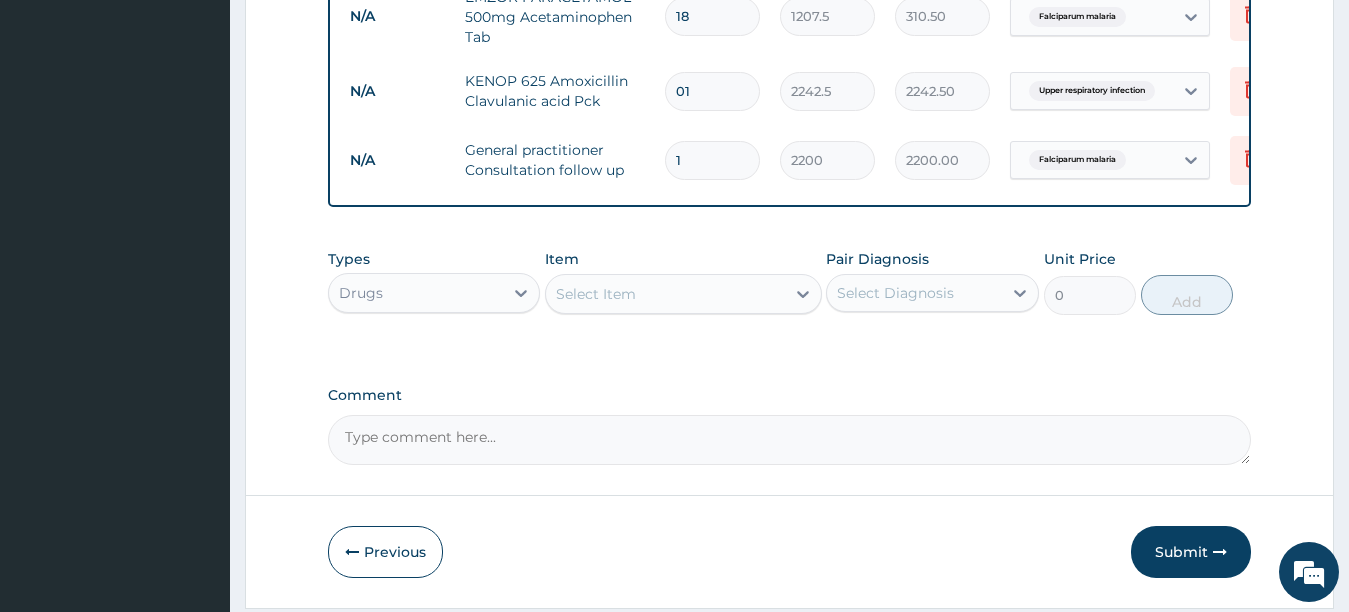 type on "0" 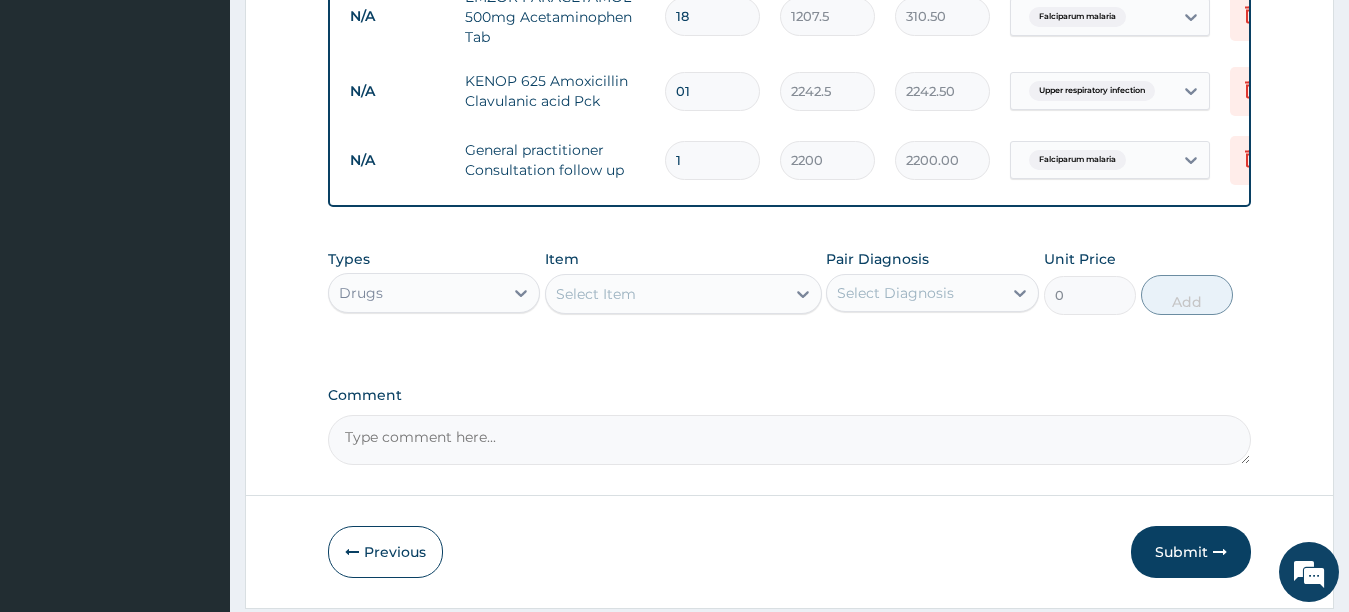 type on "0.00" 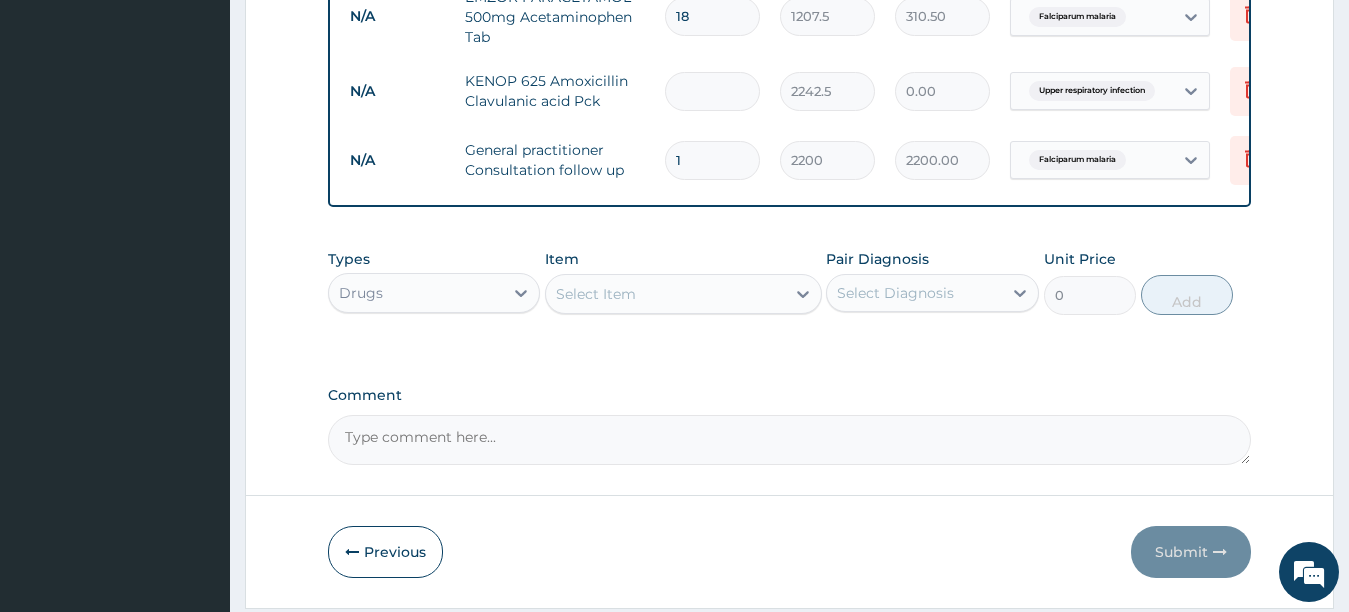 type on "1" 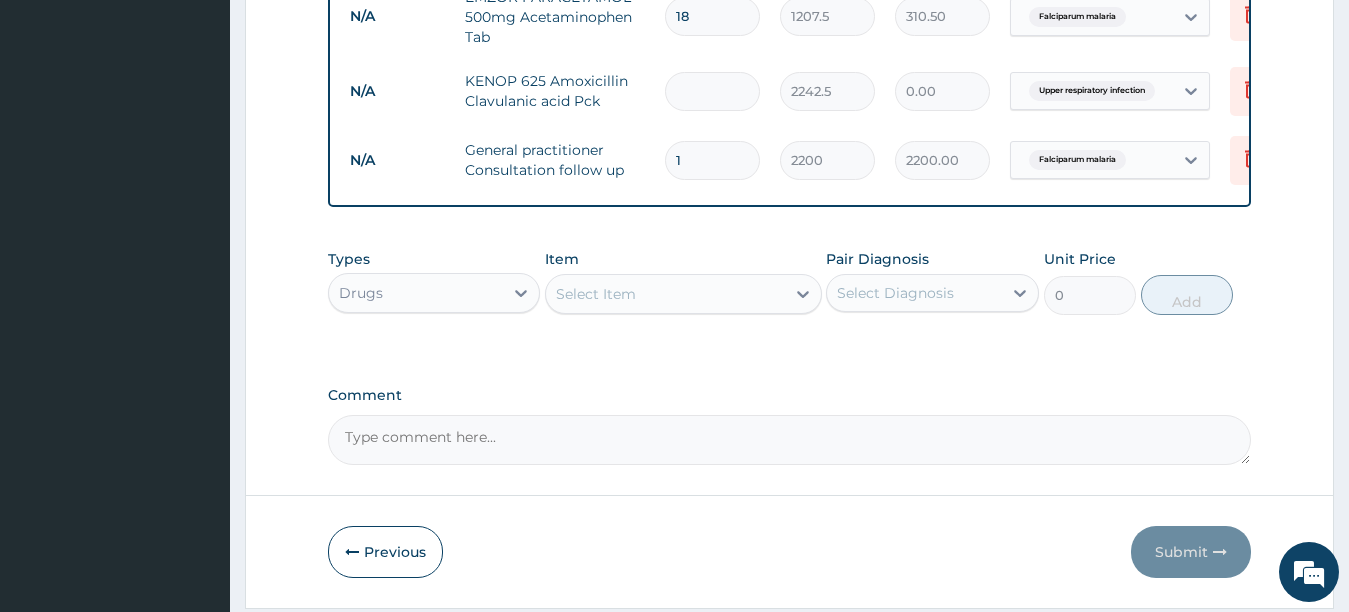 type on "2242.50" 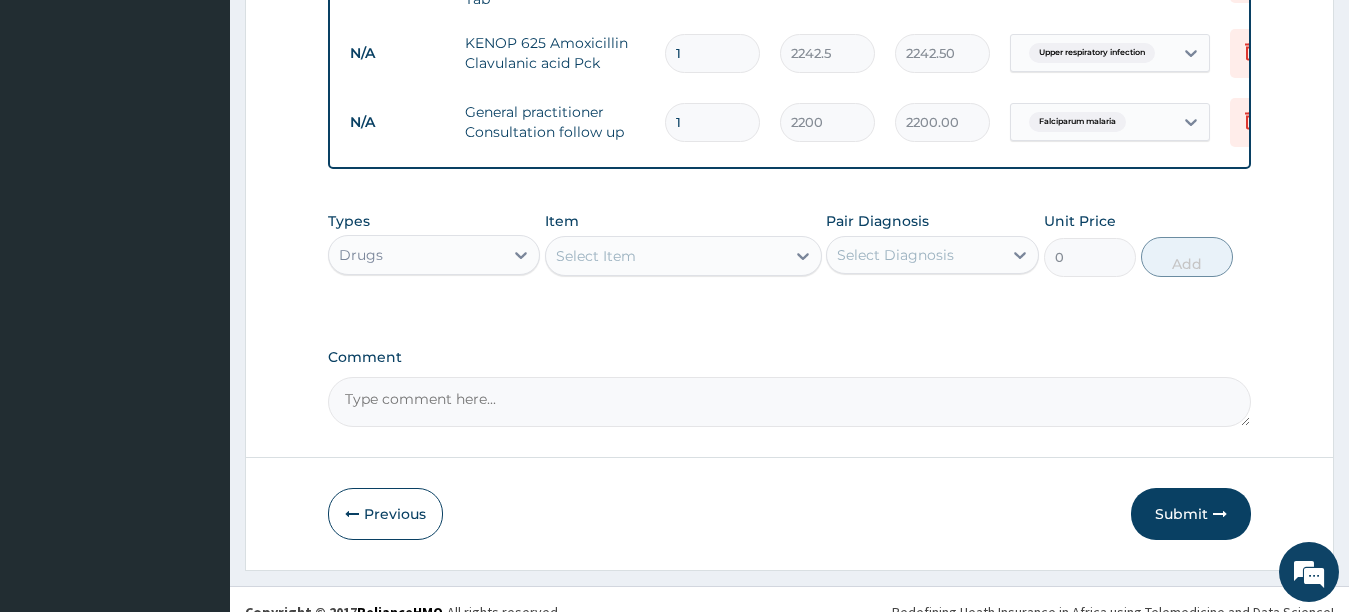 scroll, scrollTop: 1337, scrollLeft: 0, axis: vertical 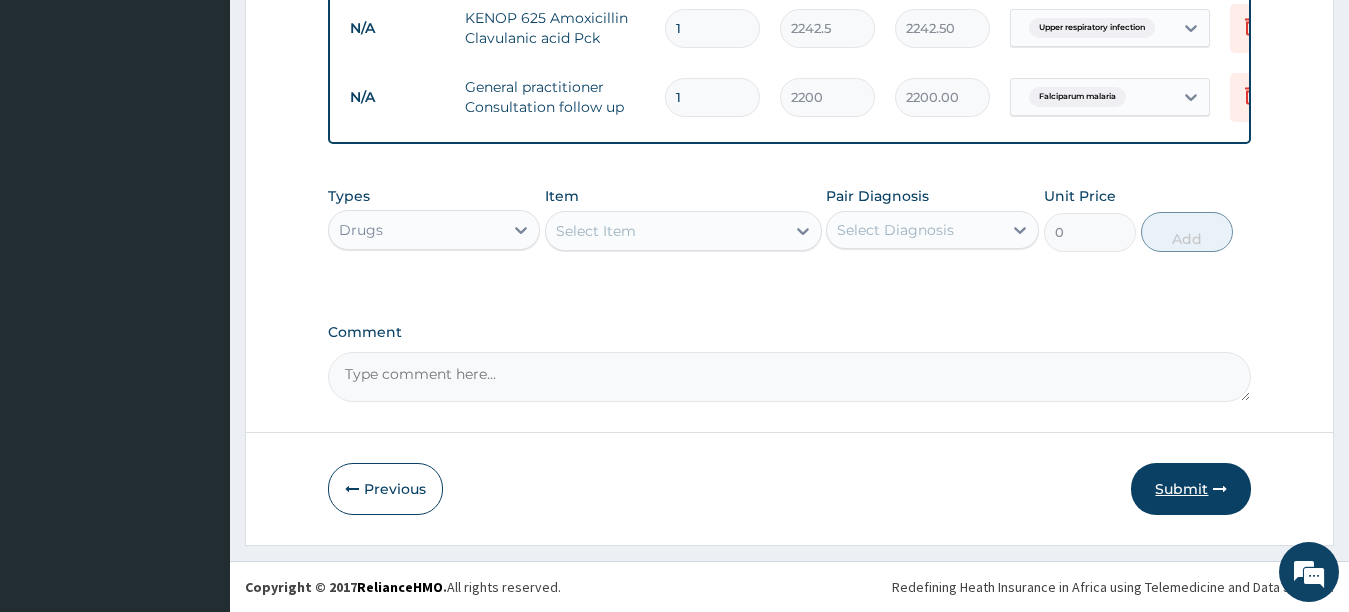 type on "1" 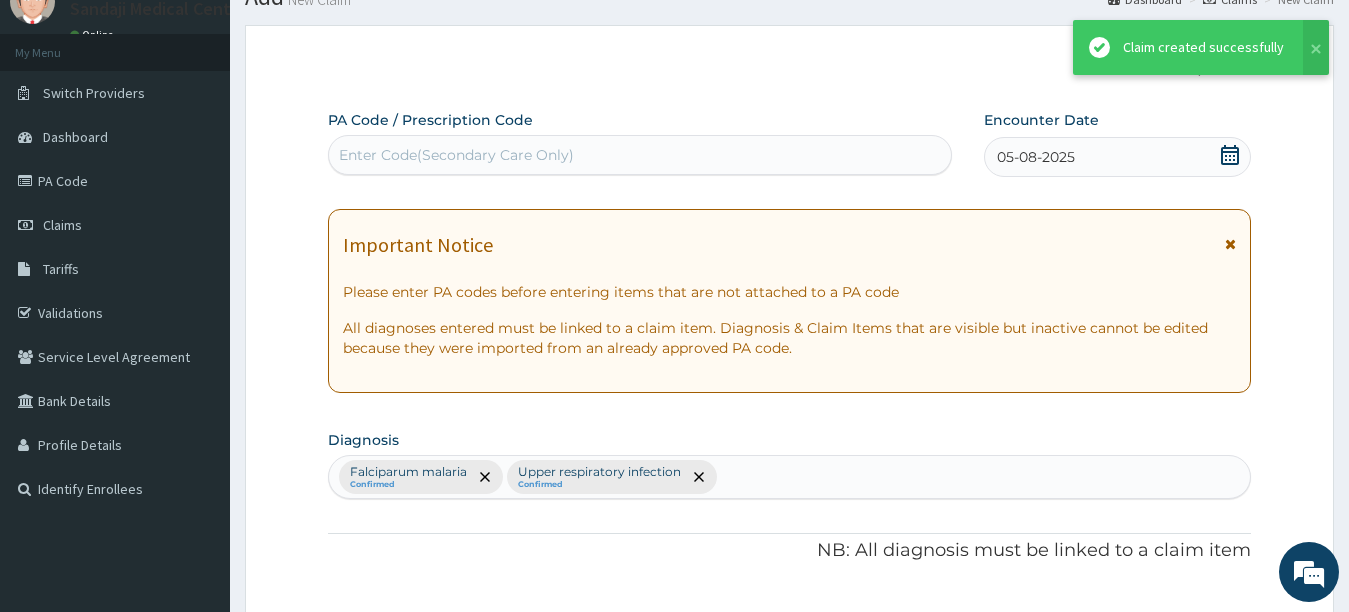 scroll, scrollTop: 1337, scrollLeft: 0, axis: vertical 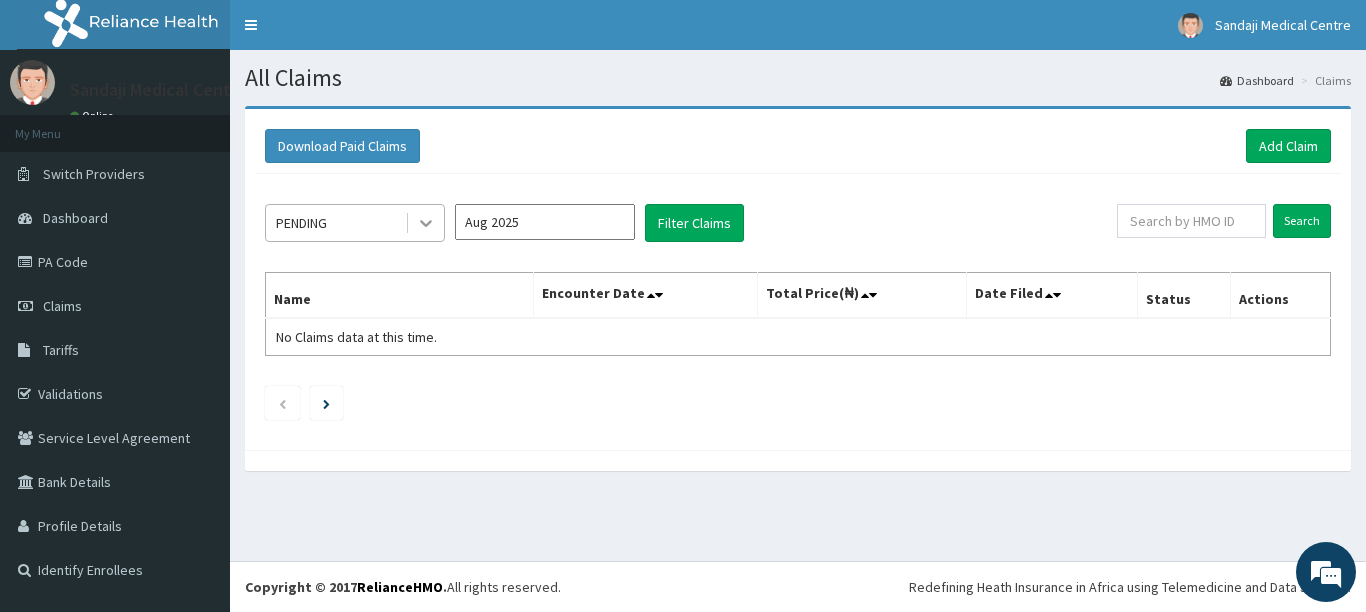 click 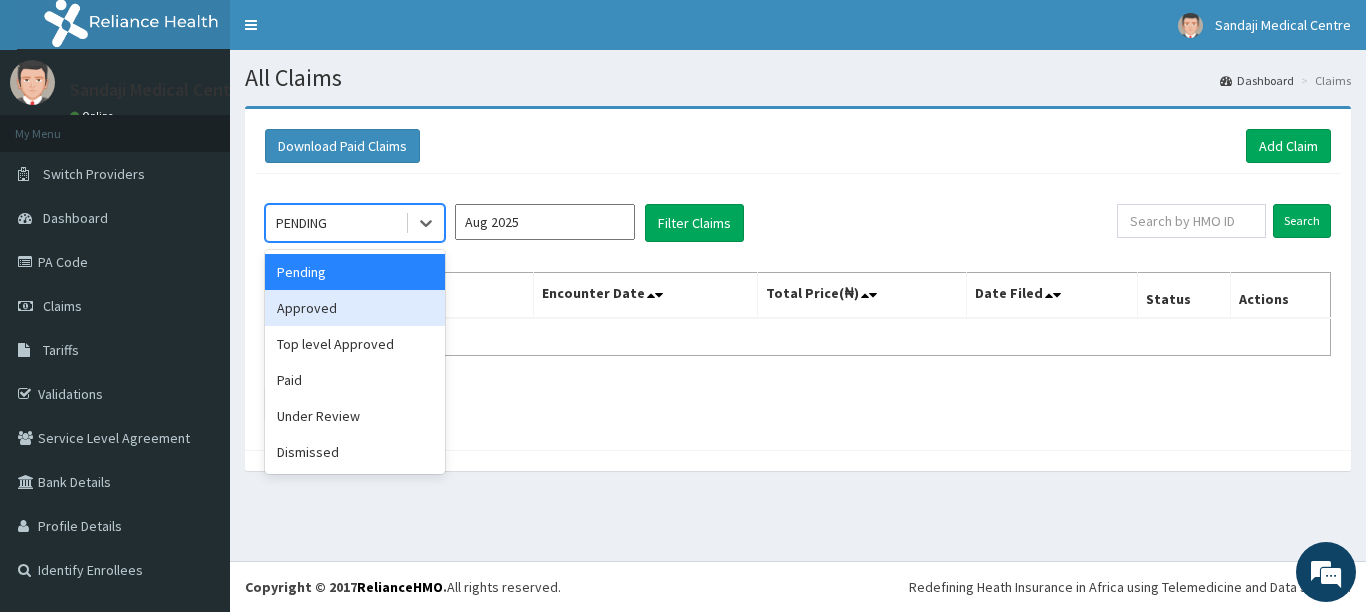 click on "Approved" at bounding box center (355, 308) 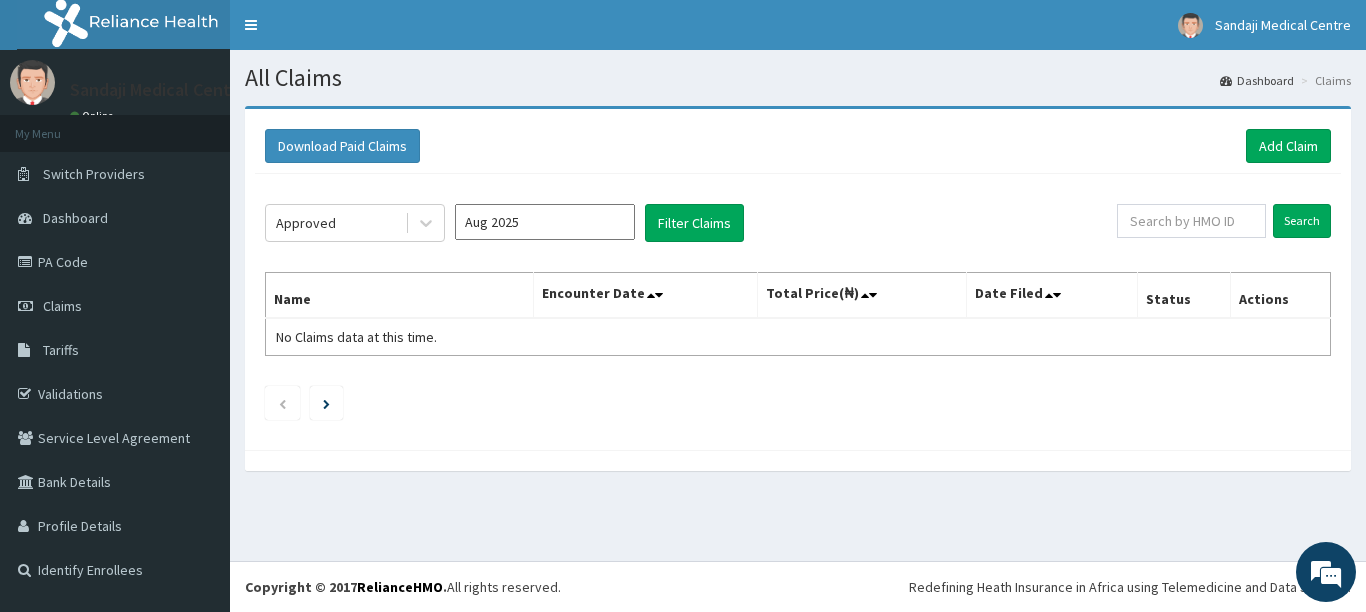 click on "Approved Aug 2025 Filter Claims Search Name Encounter Date Total Price(₦) Date Filed Status Actions No Claims data at this time." 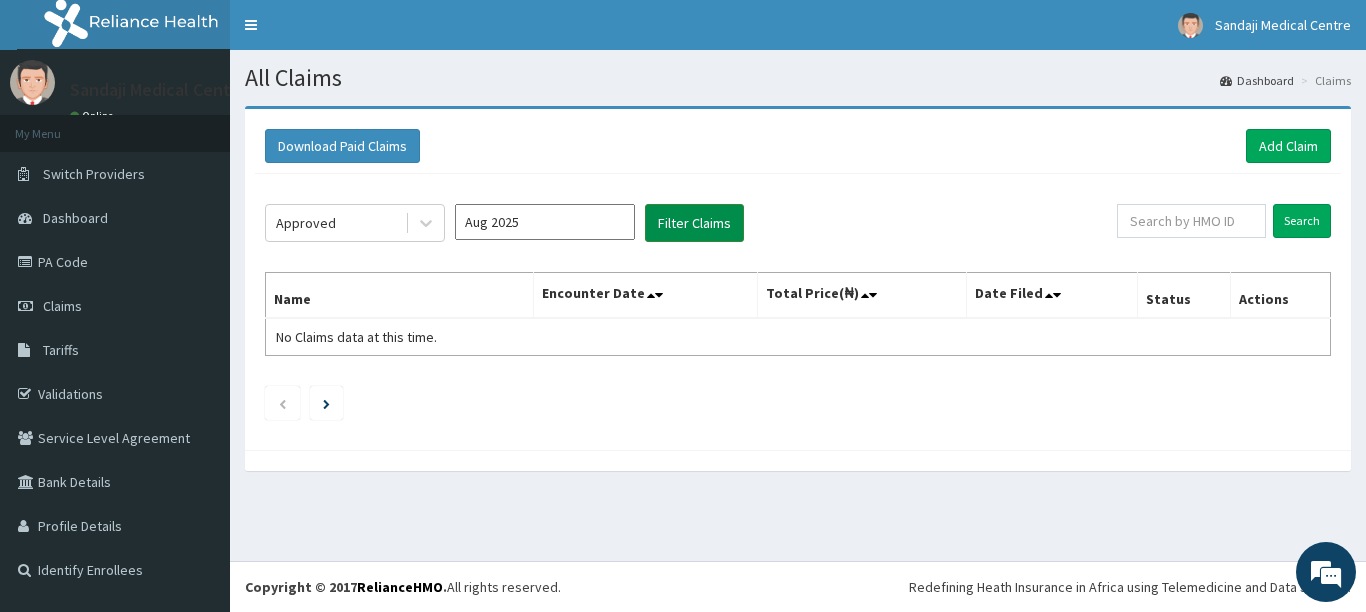 click on "Filter Claims" at bounding box center (694, 223) 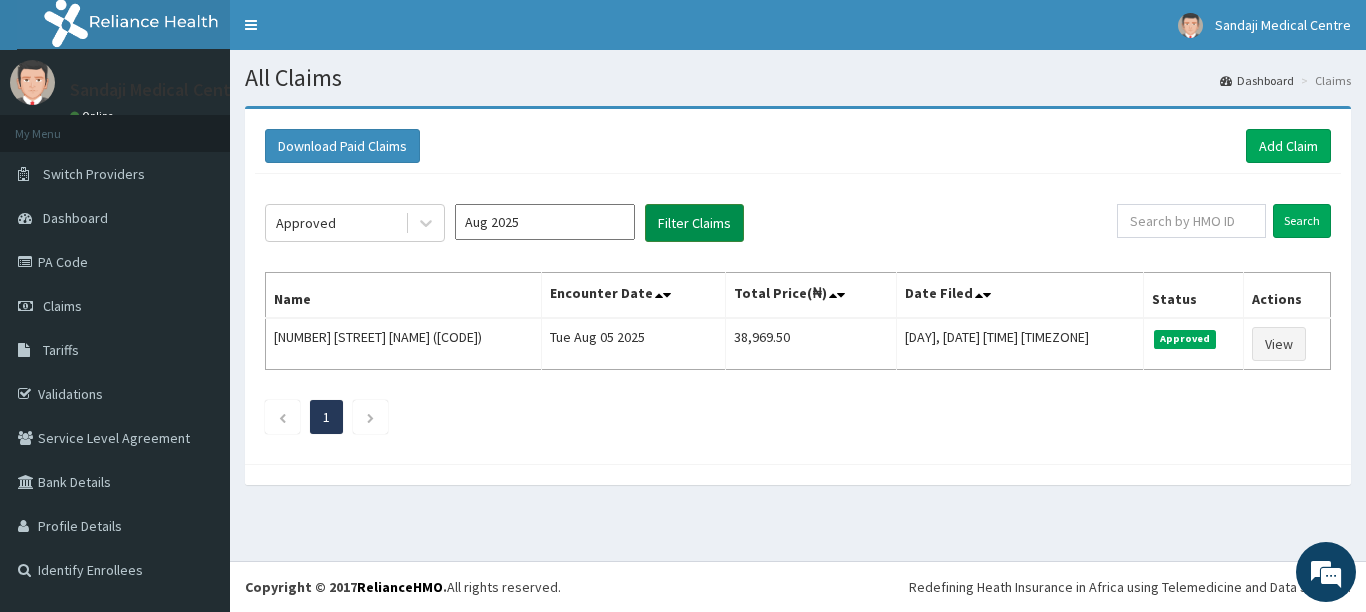 scroll, scrollTop: 0, scrollLeft: 0, axis: both 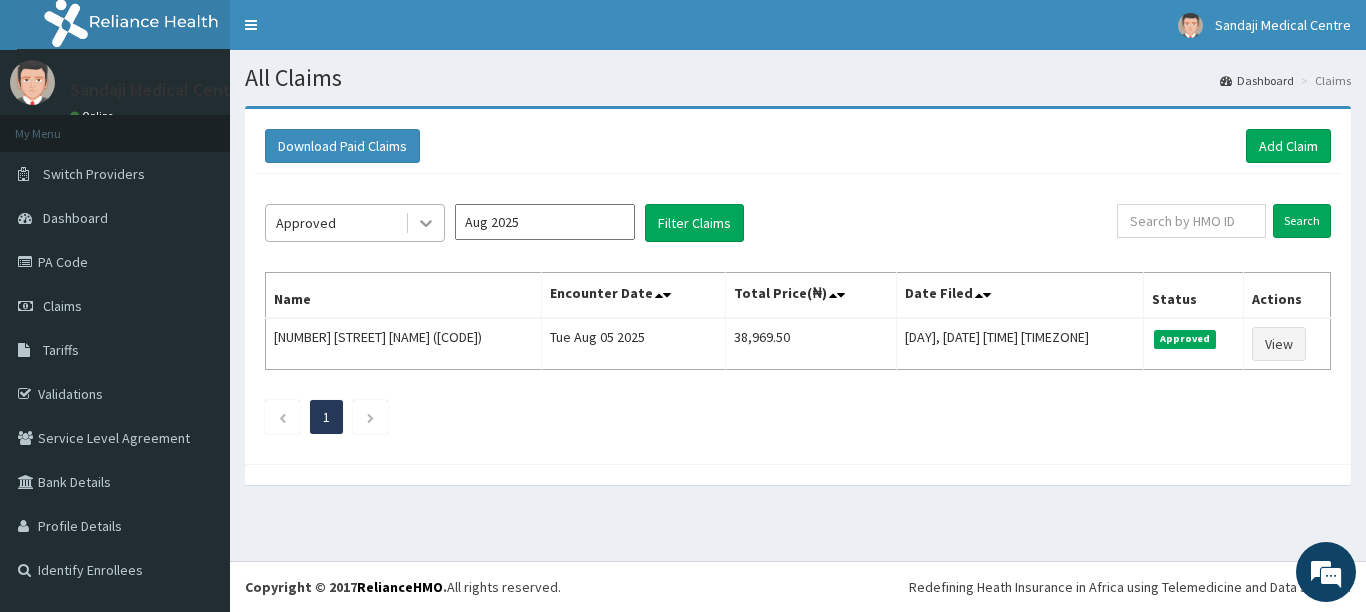 click 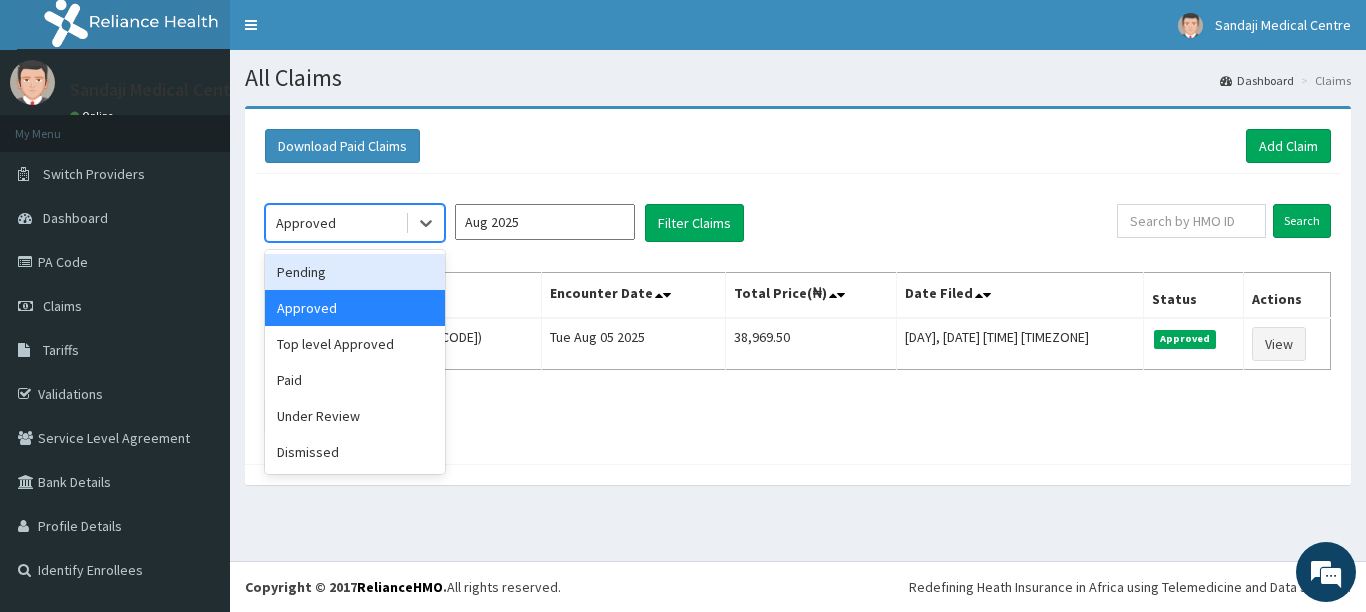 click on "Aug 2025" at bounding box center (545, 222) 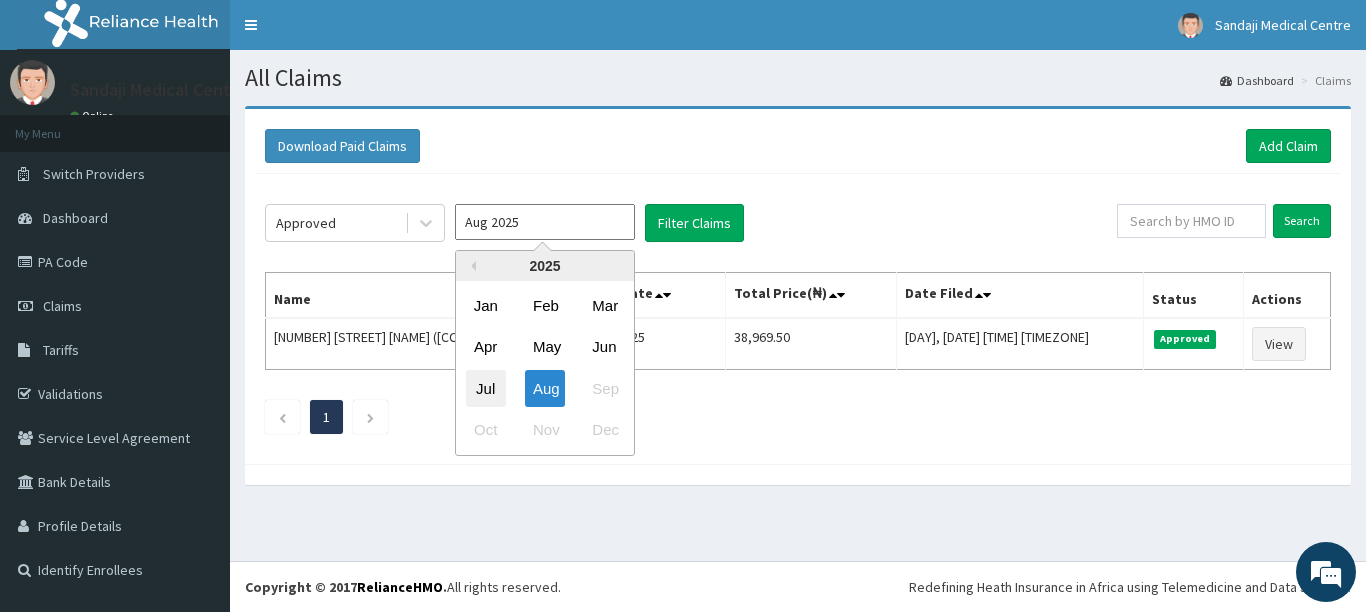 click on "Jul" at bounding box center (486, 388) 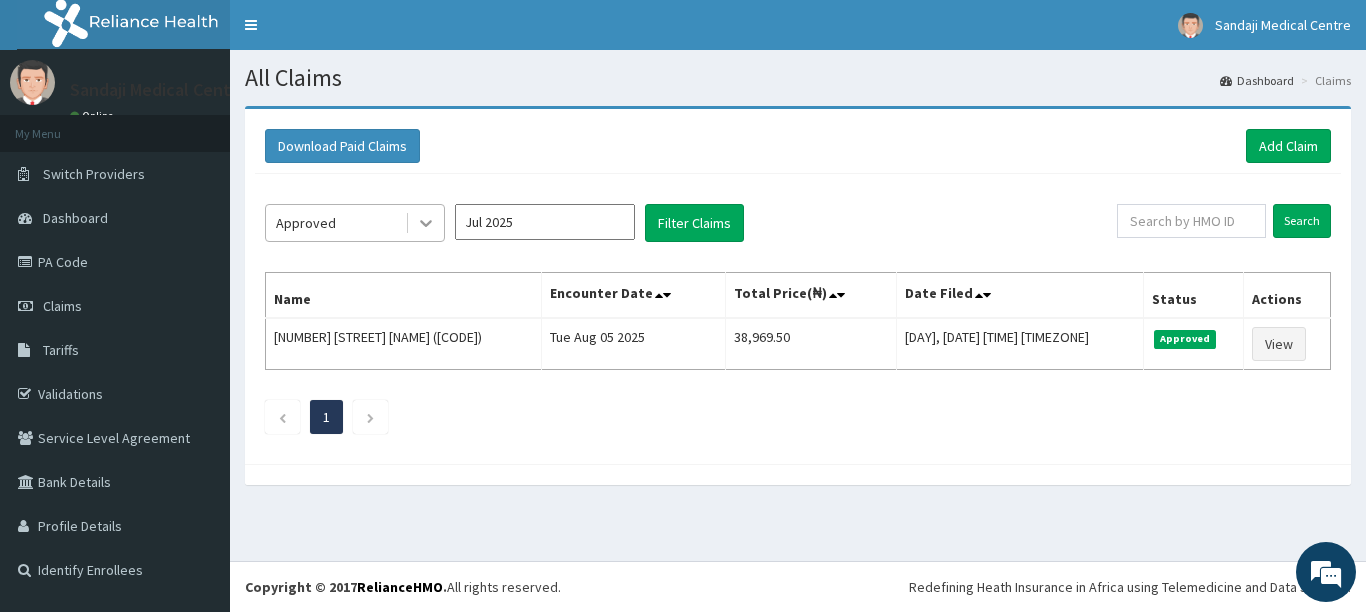 click 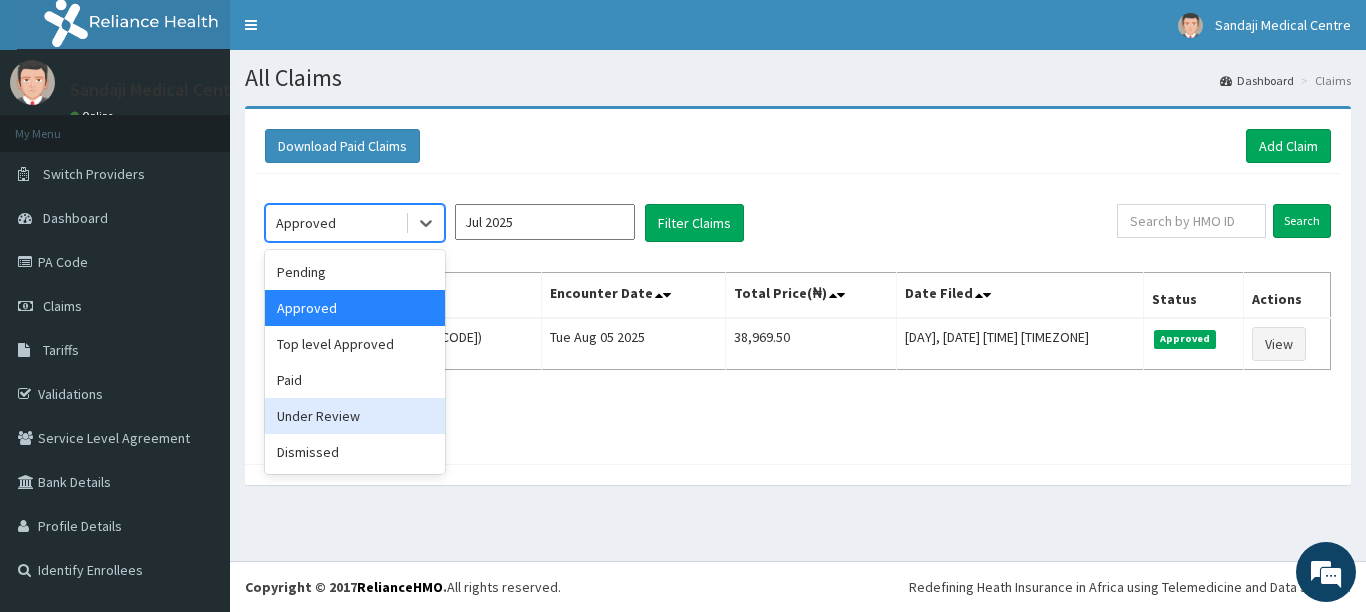 click on "Under Review" at bounding box center [355, 416] 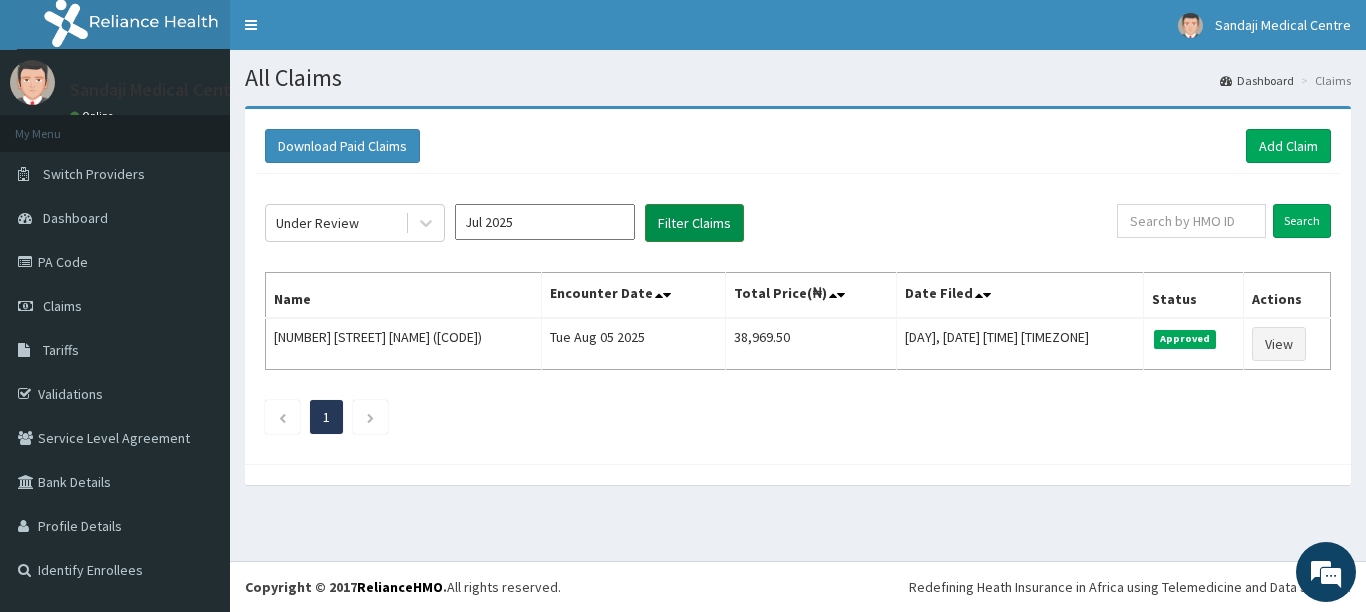 click on "Filter Claims" at bounding box center (694, 223) 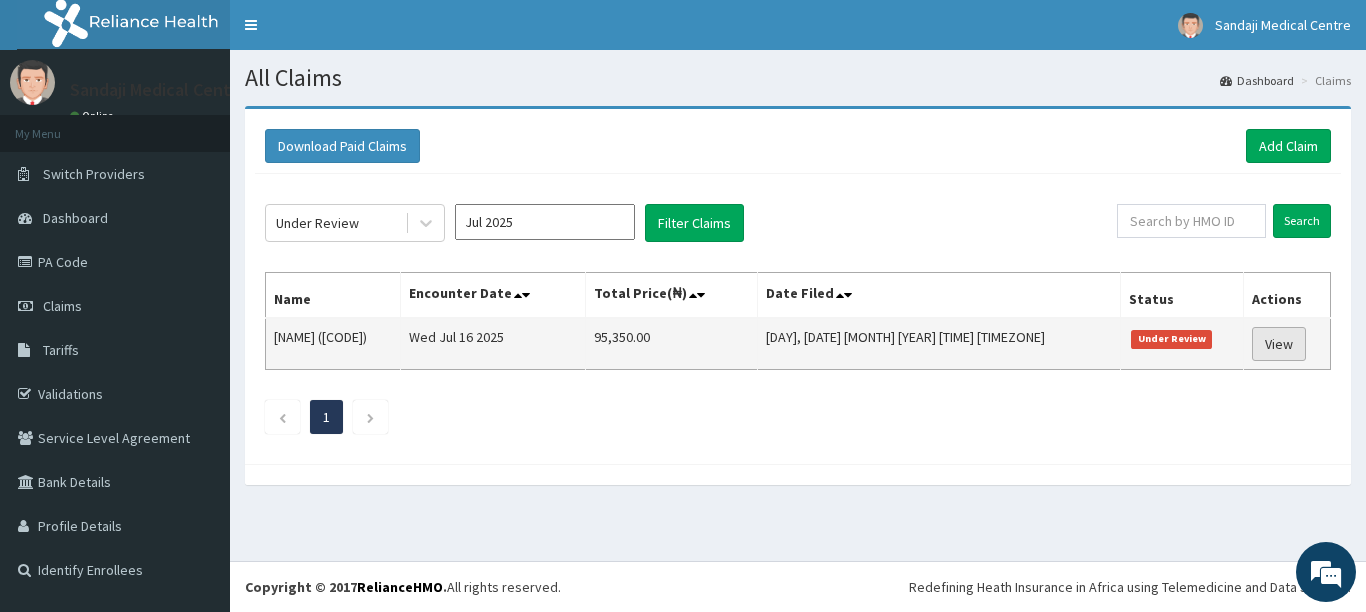 click on "View" at bounding box center [1279, 344] 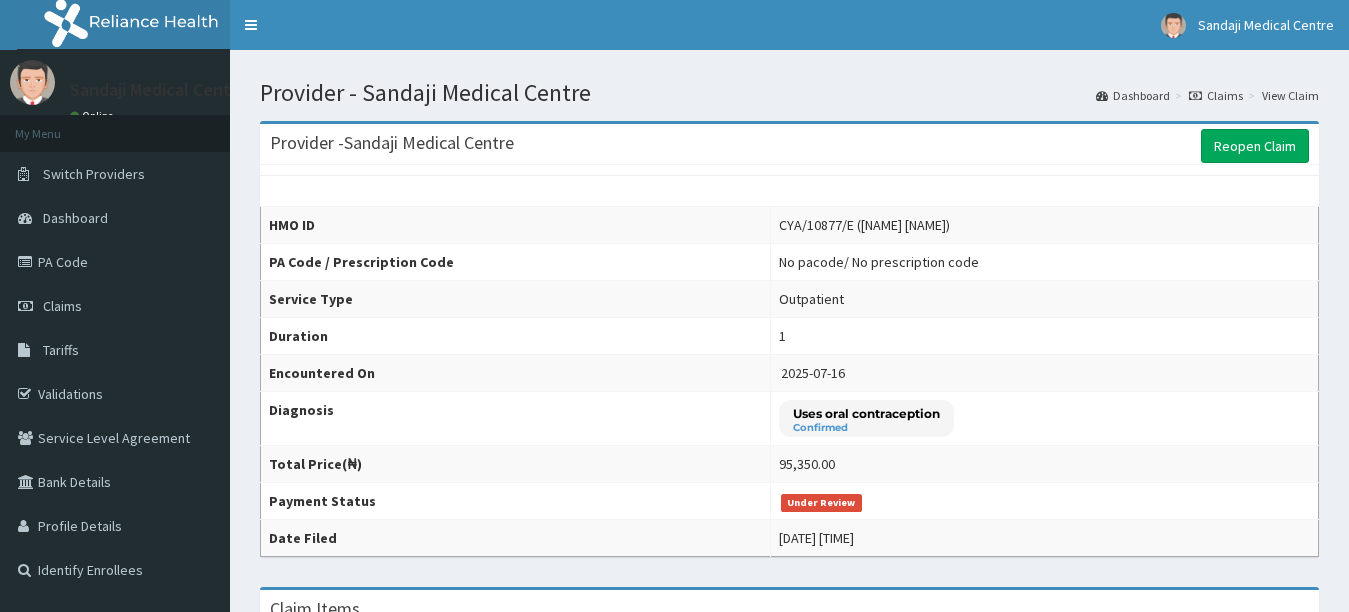 scroll, scrollTop: 0, scrollLeft: 0, axis: both 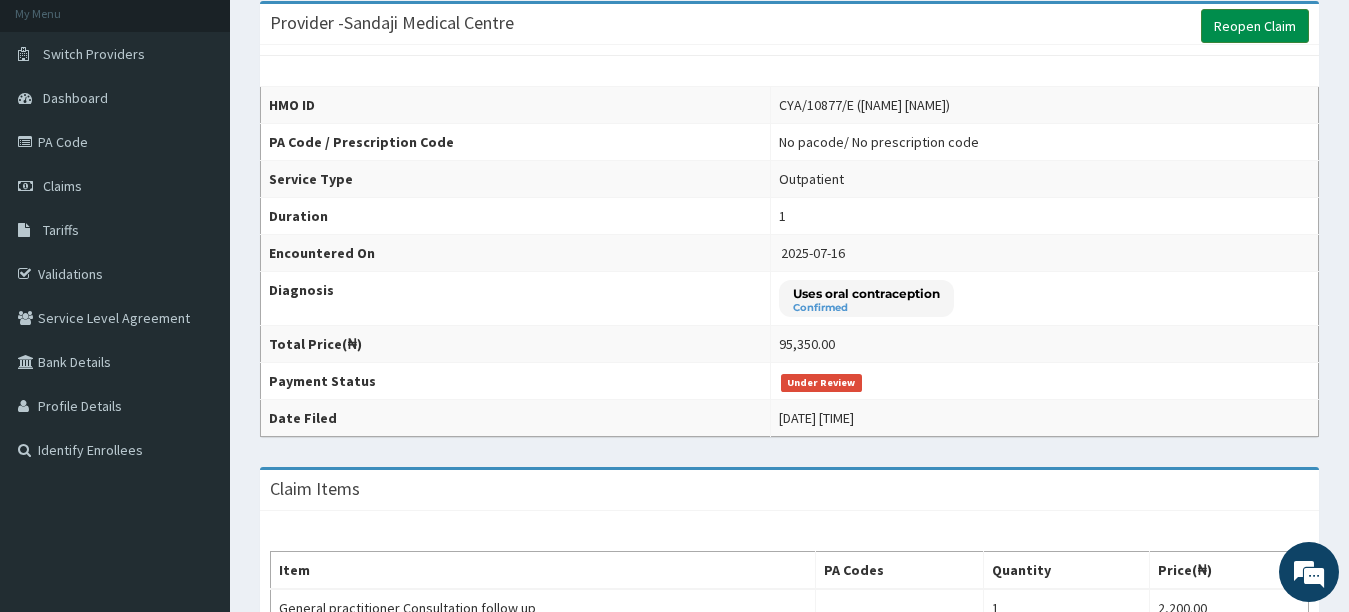 click on "Reopen Claim" at bounding box center (1255, 26) 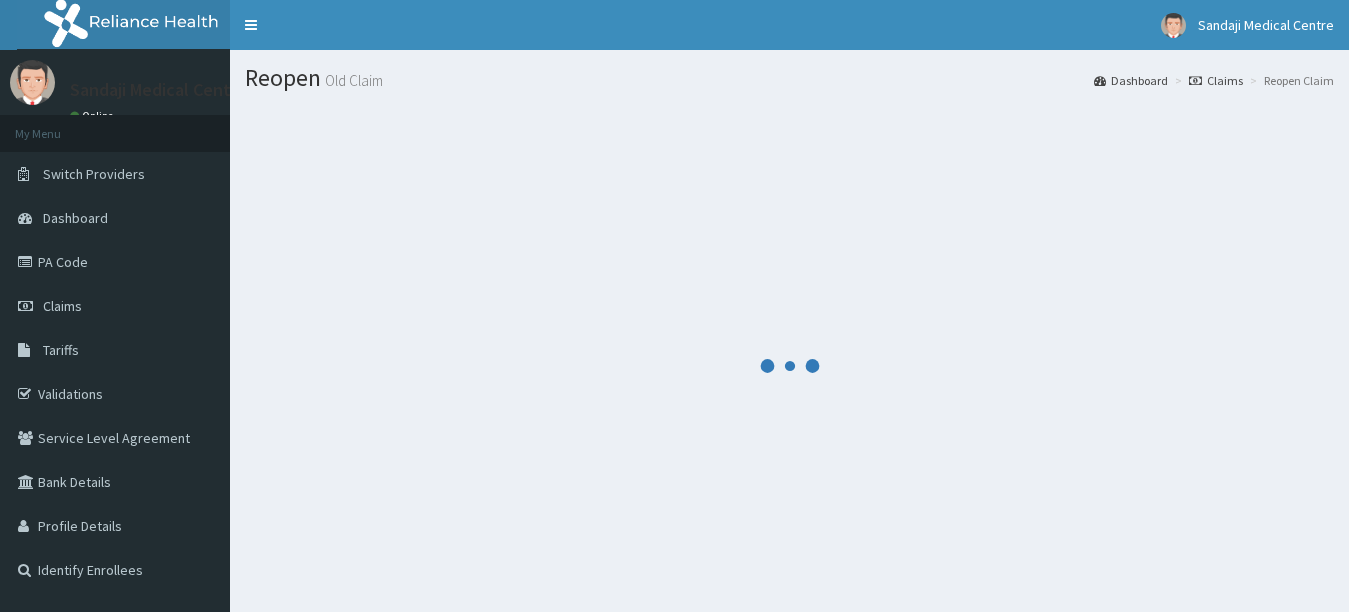 scroll, scrollTop: 0, scrollLeft: 0, axis: both 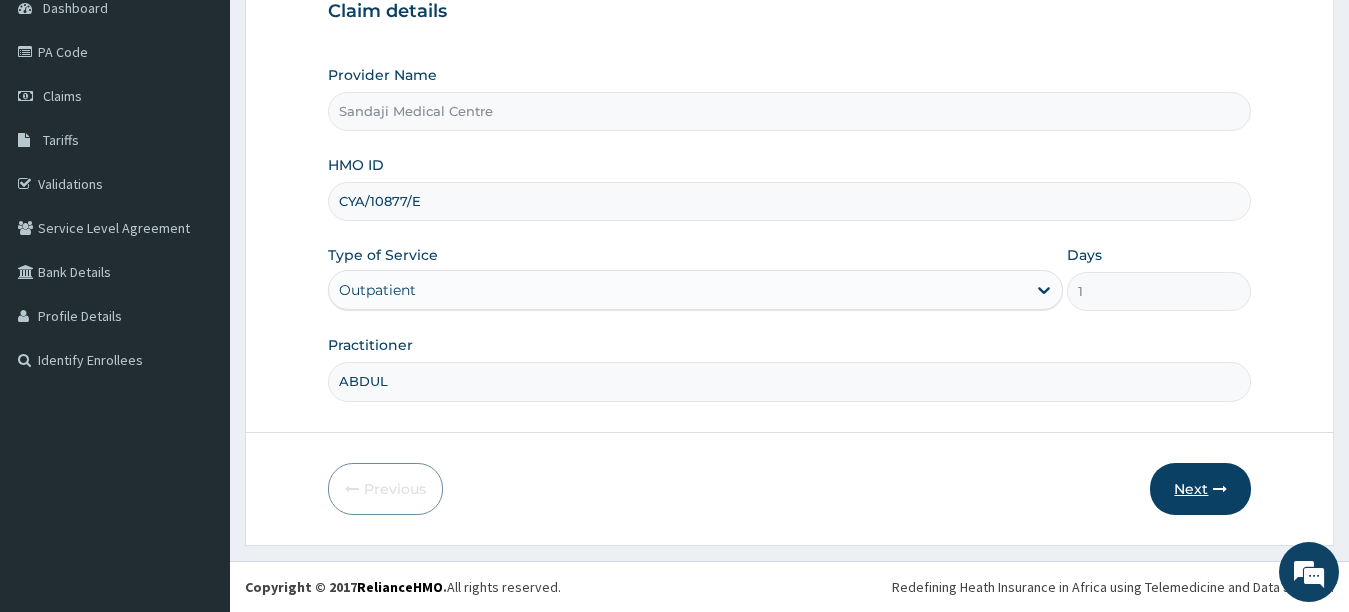 click on "Next" at bounding box center (1200, 489) 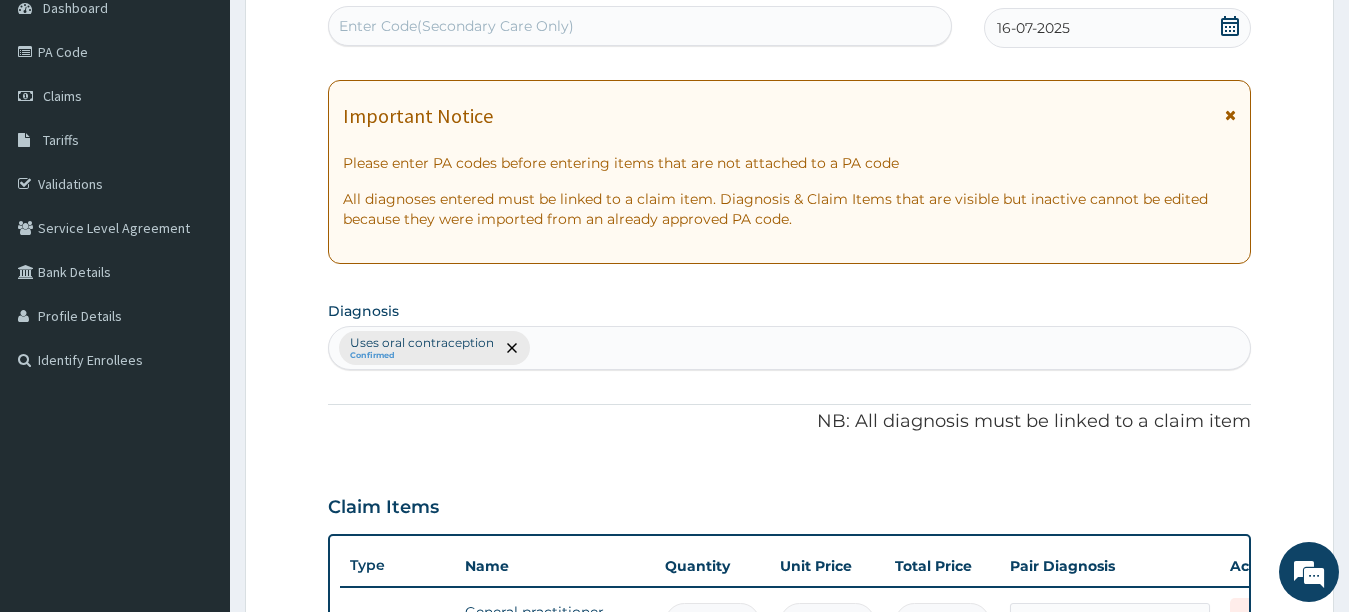 click on "Uses oral contraception Confirmed" at bounding box center [790, 348] 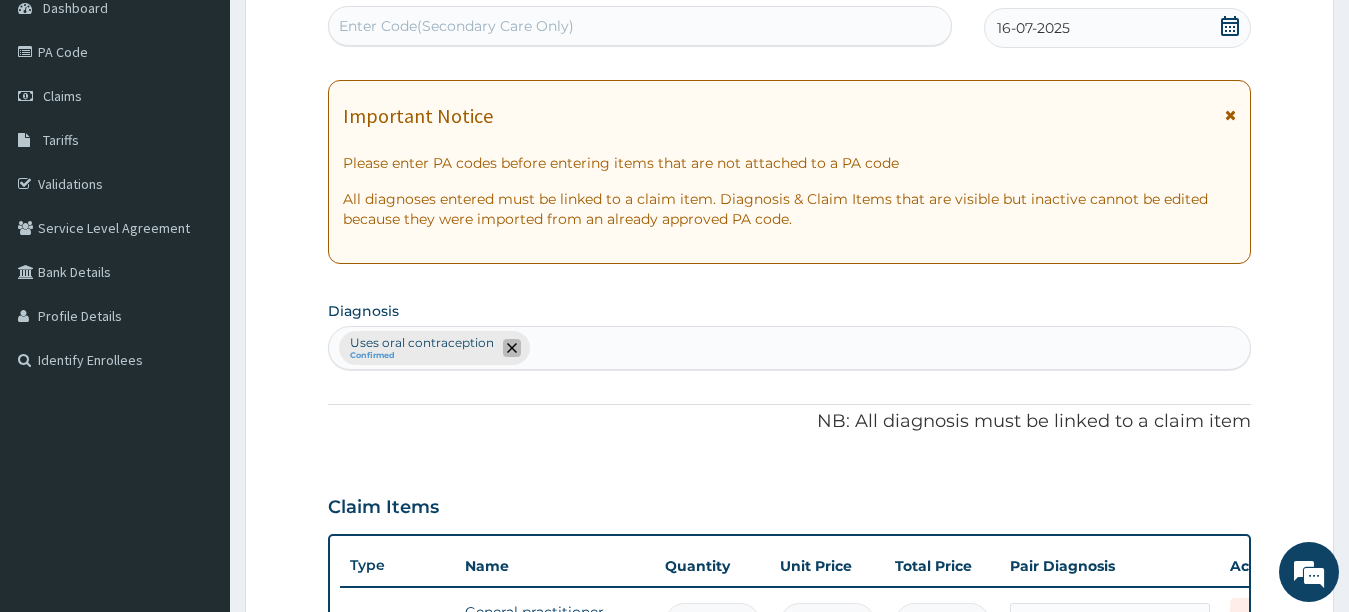 click at bounding box center (512, 348) 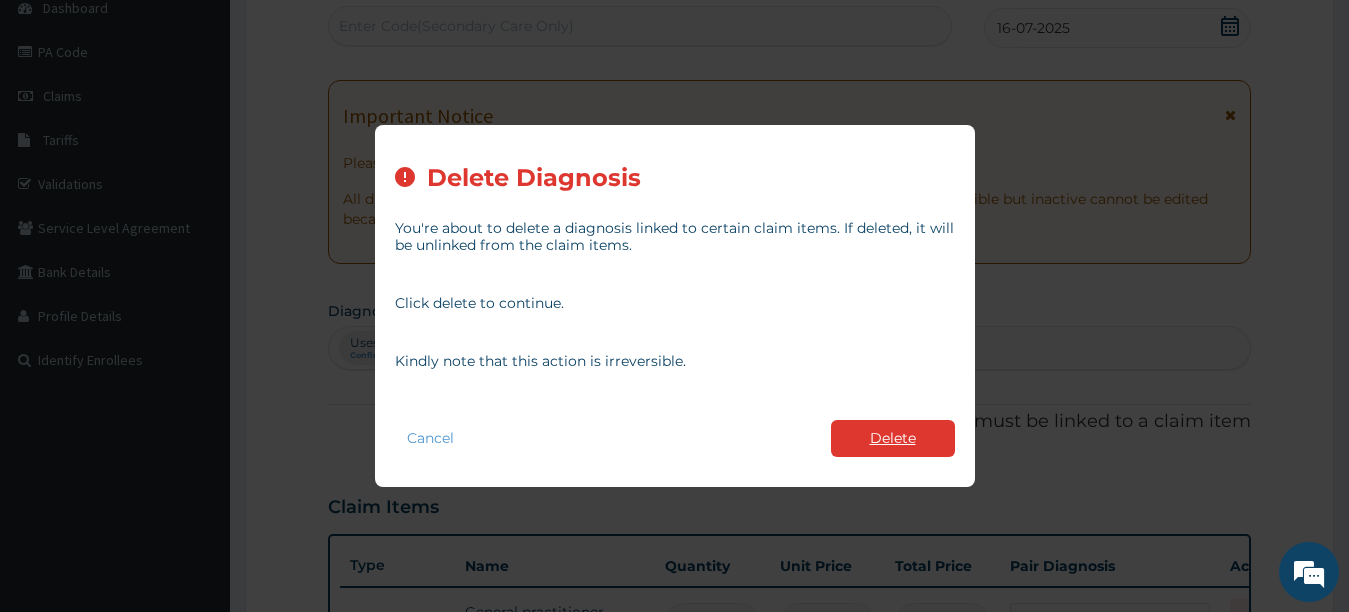 click on "Delete" at bounding box center [893, 438] 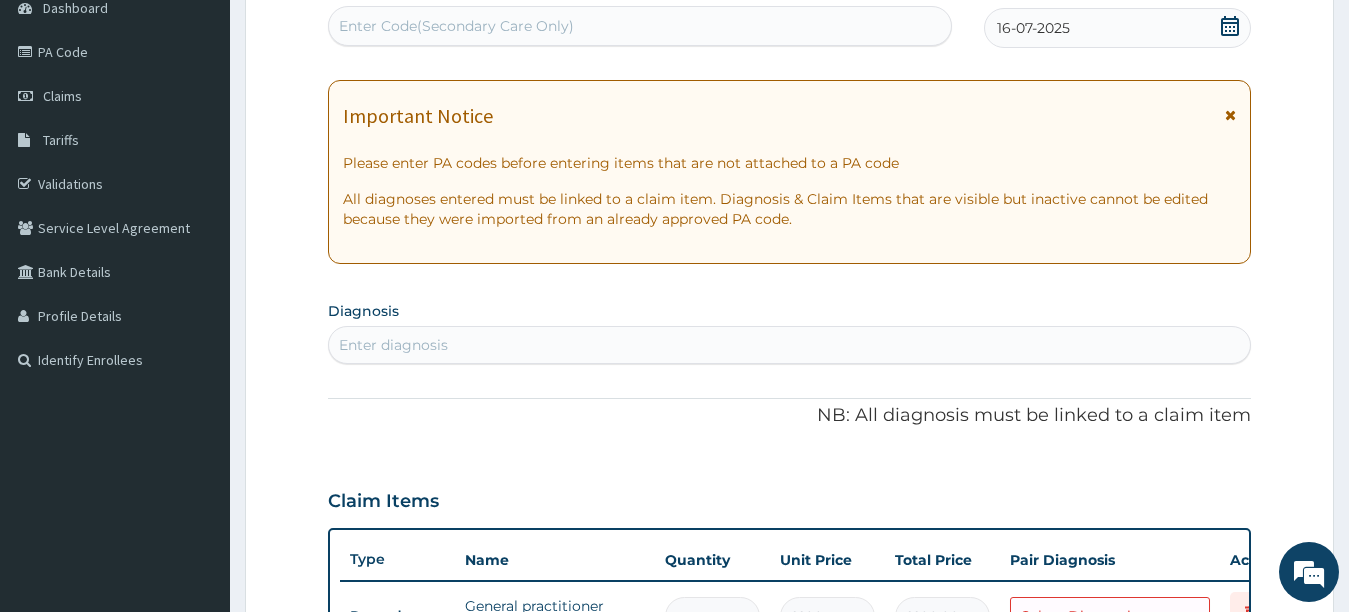 click on "Enter diagnosis" at bounding box center (790, 345) 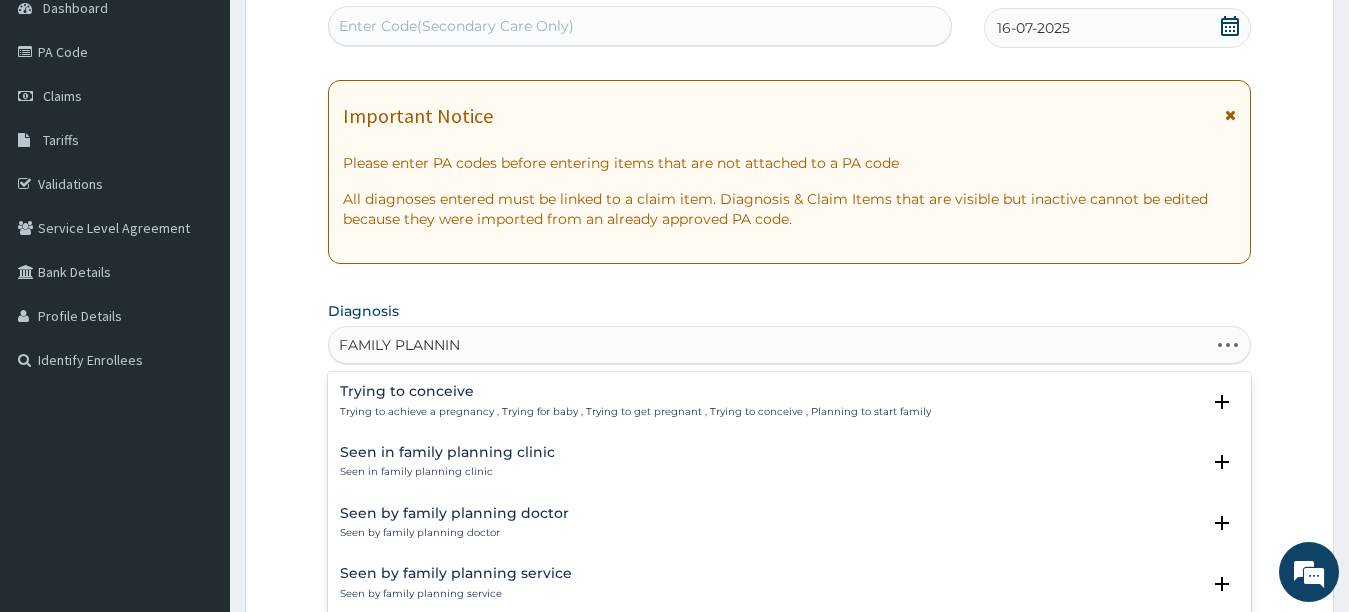 type on "FAMILY PLANNING" 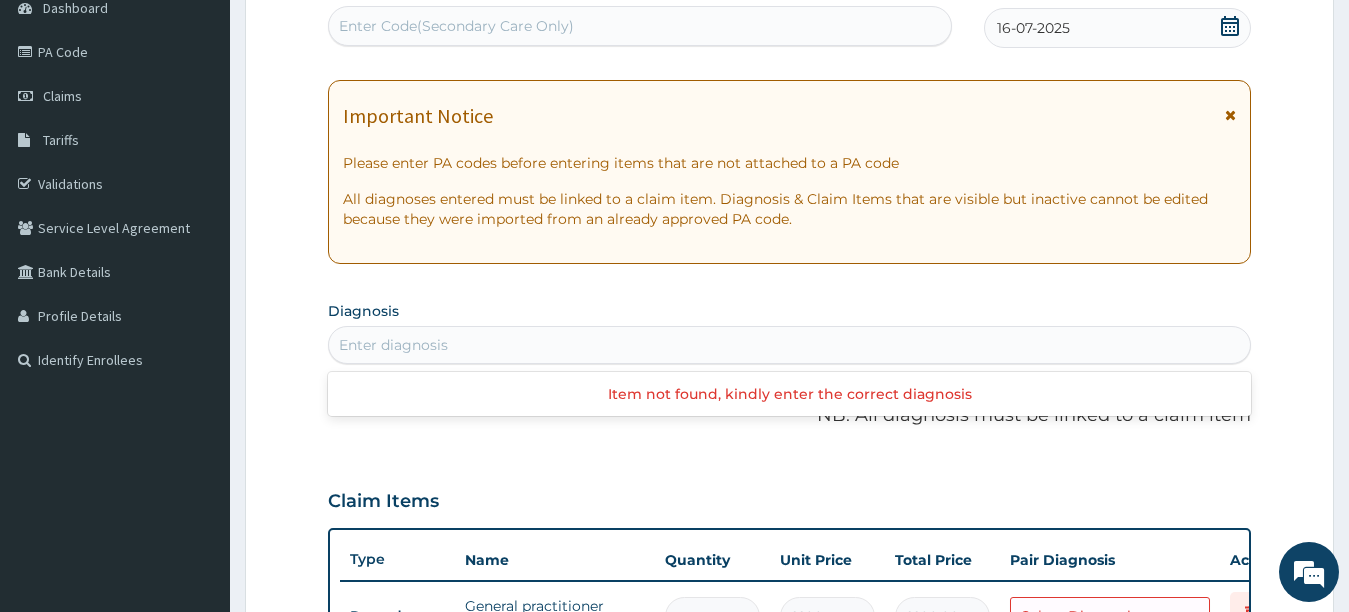 click on "Enter diagnosis" at bounding box center (790, 345) 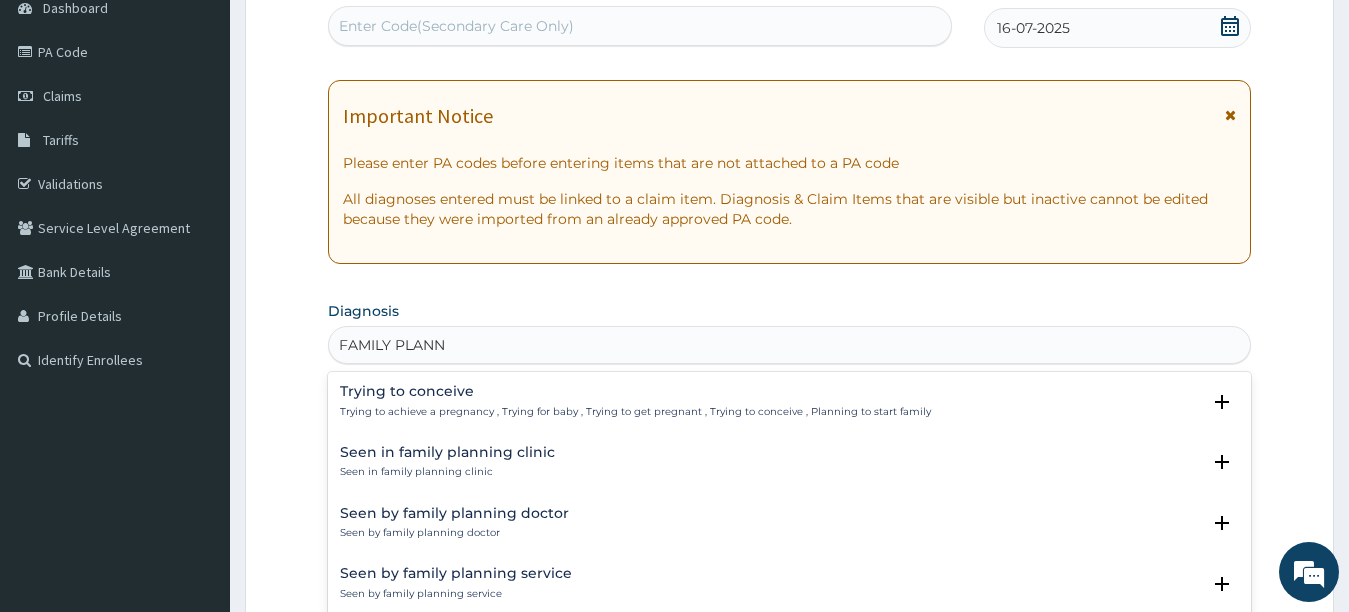 type on "FAMILY PLANNI" 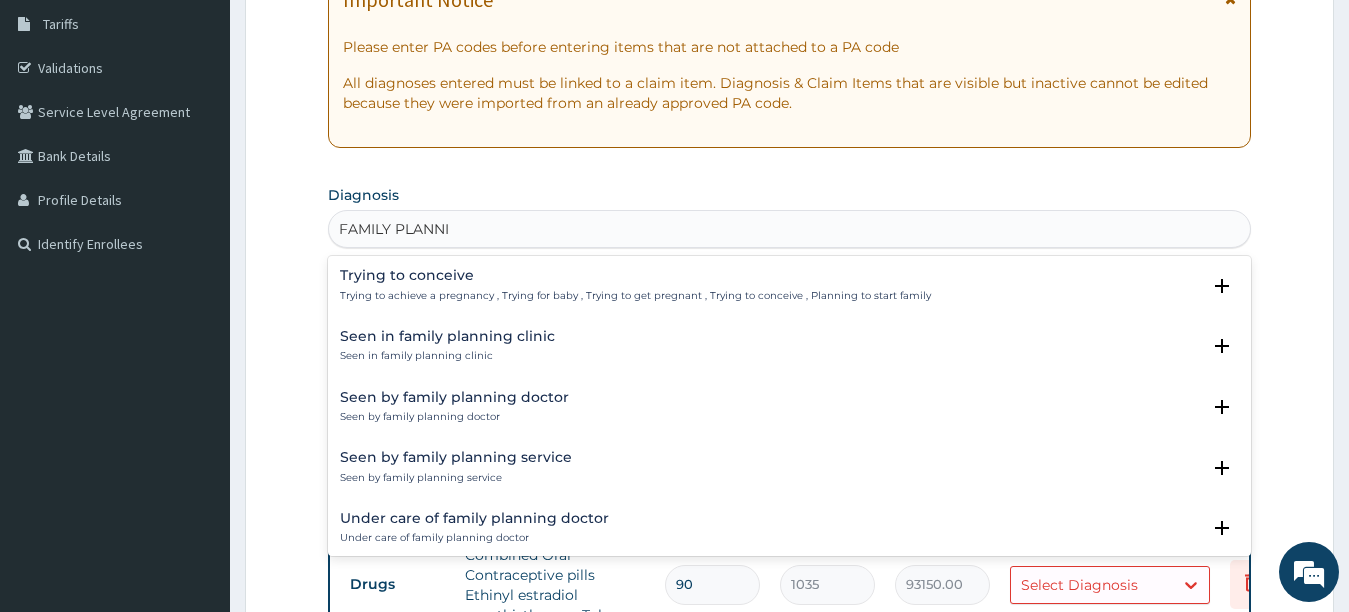 scroll, scrollTop: 330, scrollLeft: 0, axis: vertical 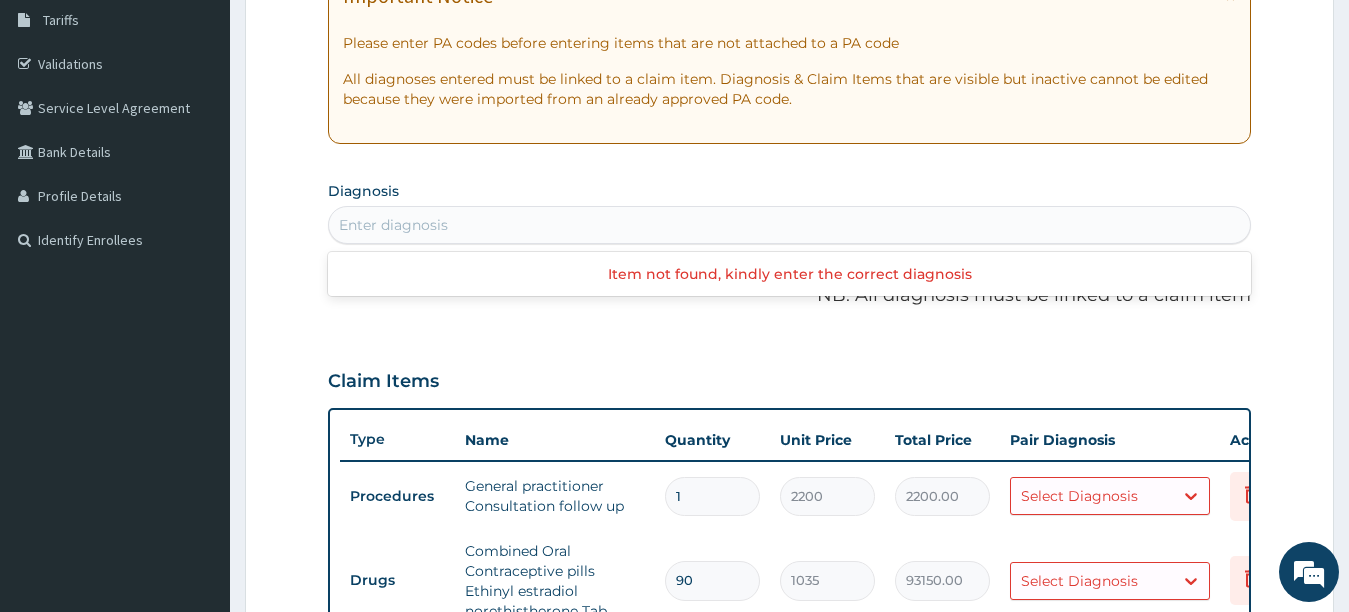 click on "Enter diagnosis" at bounding box center [790, 225] 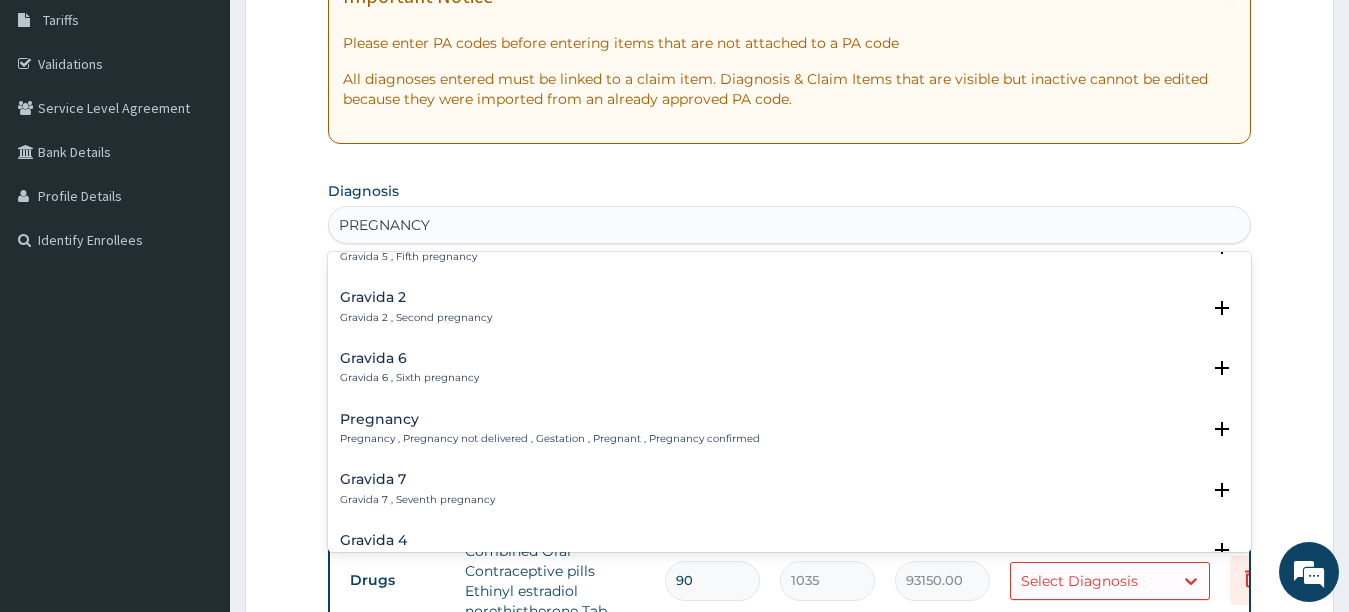 scroll, scrollTop: 160, scrollLeft: 0, axis: vertical 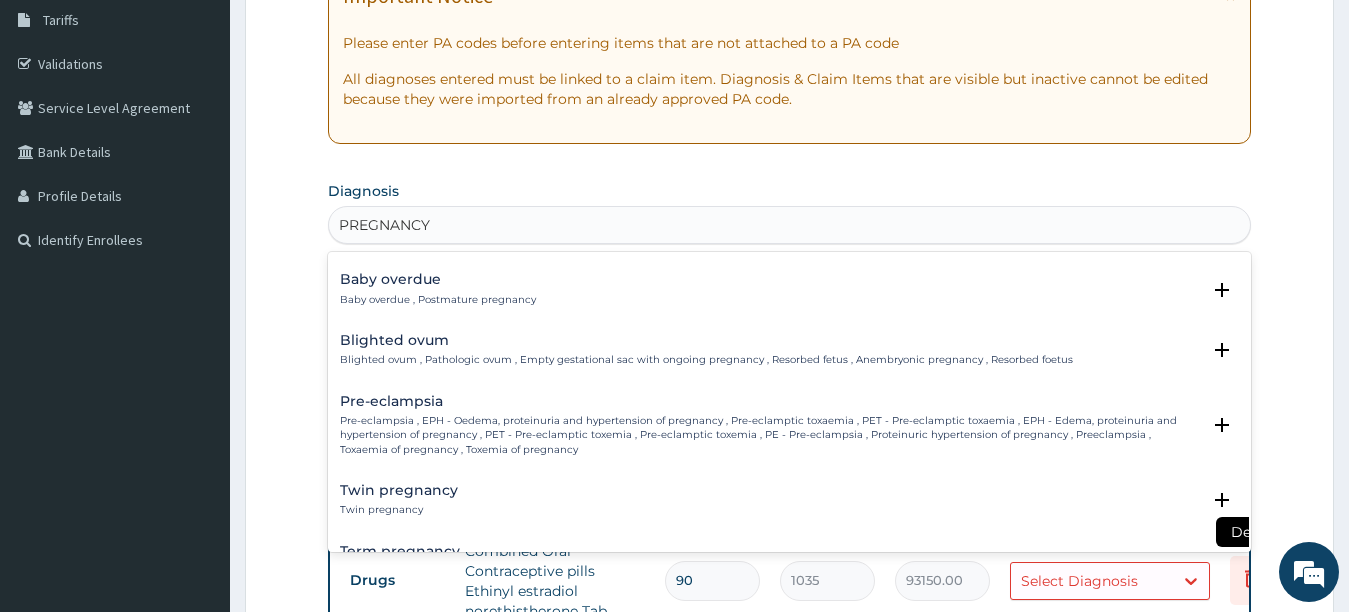 type on "PREGNANCY" 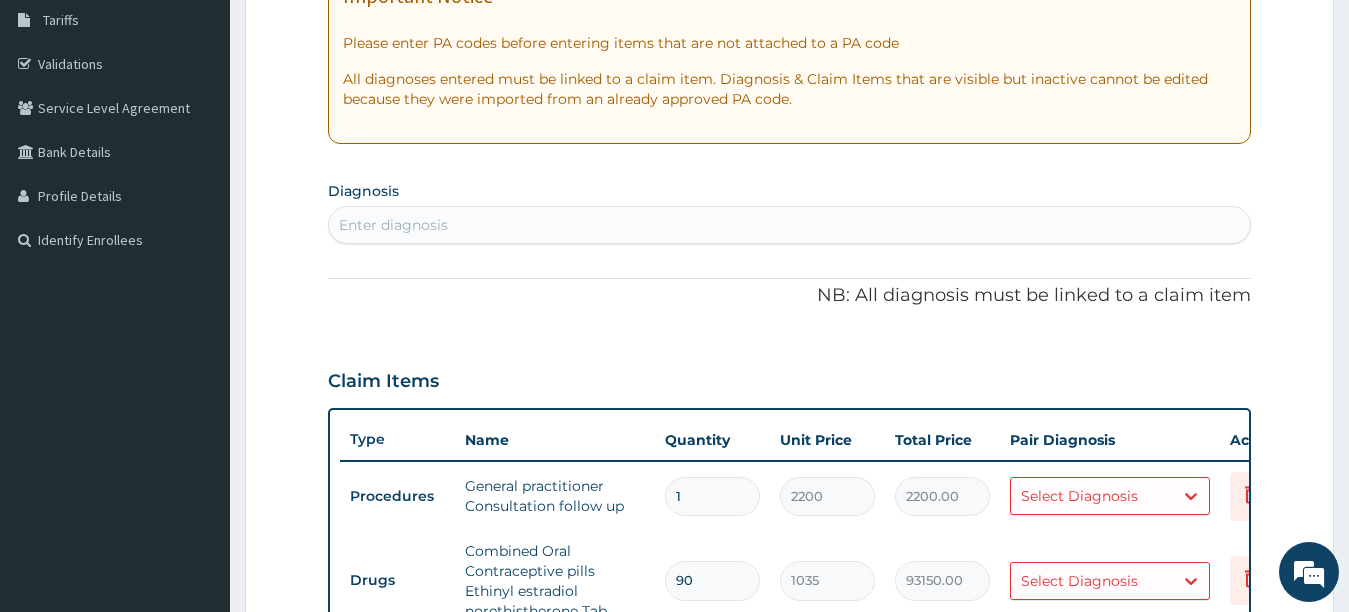 click on "Enter diagnosis" at bounding box center [790, 225] 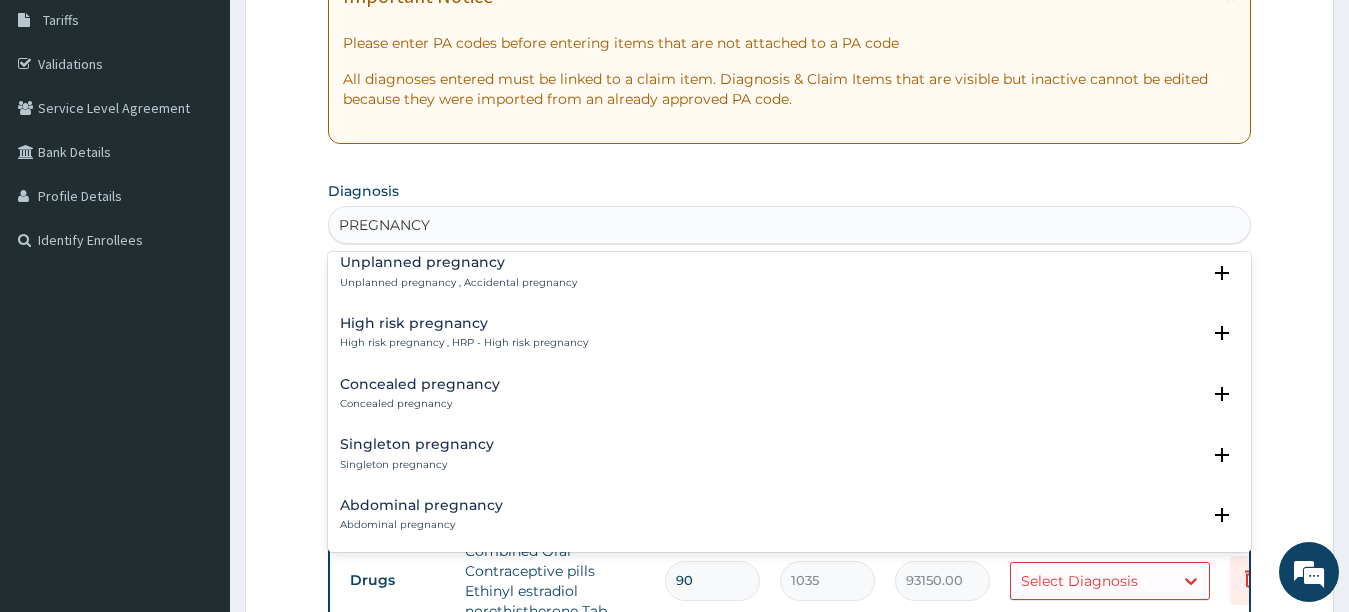 scroll, scrollTop: 2784, scrollLeft: 0, axis: vertical 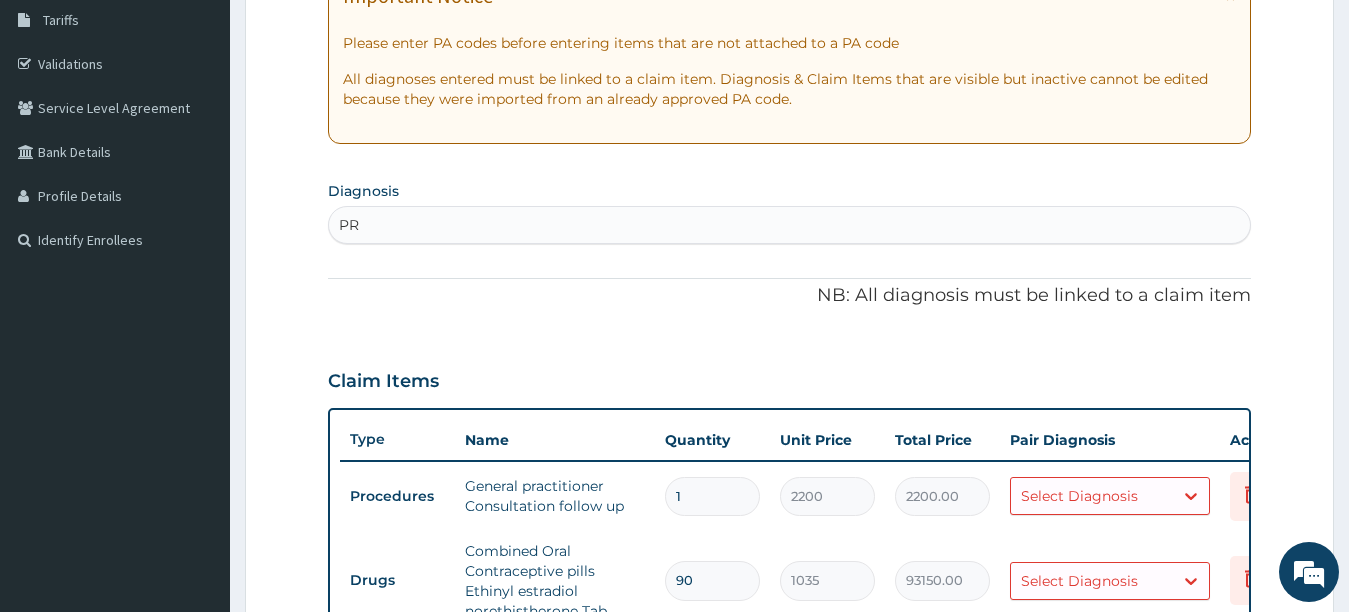 type on "P" 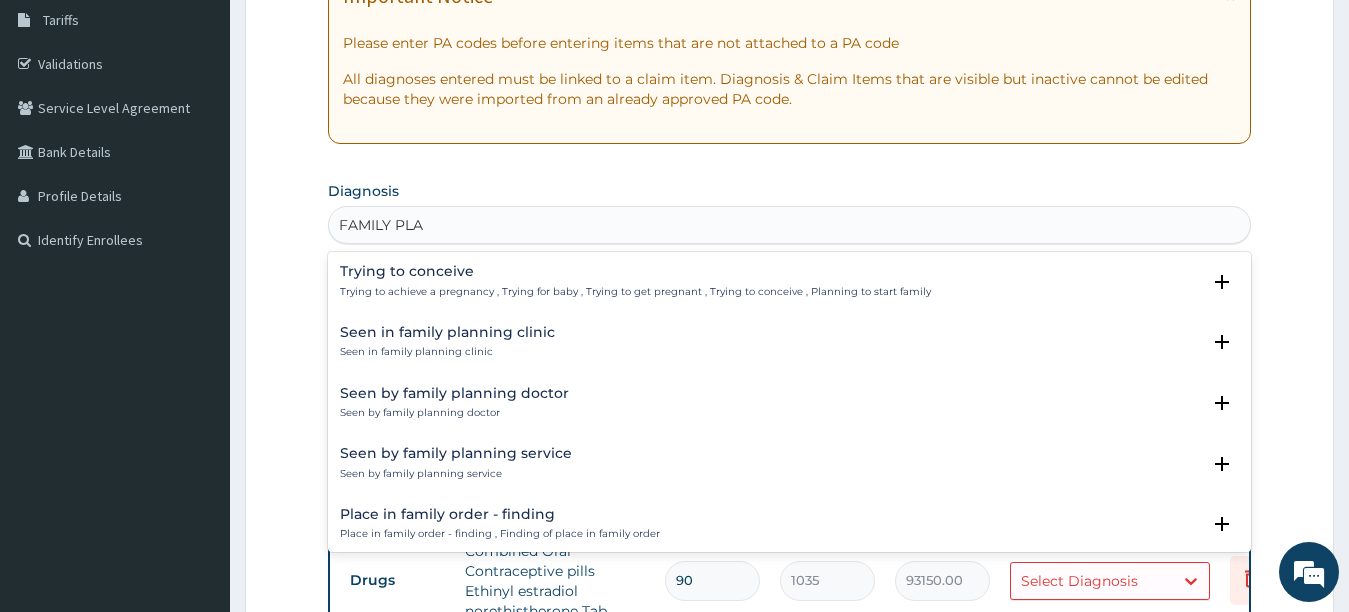 type on "FAMILY PLANN" 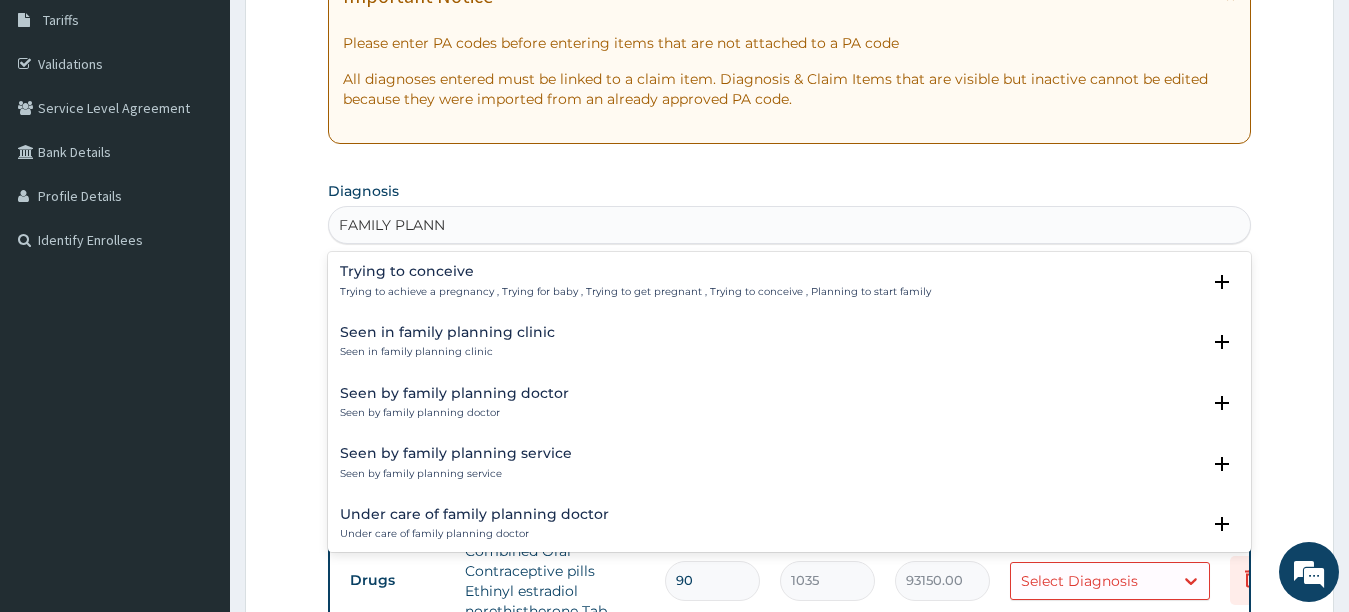click on "Seen by family planning service" at bounding box center (456, 453) 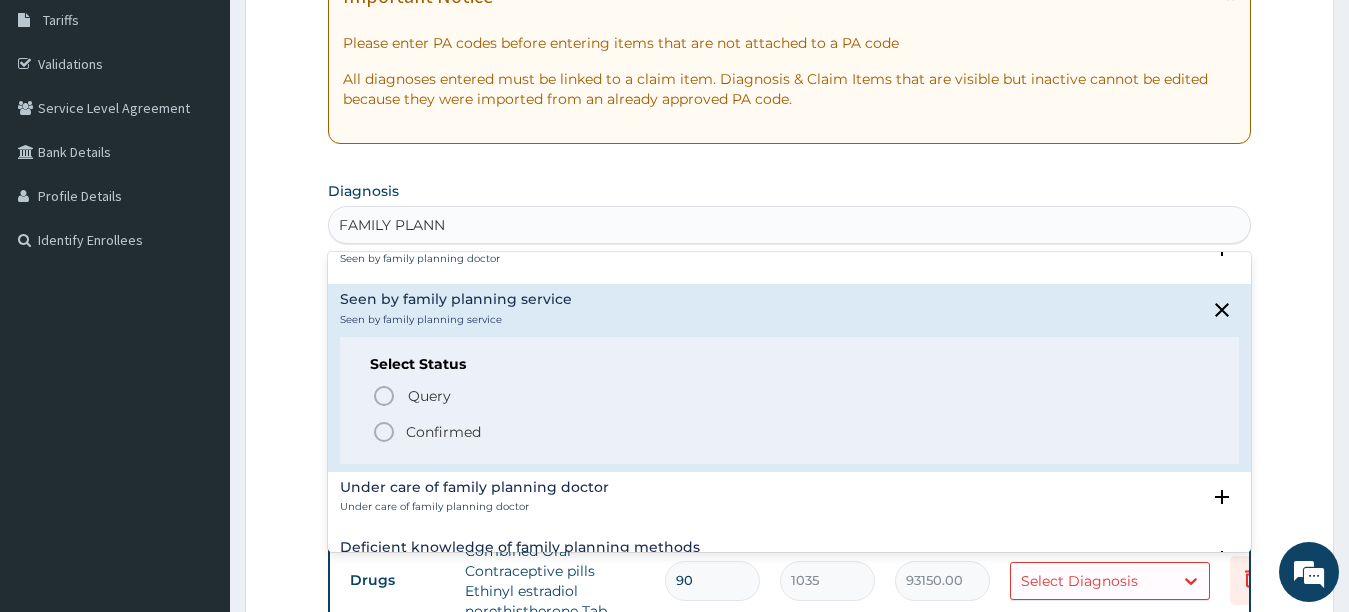 scroll, scrollTop: 160, scrollLeft: 0, axis: vertical 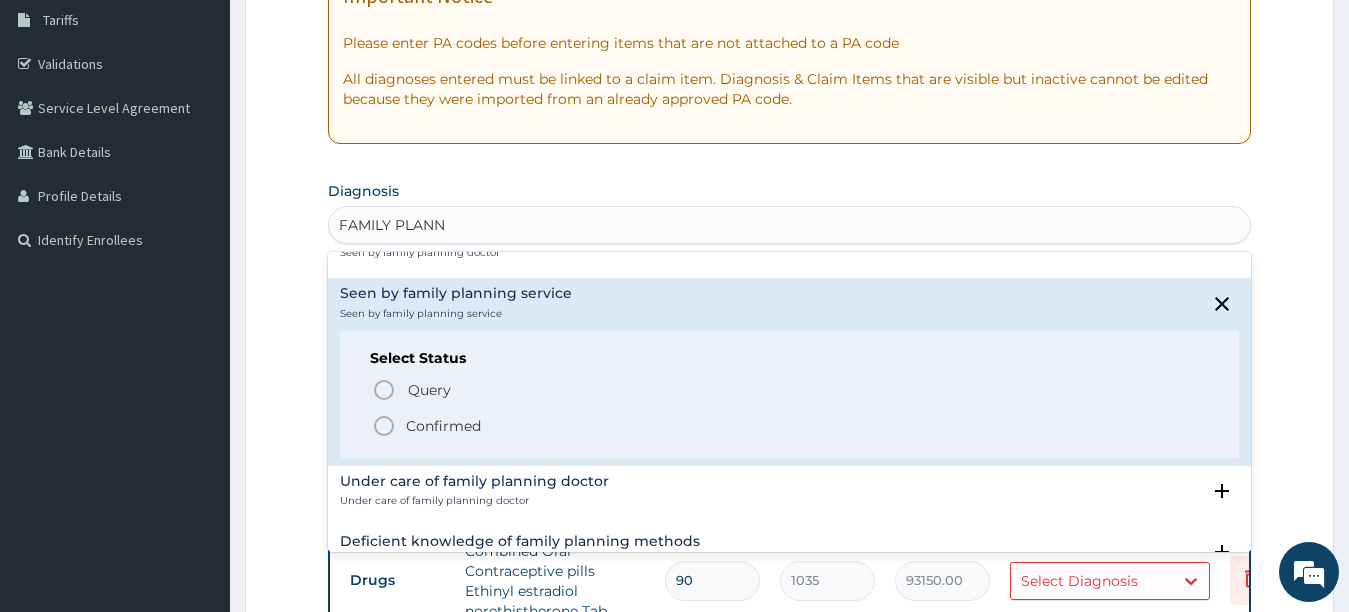 click 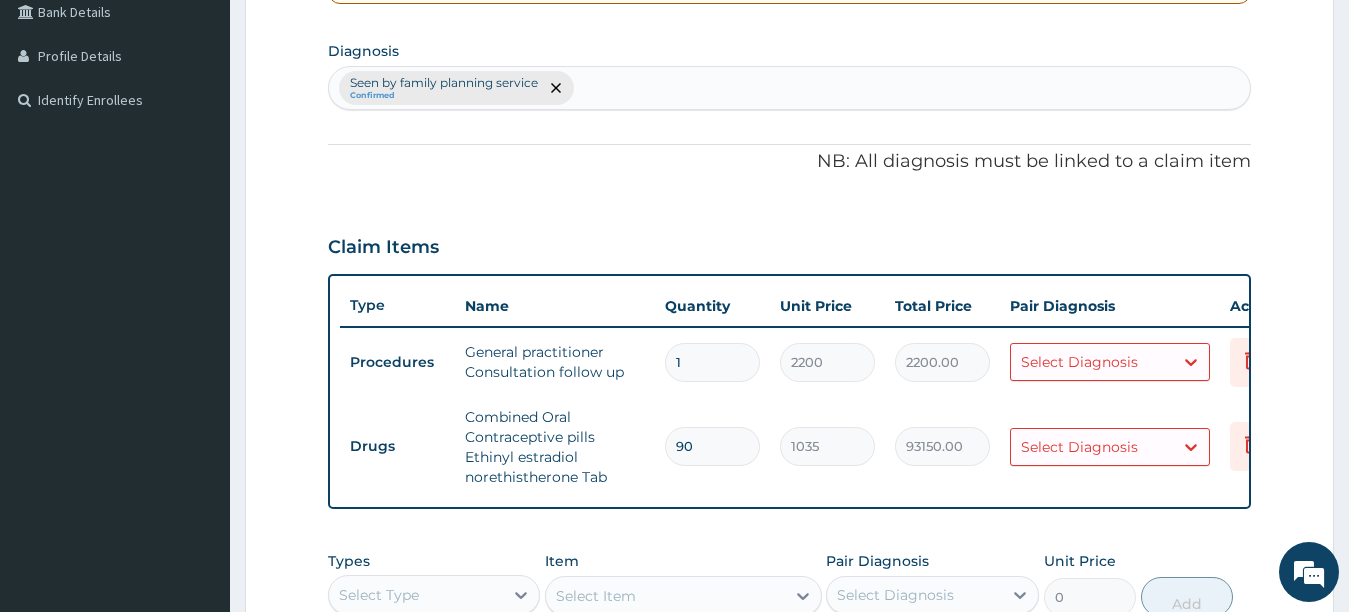 scroll, scrollTop: 510, scrollLeft: 0, axis: vertical 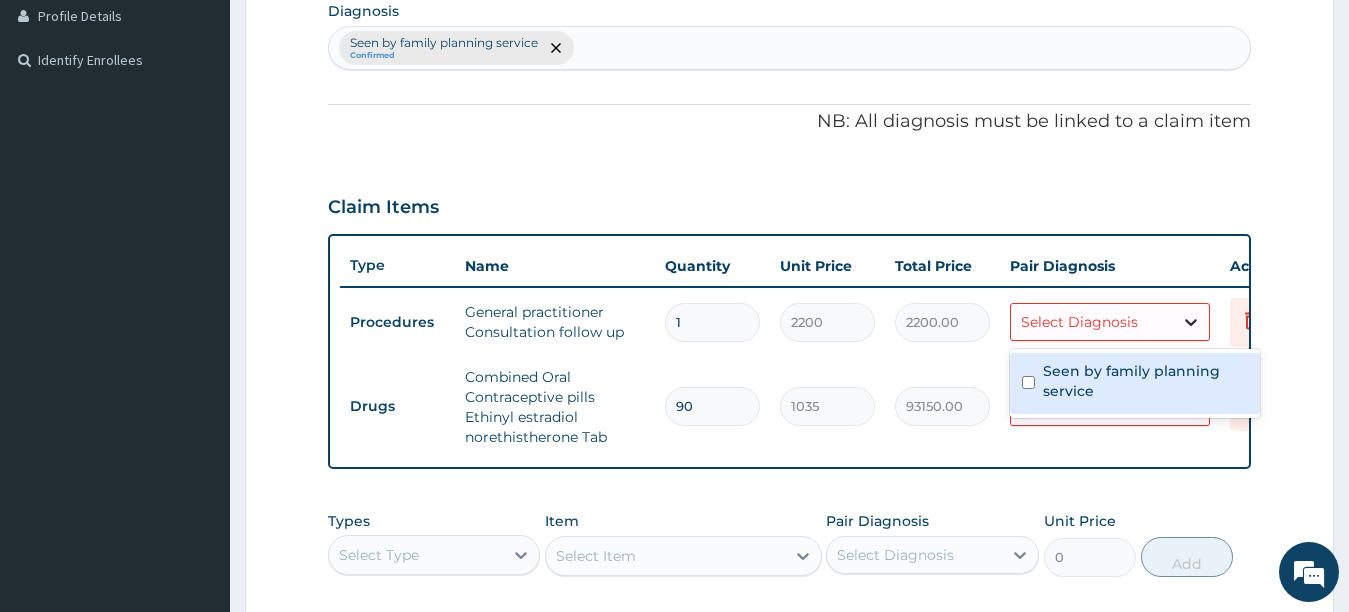 click 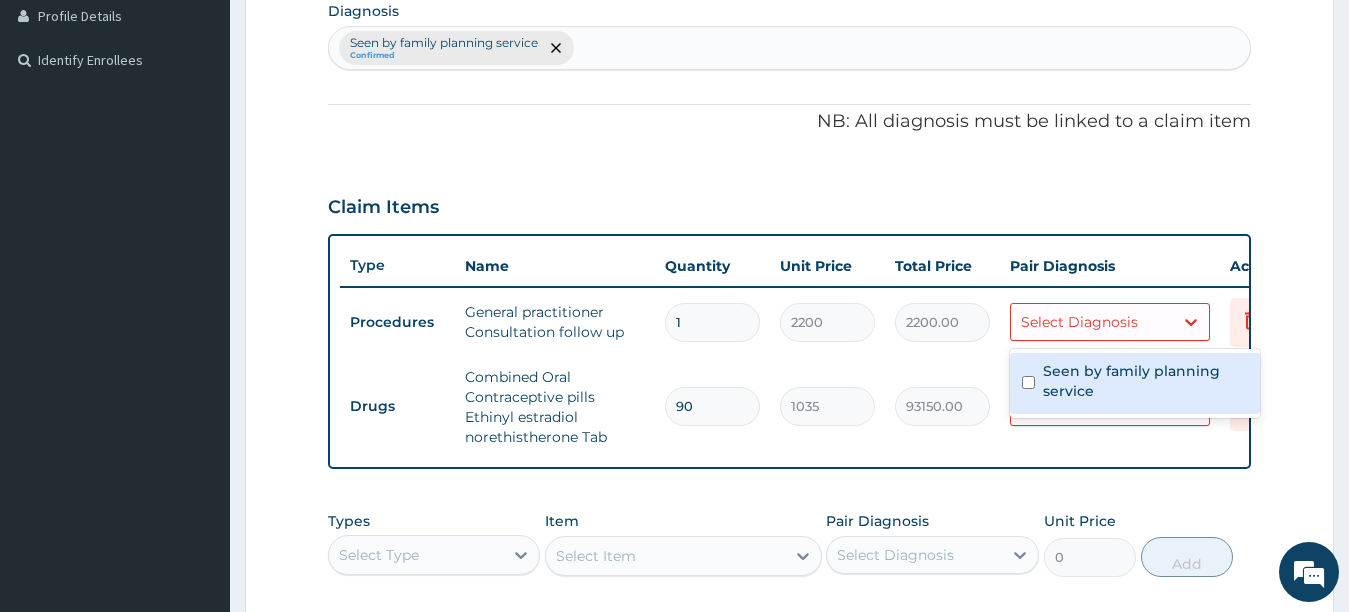 click at bounding box center (1028, 382) 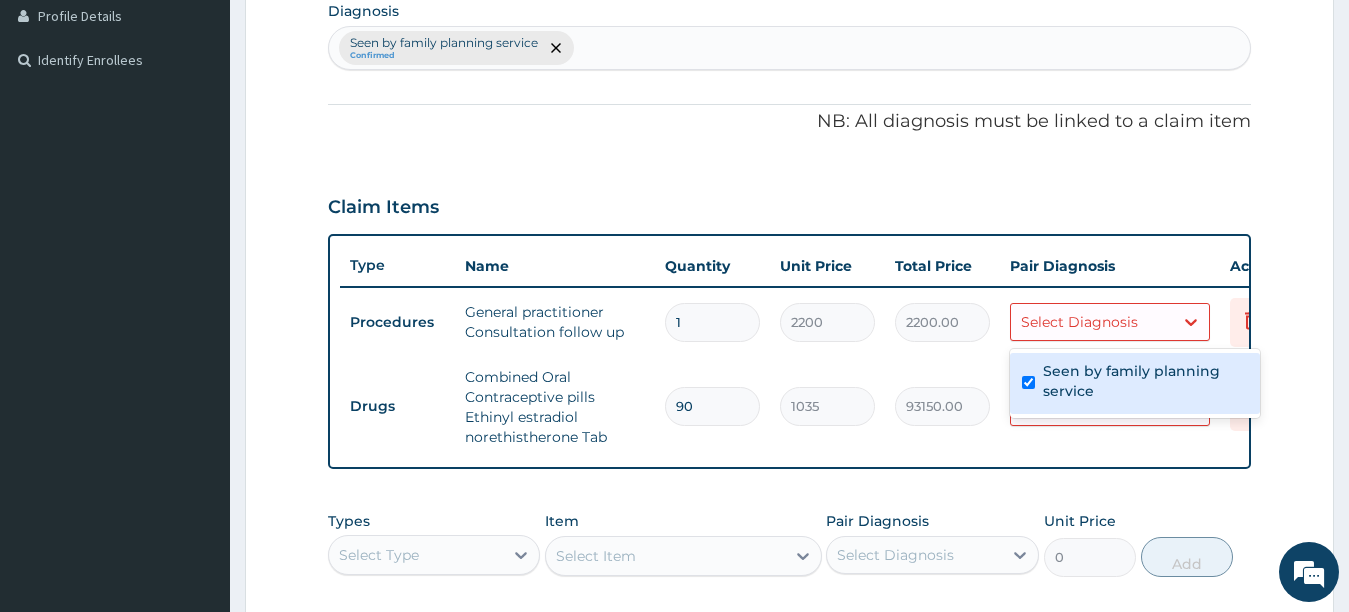 checkbox on "true" 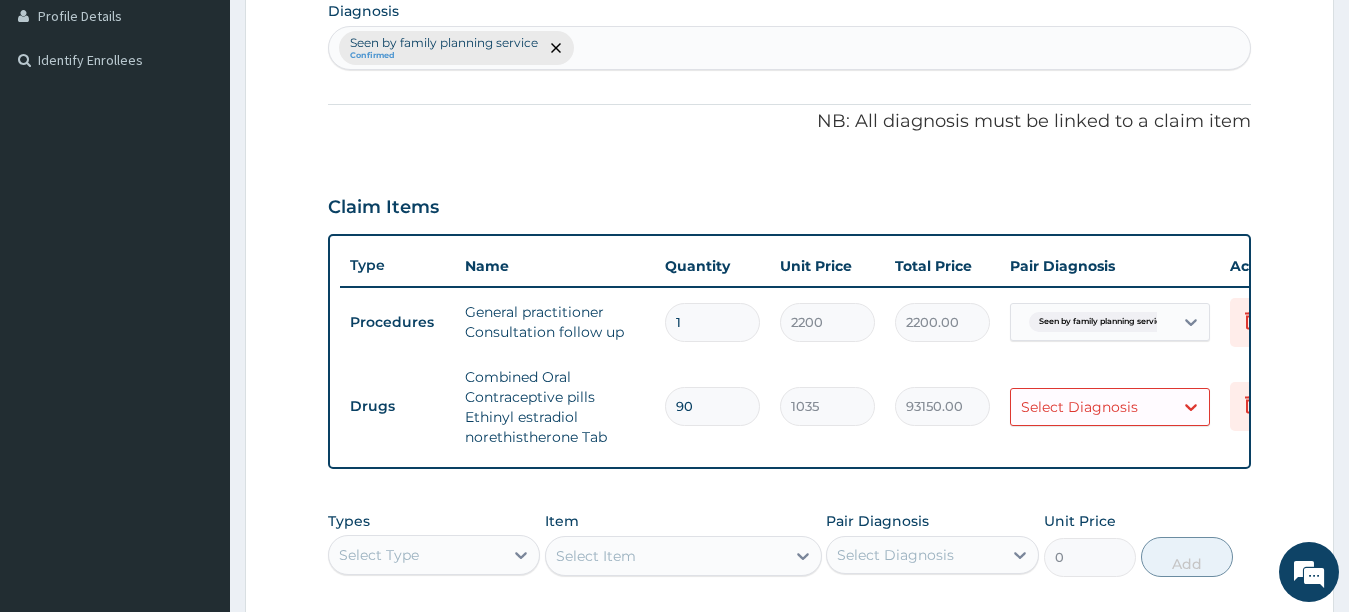 click on "Drugs Combined Oral Contraceptive pills Ethinyl estradiol norethistherone Tab 90 1035 93150.00 Select Diagnosis Delete" at bounding box center (830, 407) 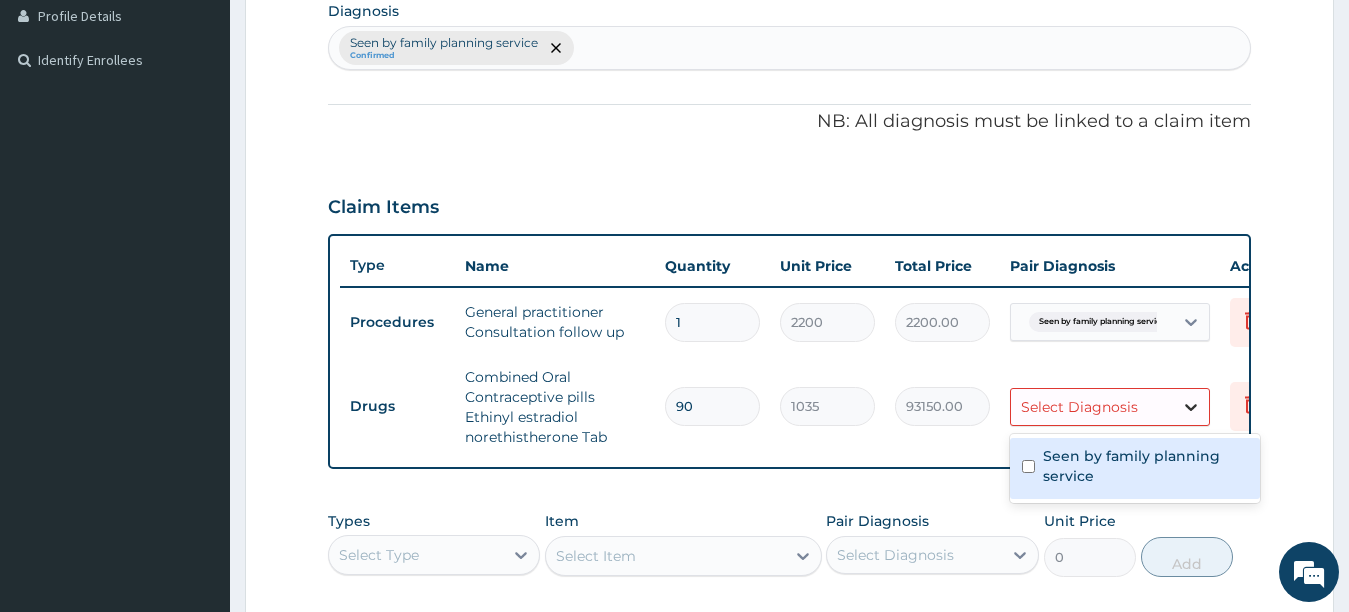 click 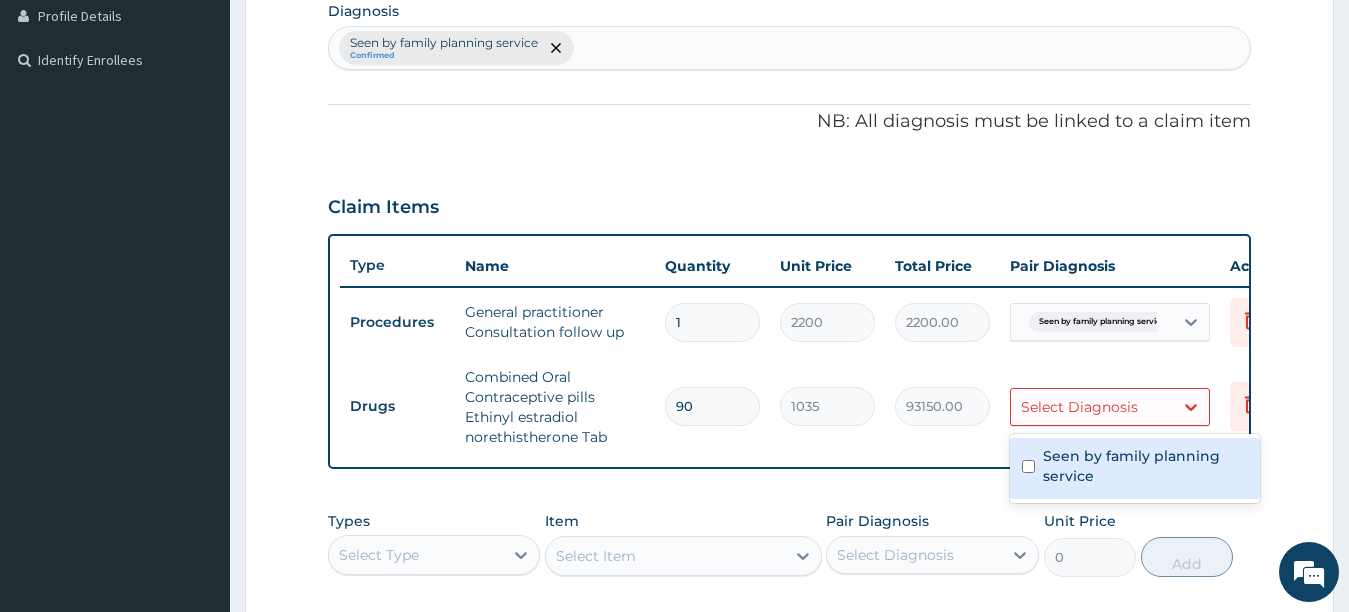 click at bounding box center [1028, 466] 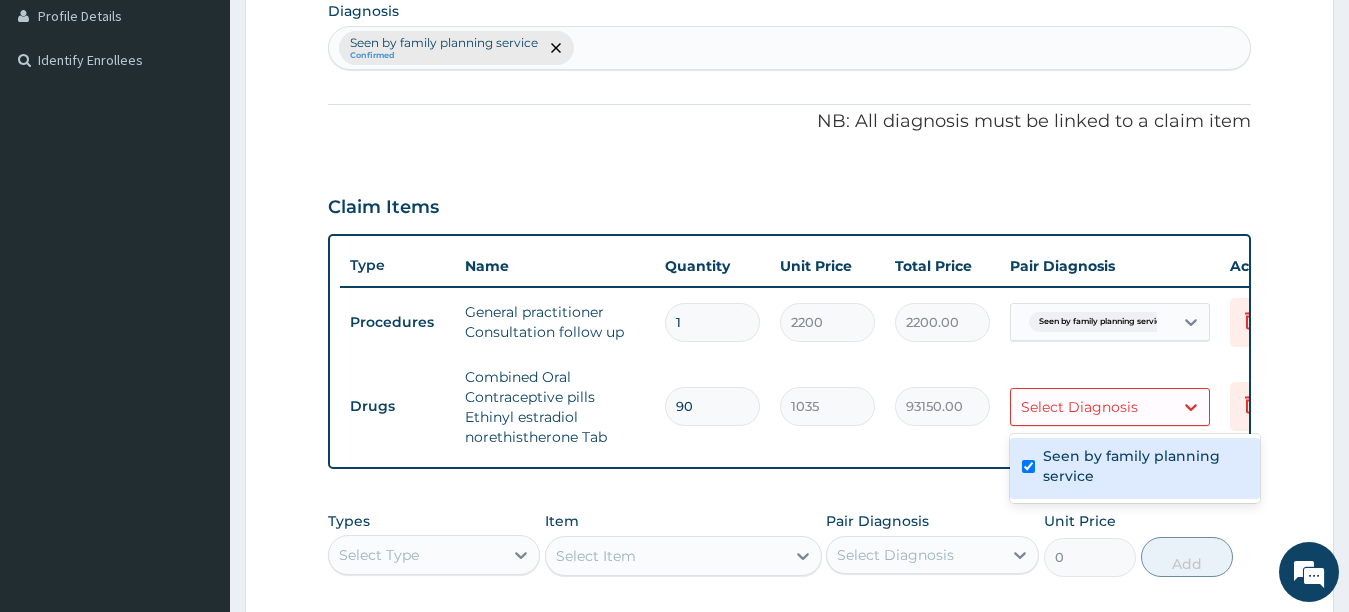 checkbox on "true" 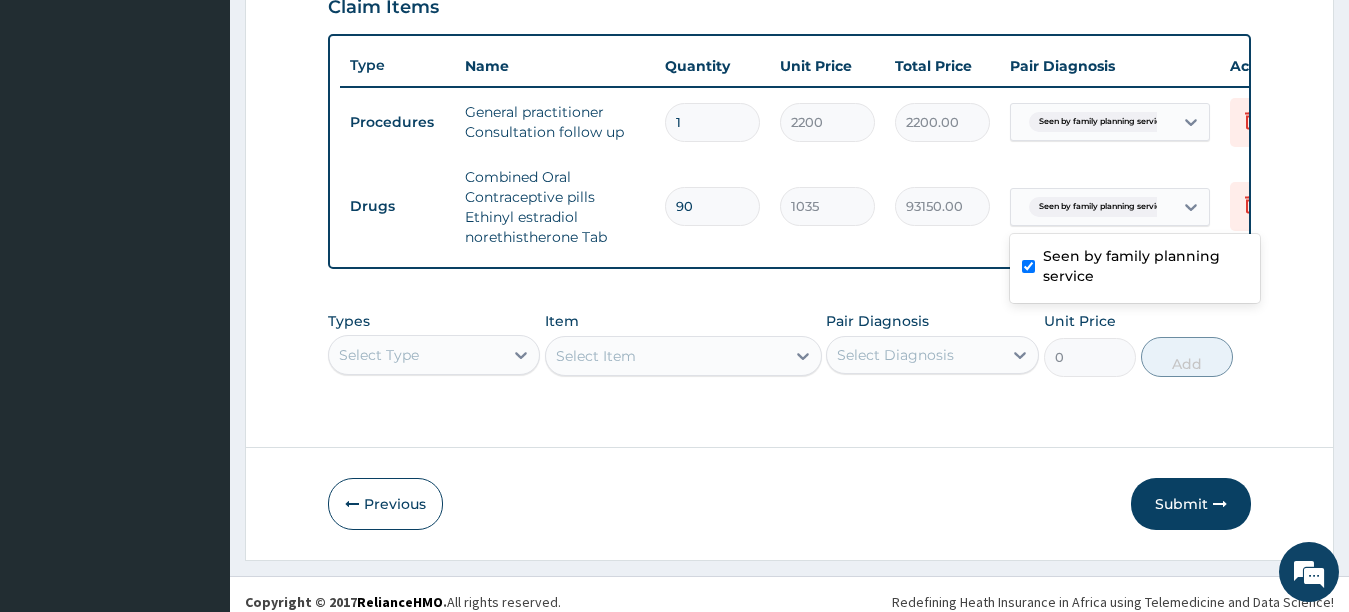 scroll, scrollTop: 742, scrollLeft: 0, axis: vertical 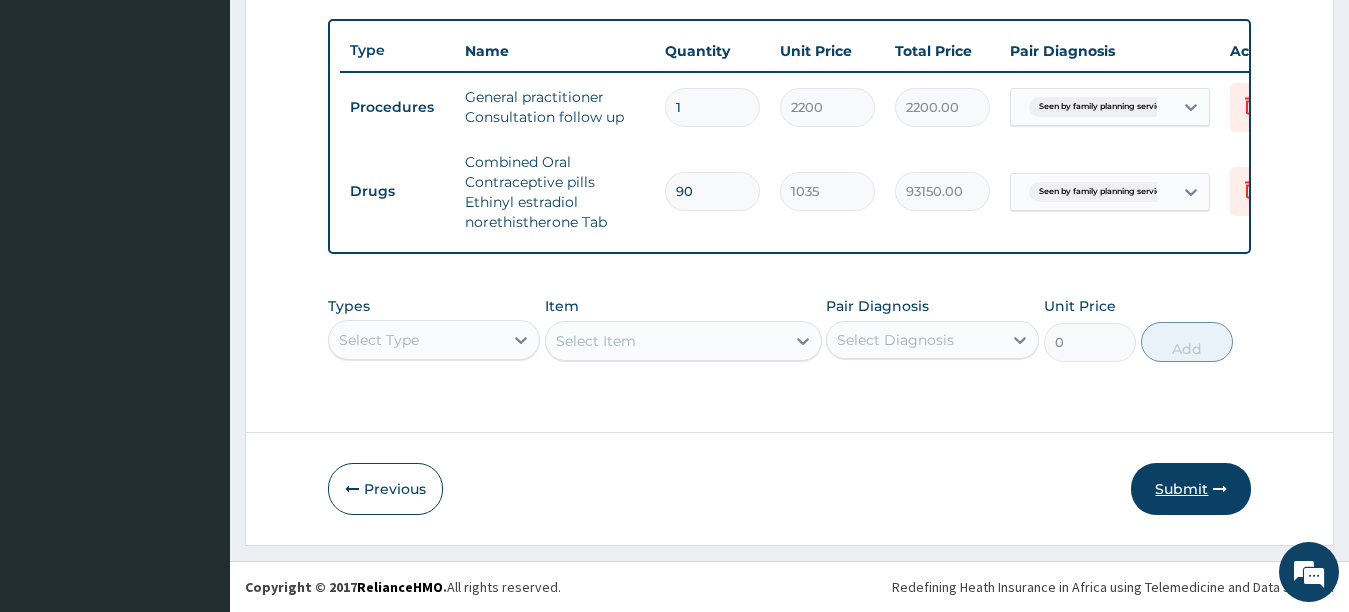 click on "Submit" at bounding box center [1191, 489] 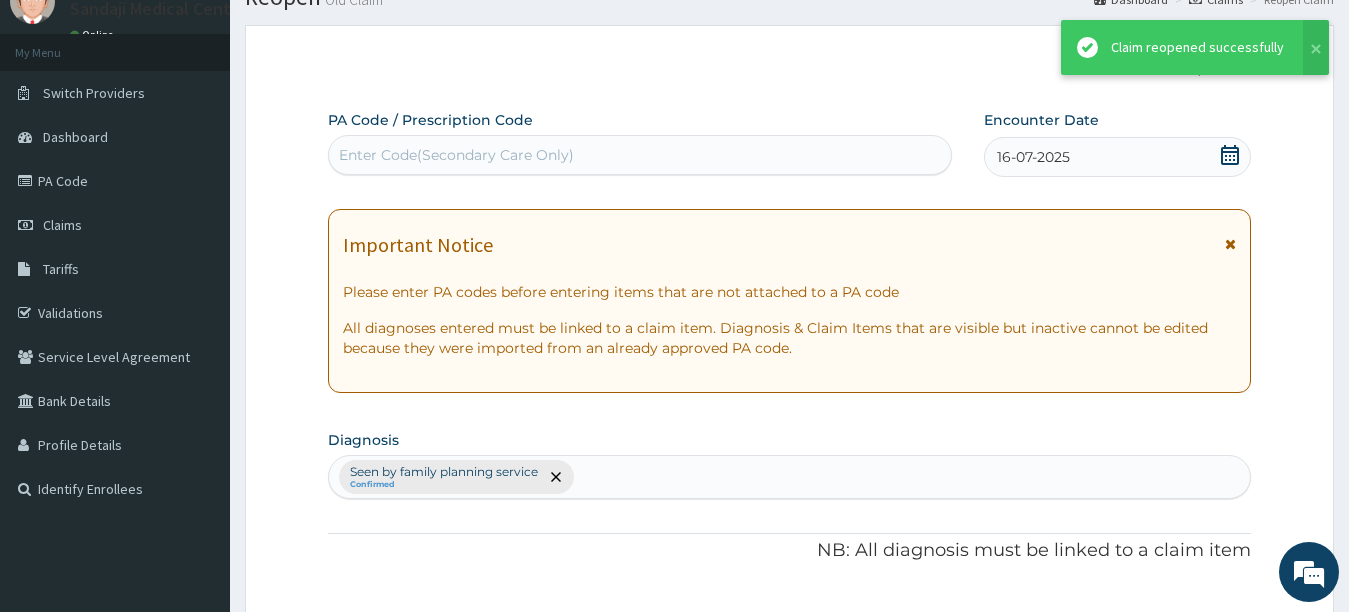 scroll, scrollTop: 742, scrollLeft: 0, axis: vertical 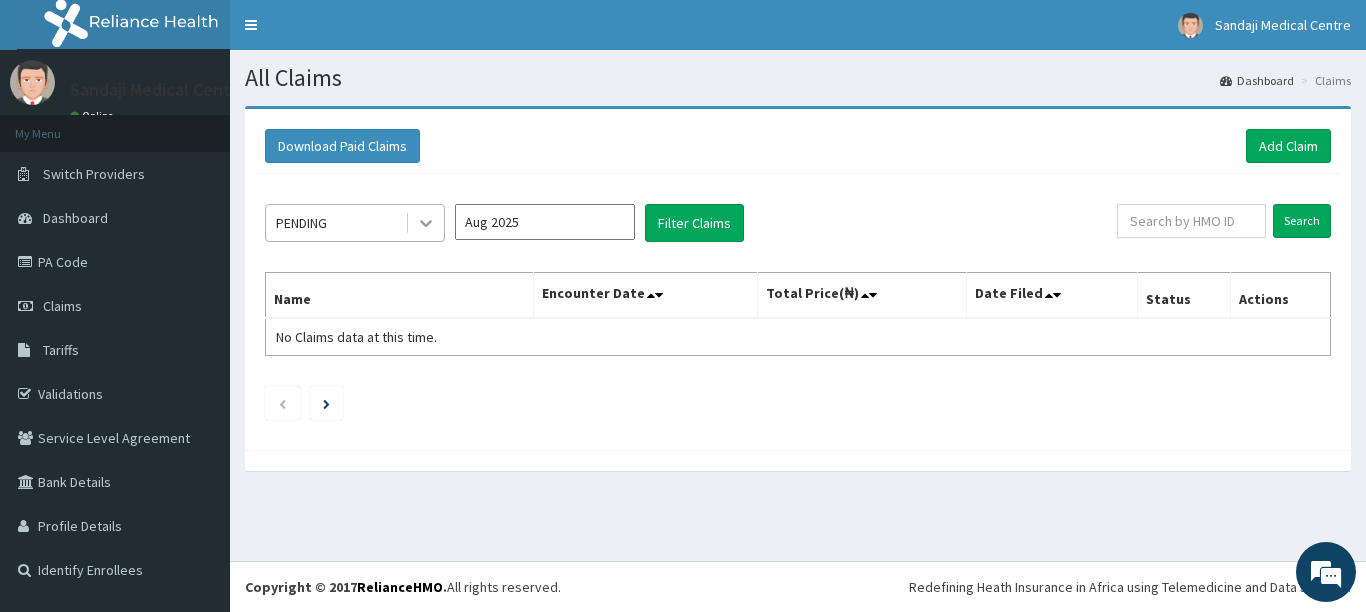 click 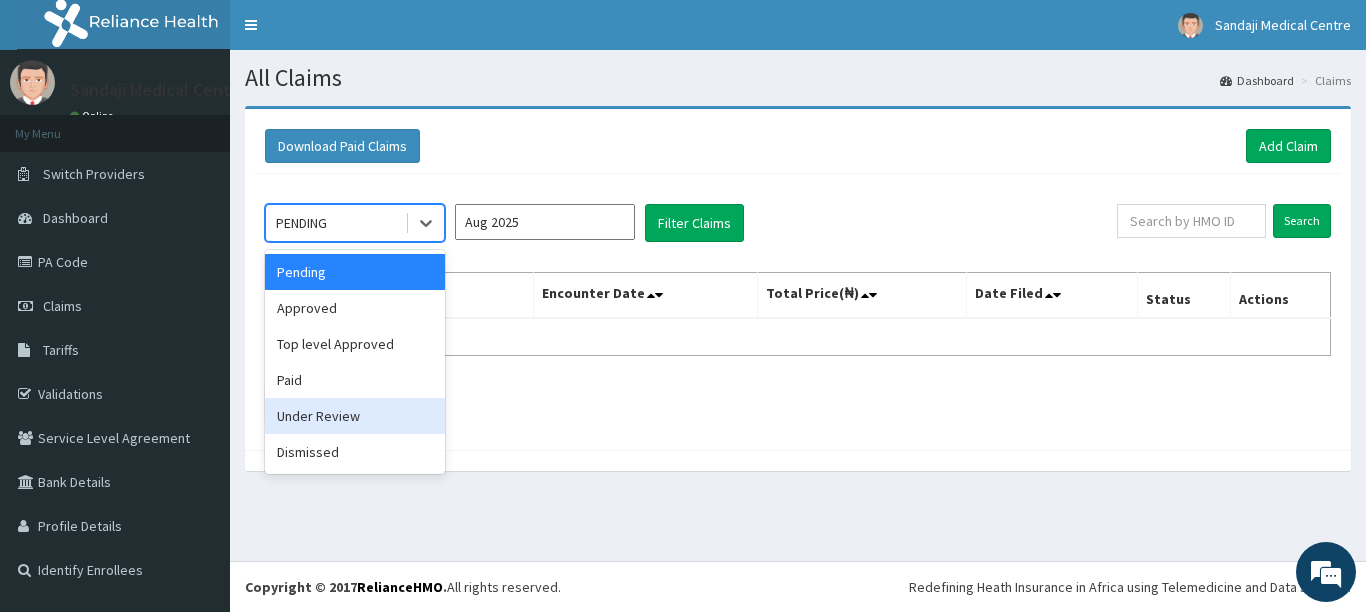 click on "Under Review" at bounding box center [355, 416] 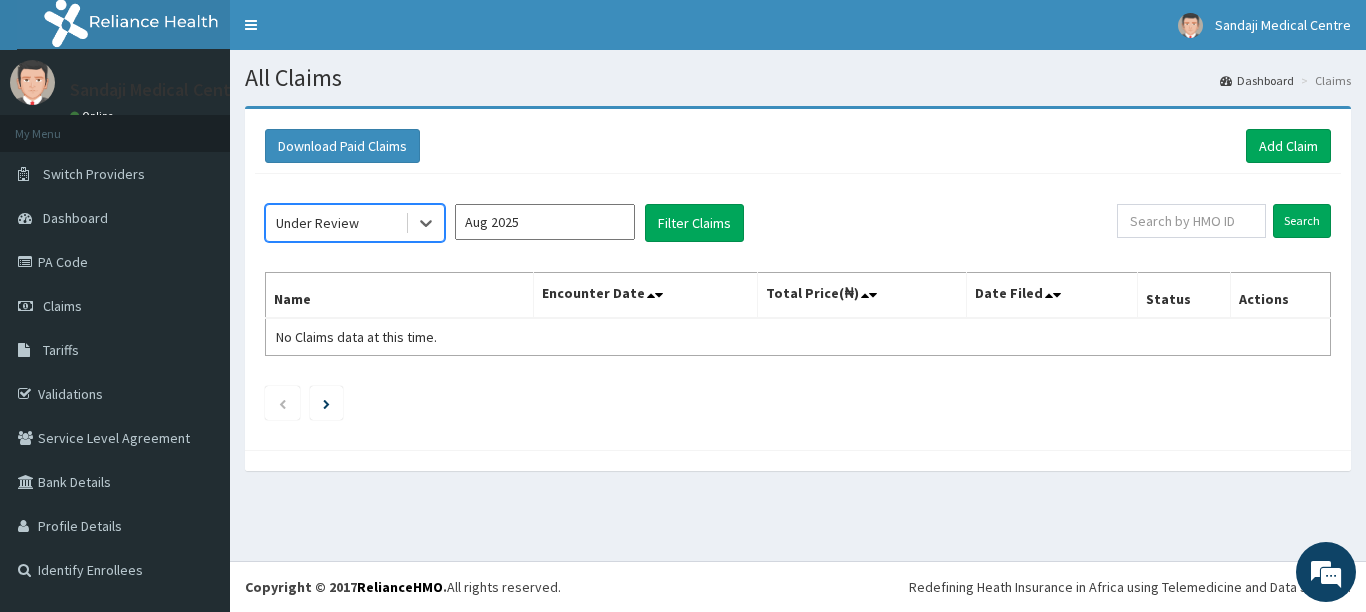 click on "Aug 2025" at bounding box center [545, 222] 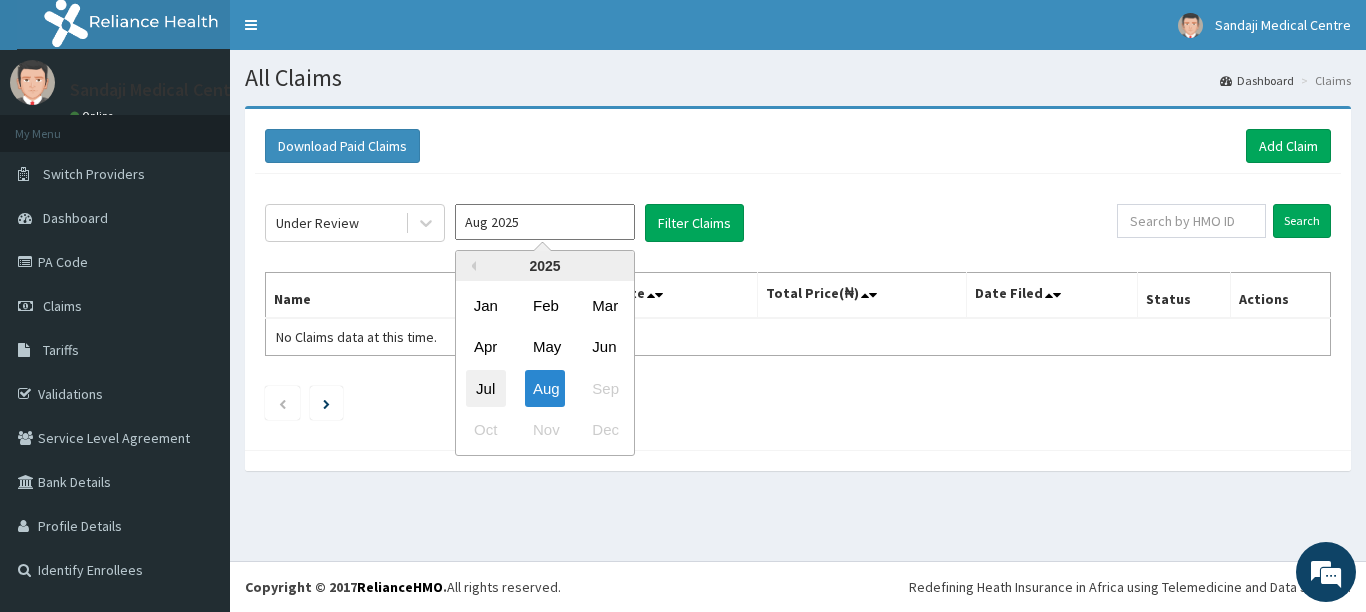 click on "Jul" at bounding box center (486, 388) 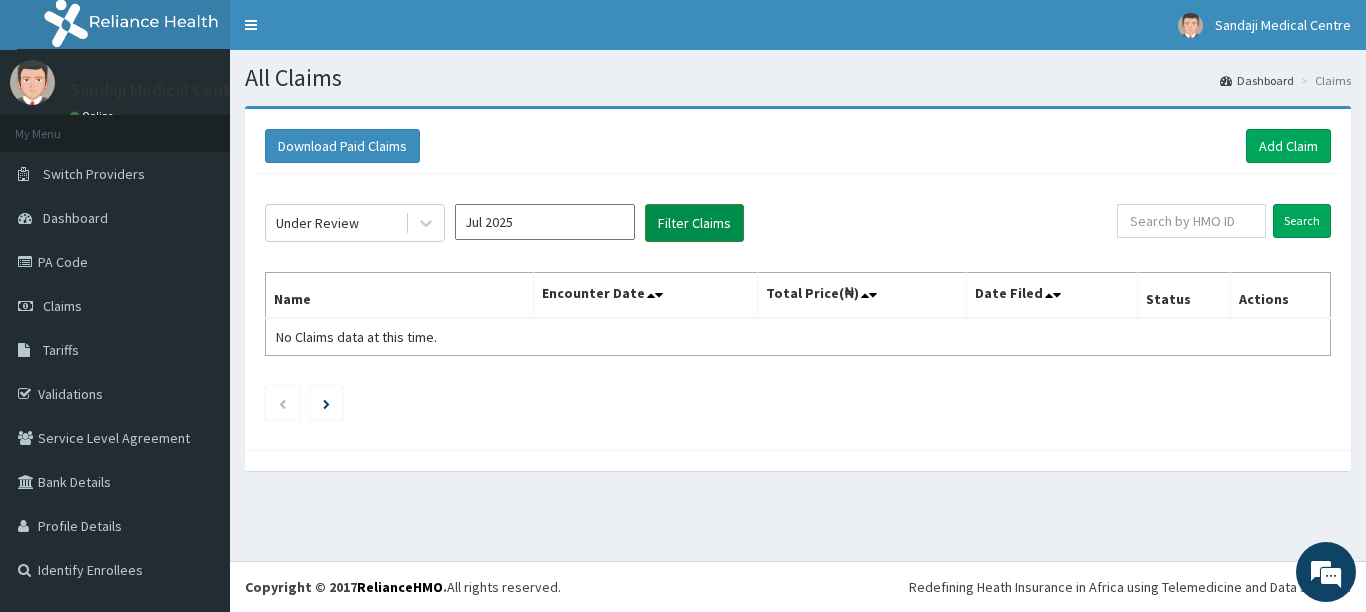 click on "Filter Claims" at bounding box center [694, 223] 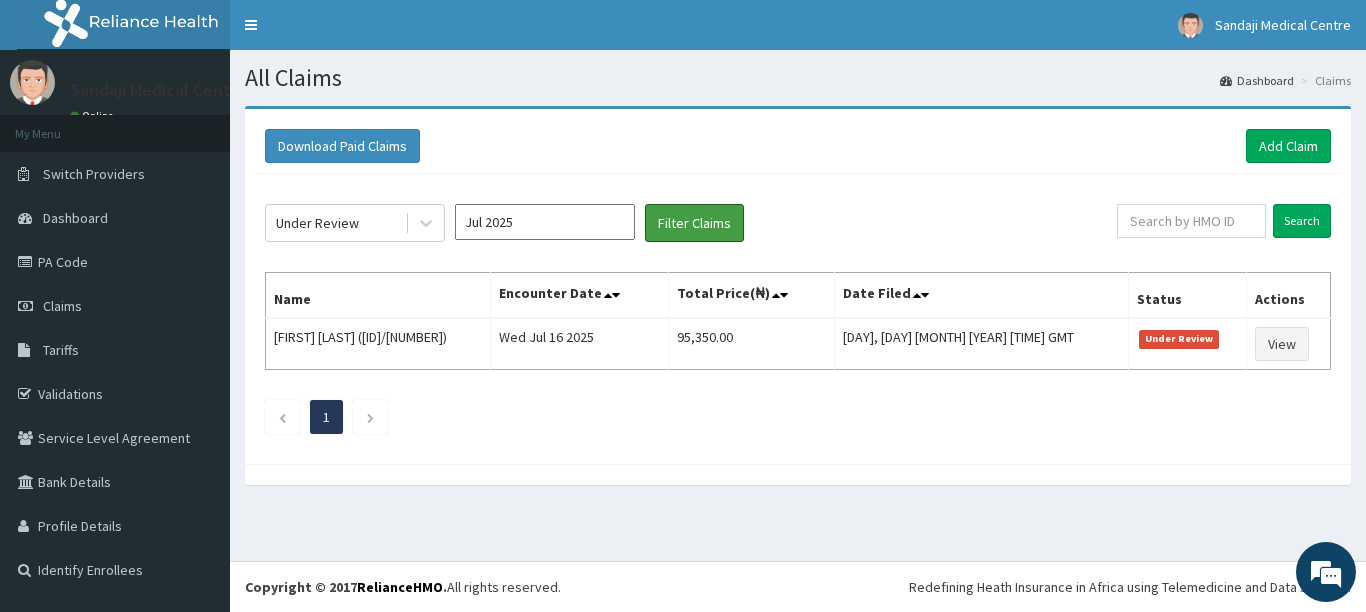 scroll, scrollTop: 0, scrollLeft: 0, axis: both 